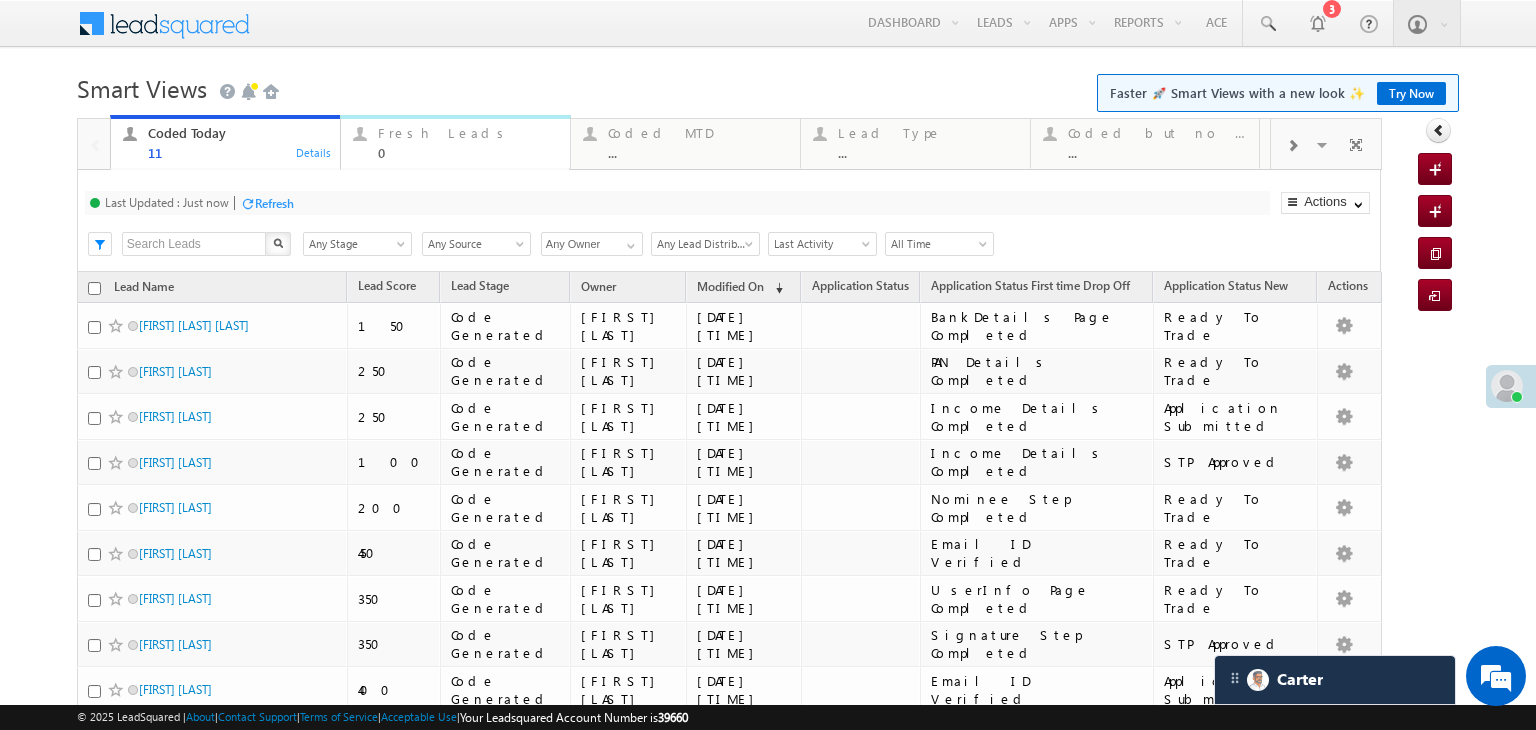 scroll, scrollTop: 0, scrollLeft: 0, axis: both 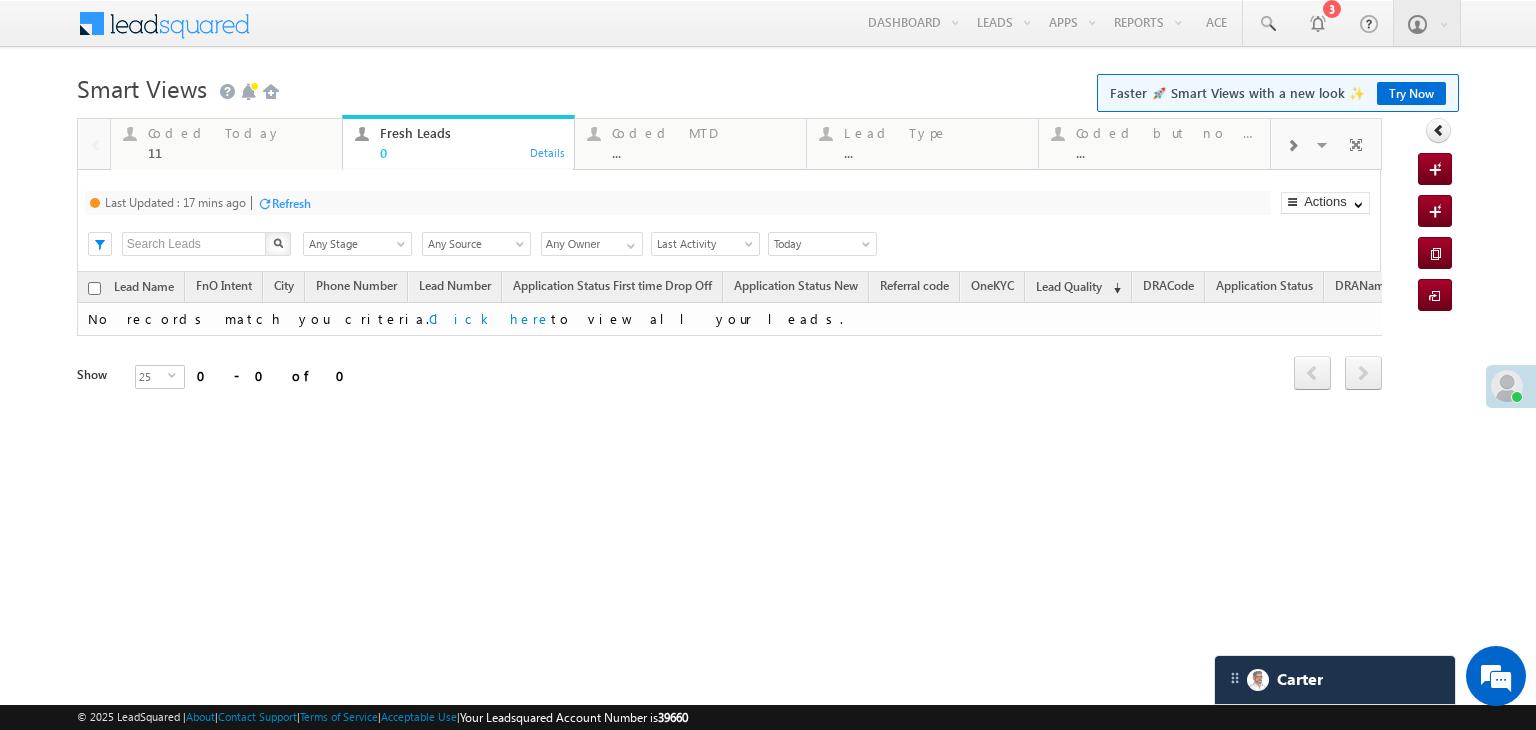 click on "Refresh" at bounding box center (291, 203) 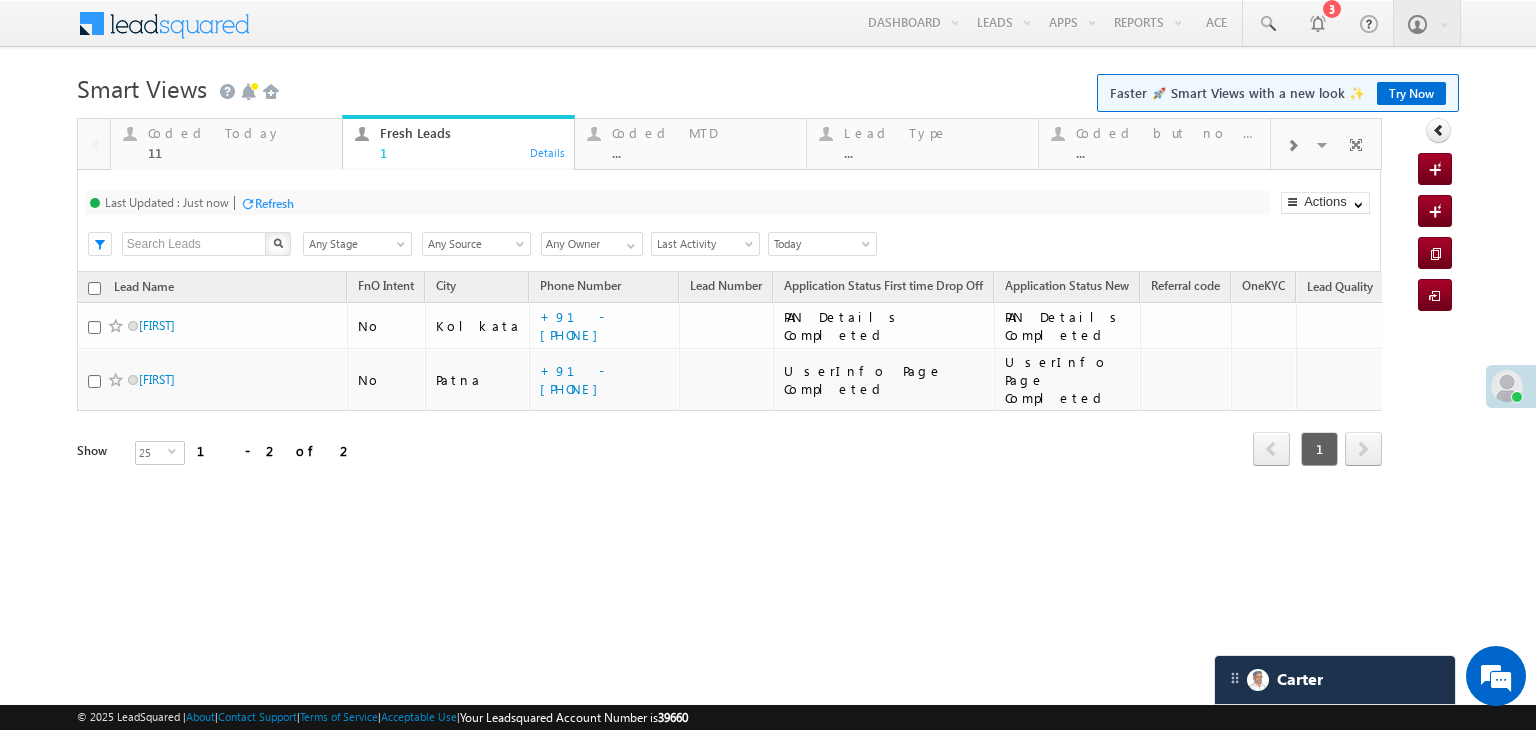 click on "Coded Today" at bounding box center (239, 133) 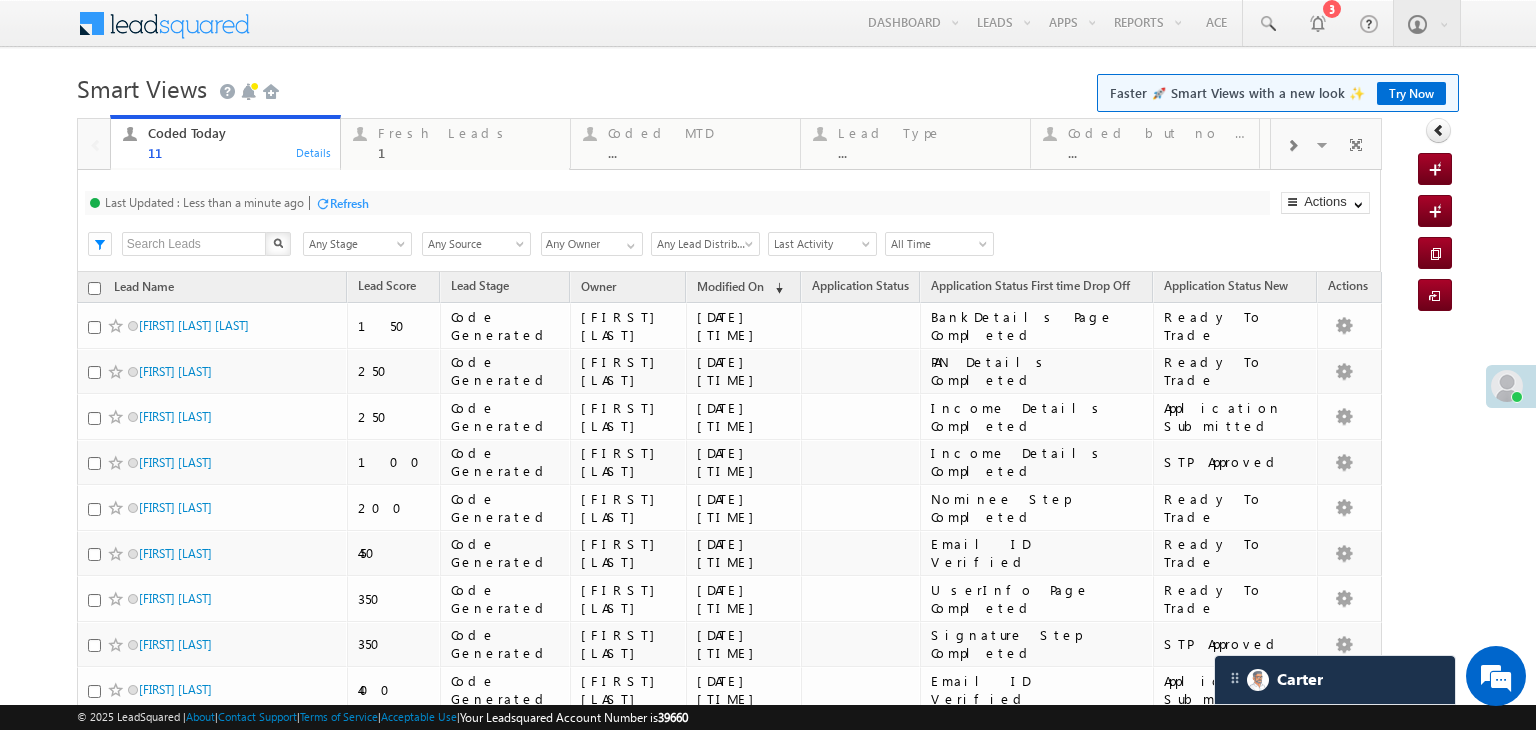 click on "Refresh" at bounding box center [349, 203] 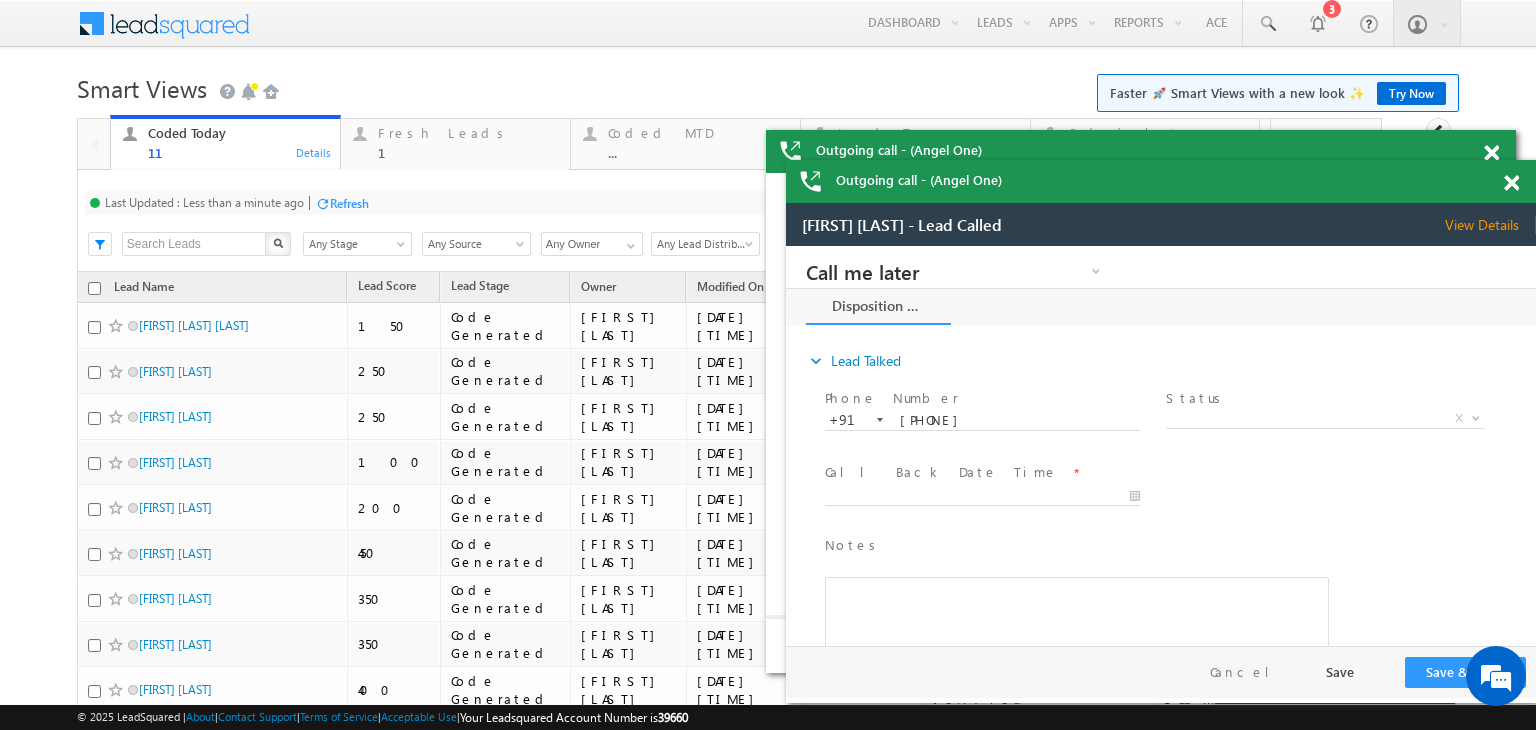 scroll, scrollTop: 0, scrollLeft: 0, axis: both 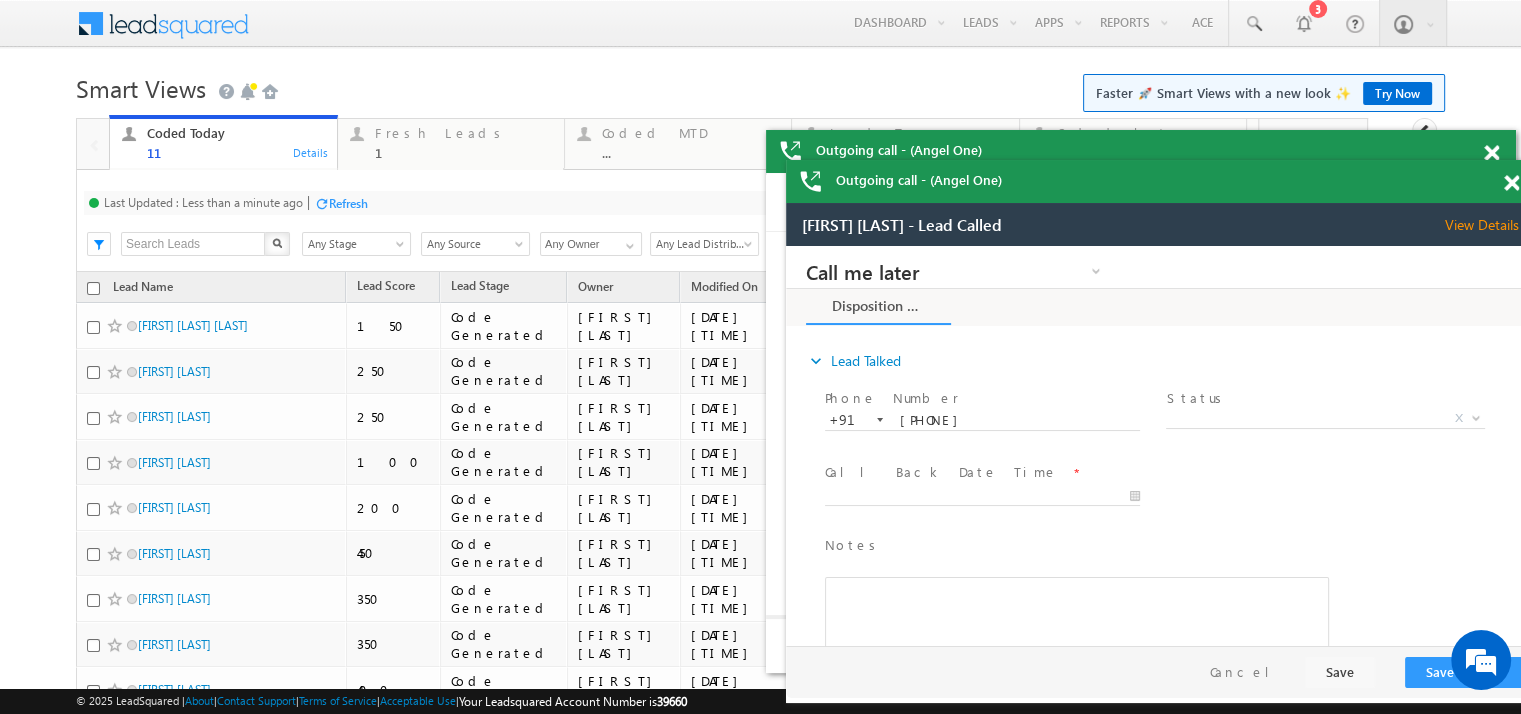 click at bounding box center [1491, 153] 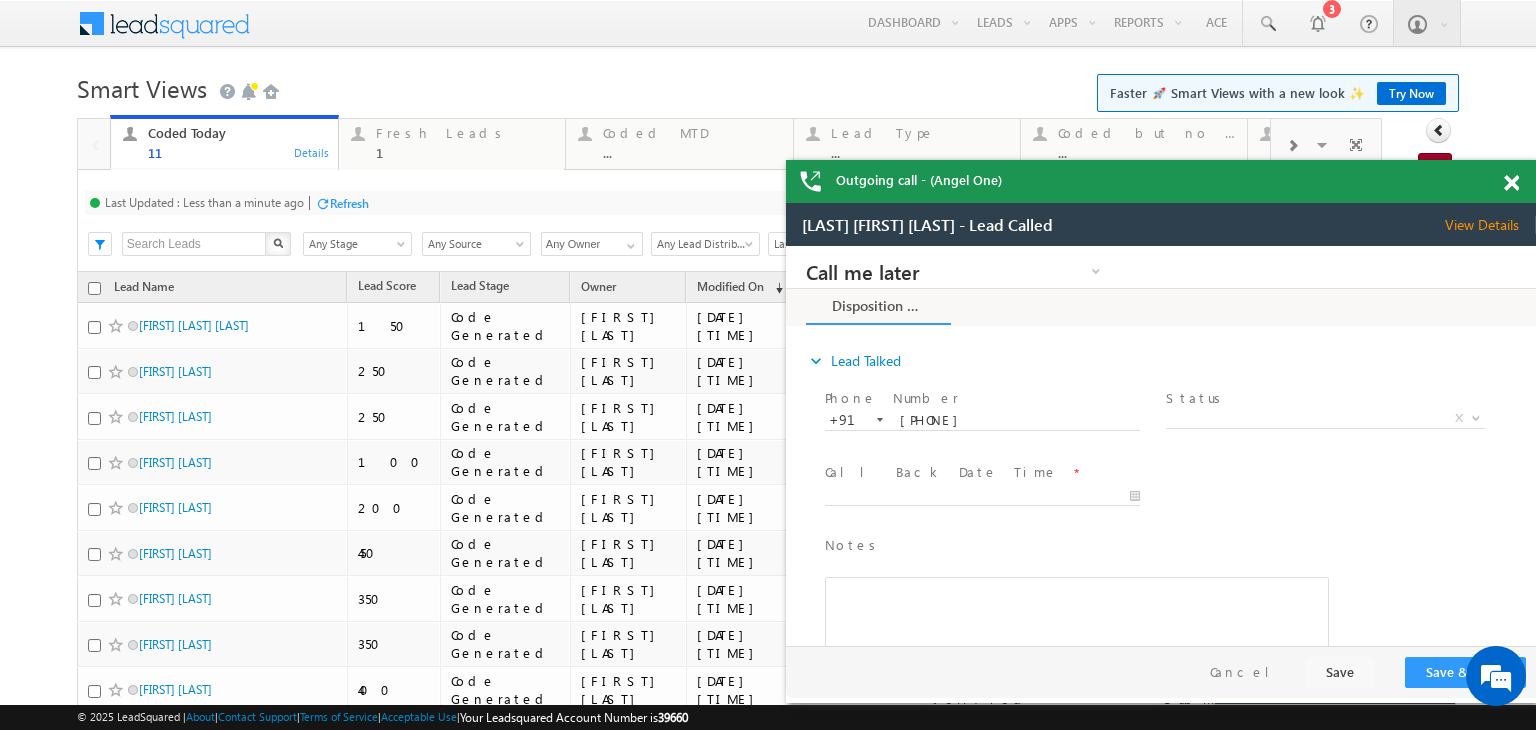 click at bounding box center (1511, 183) 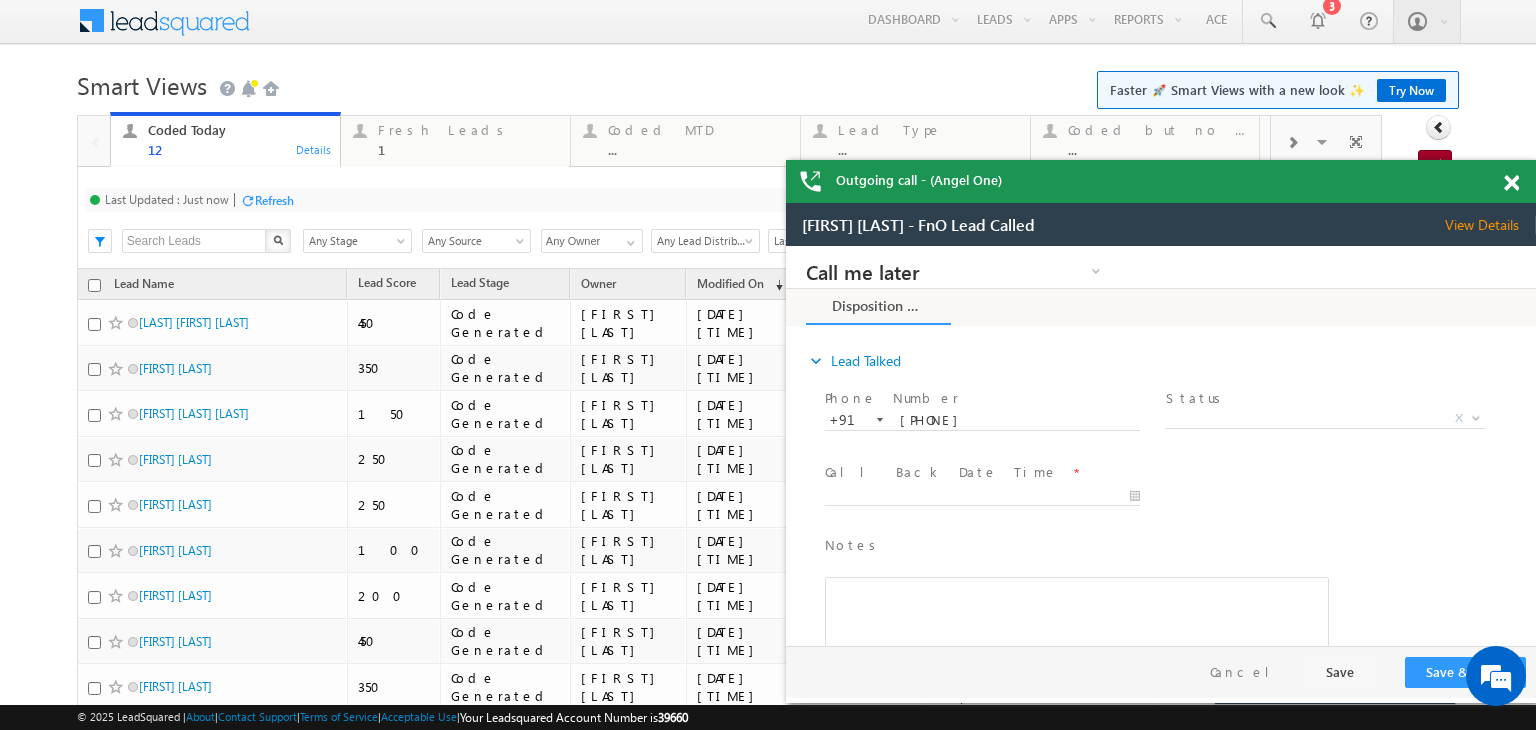 scroll, scrollTop: 0, scrollLeft: 0, axis: both 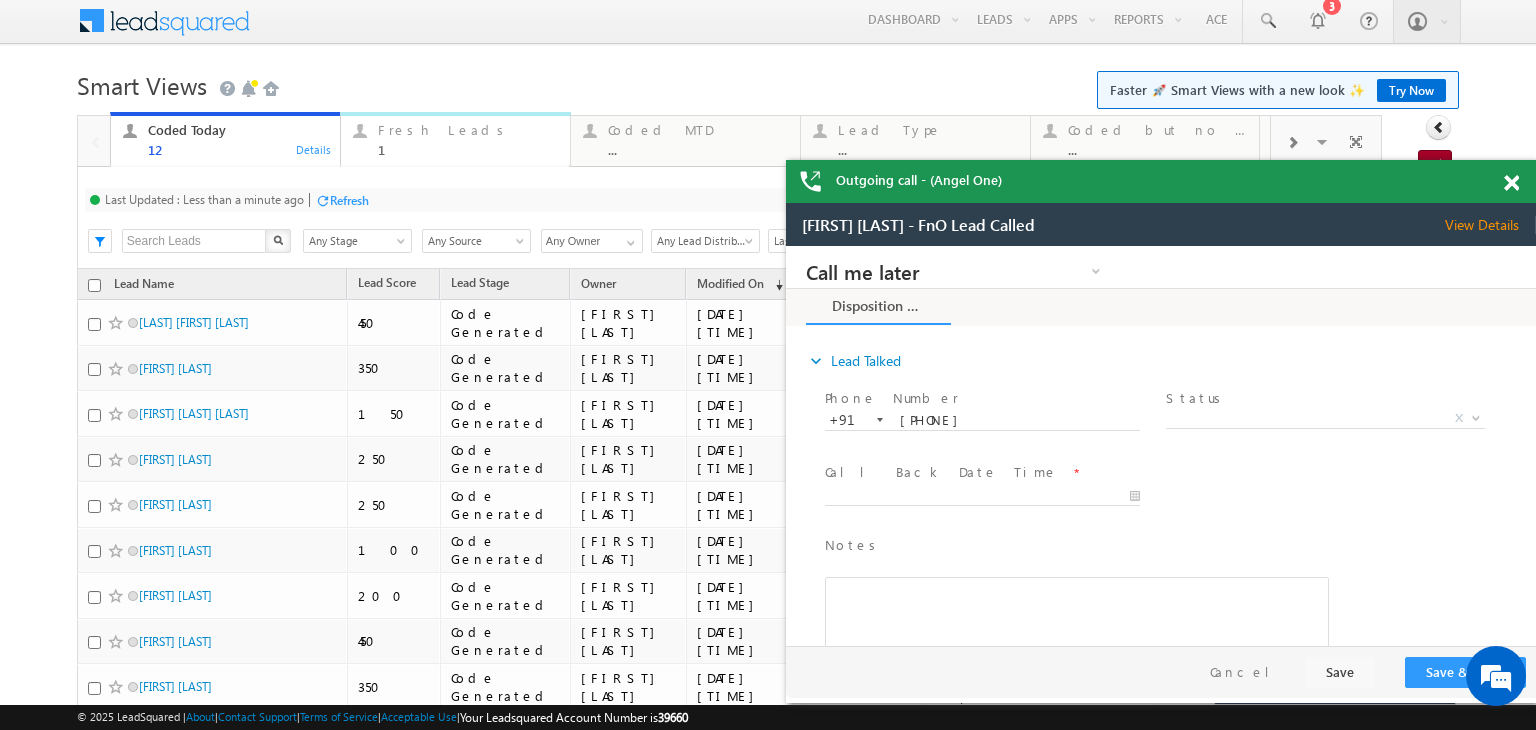 click on "Fresh Leads 1" at bounding box center (468, 137) 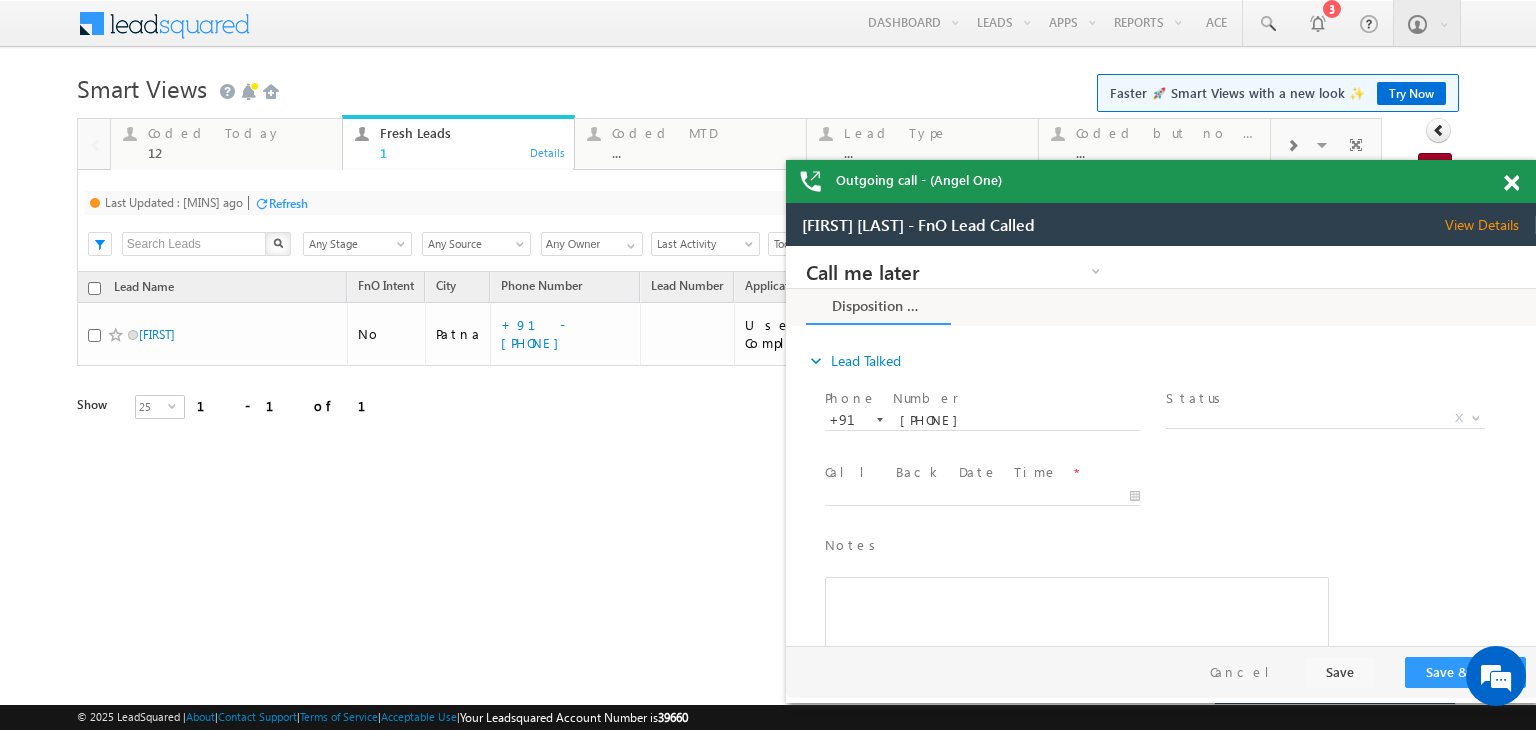 click on "Refresh" at bounding box center [288, 203] 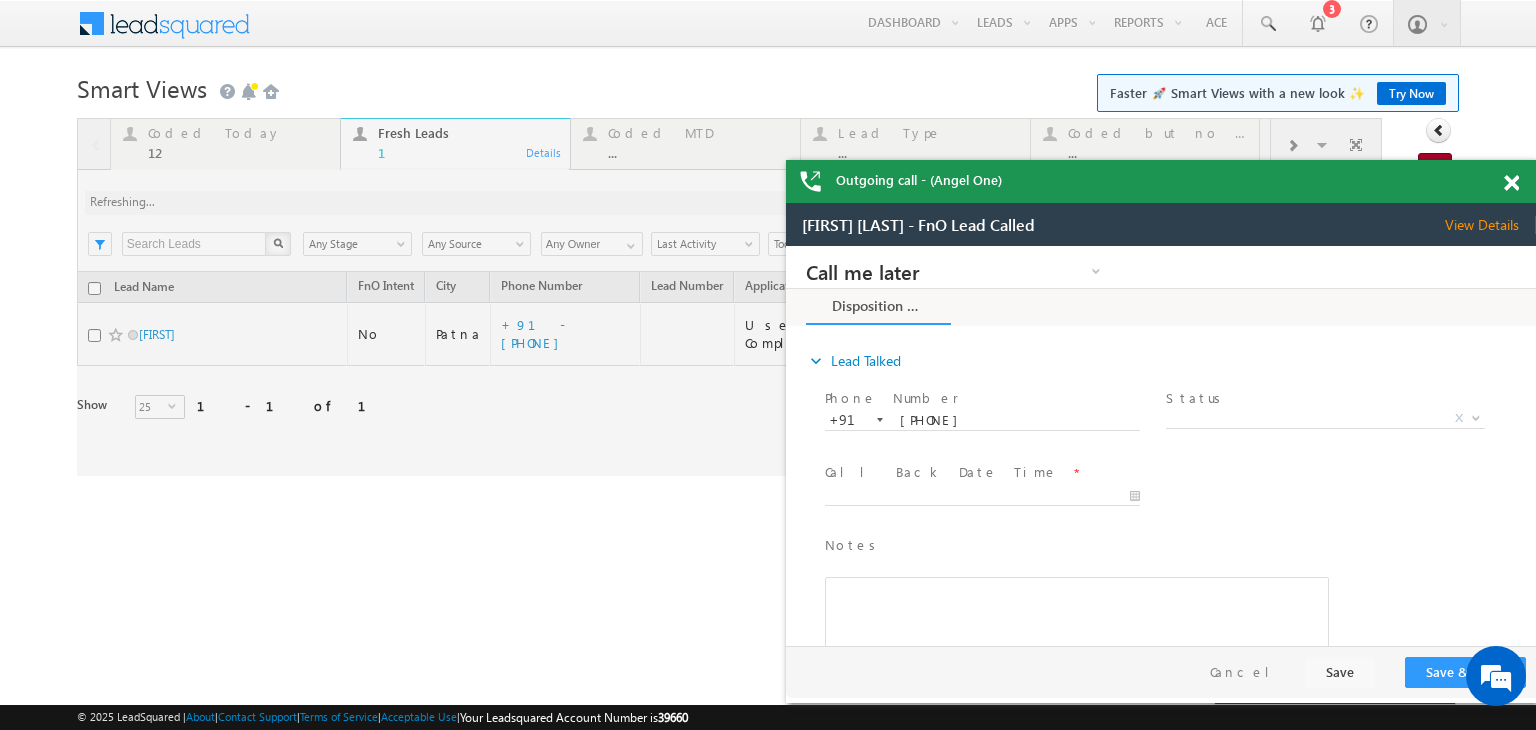 click at bounding box center (1511, 183) 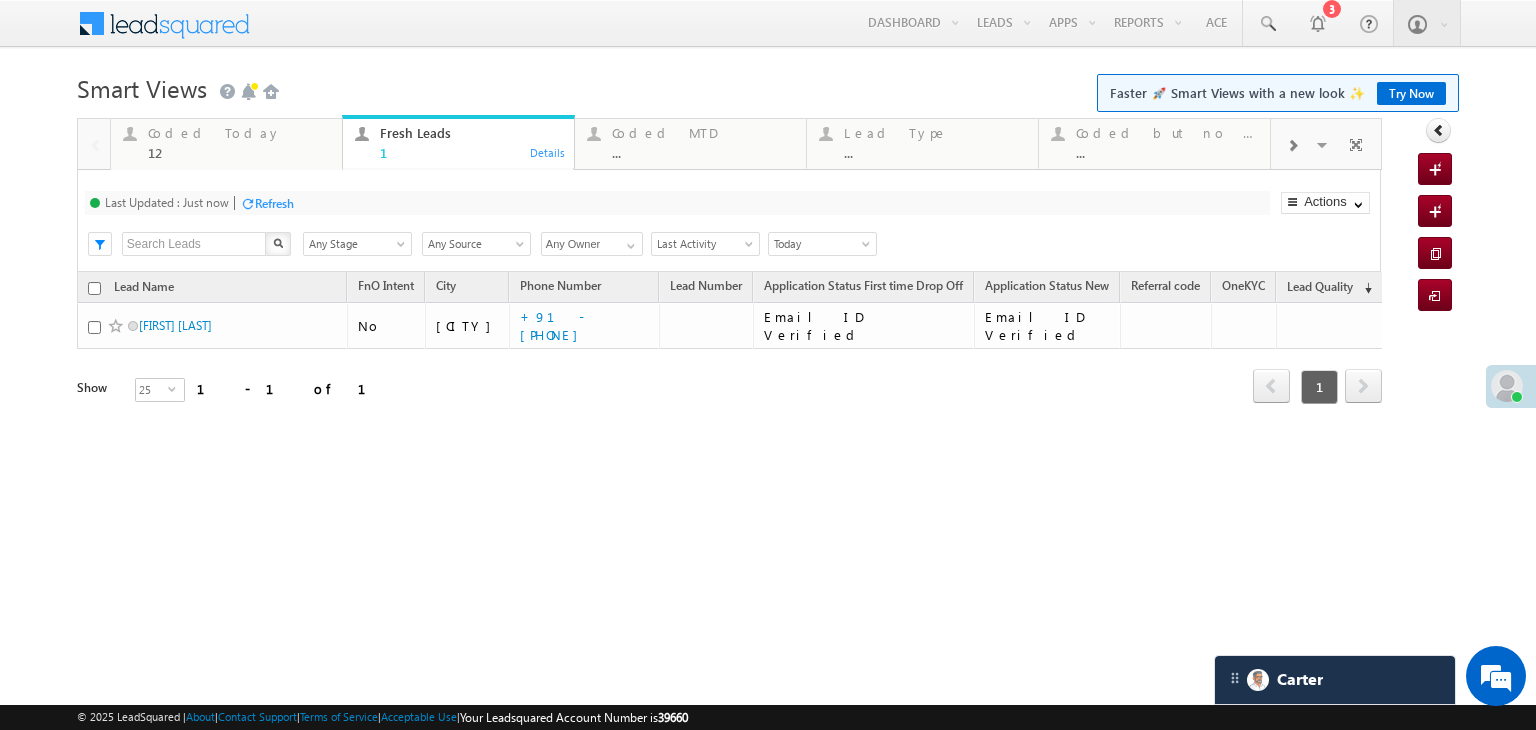 click on "Coded Today" at bounding box center [239, 133] 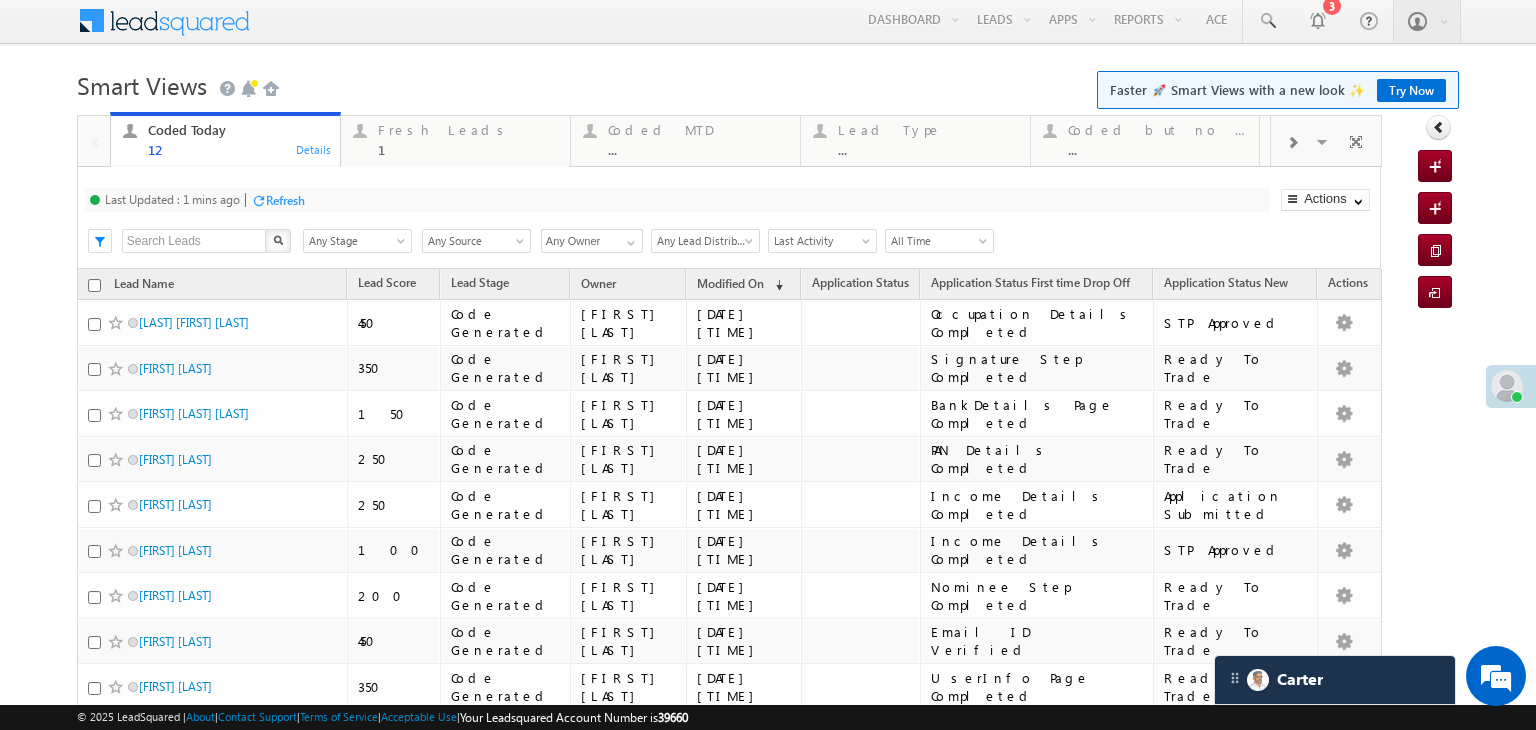 click at bounding box center [258, 200] 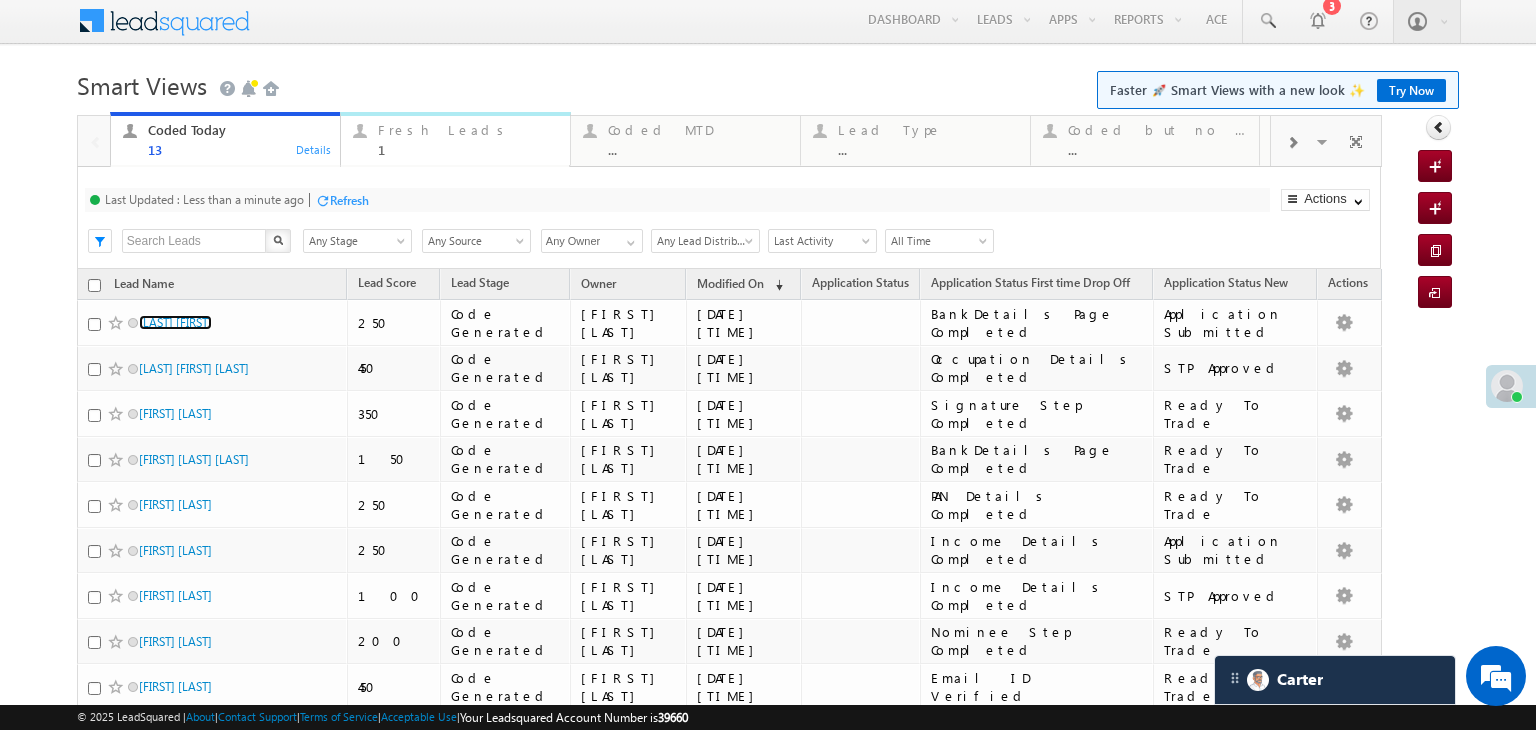 click on "Fresh Leads" at bounding box center [468, 130] 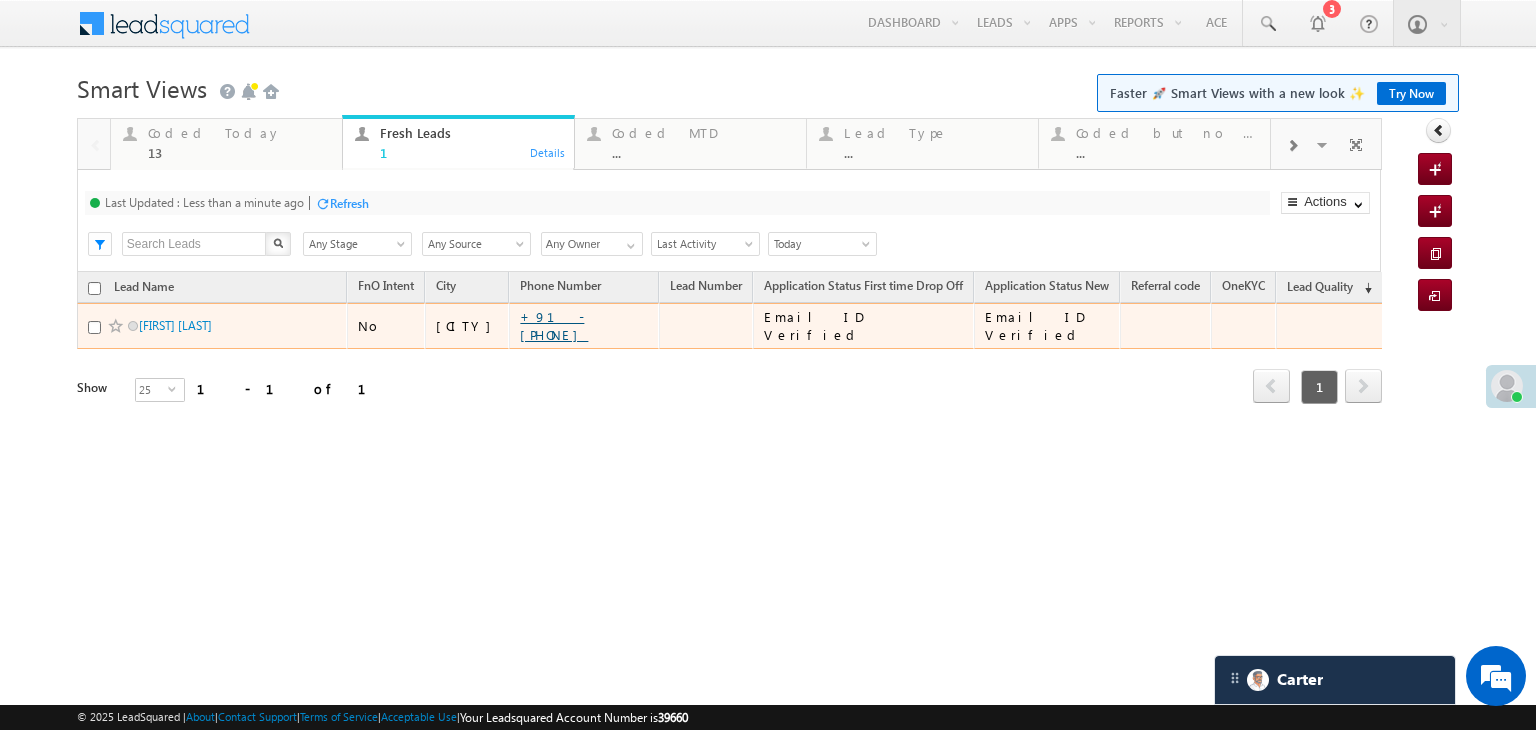 click on "+91-9233568077" at bounding box center [554, 325] 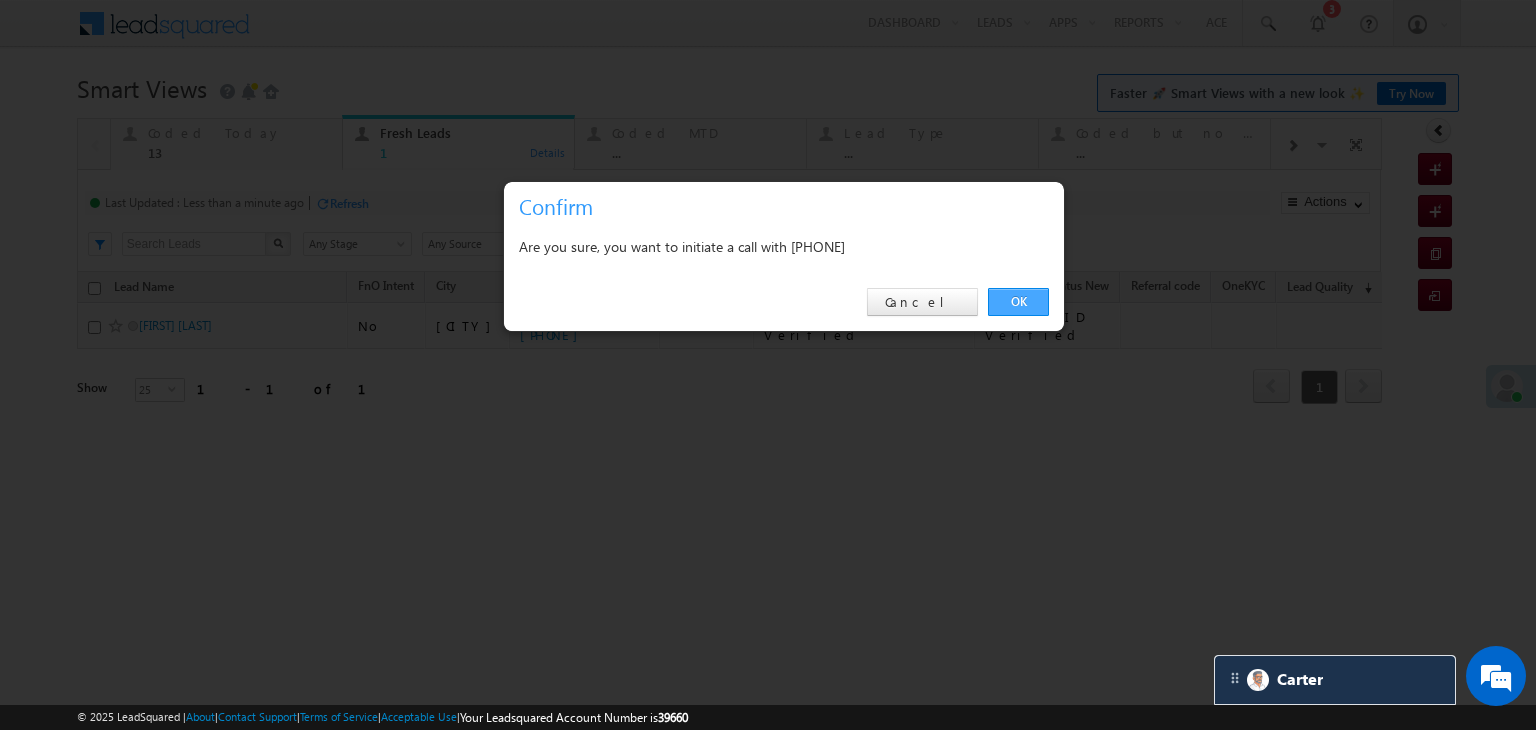 click on "OK" at bounding box center [1018, 302] 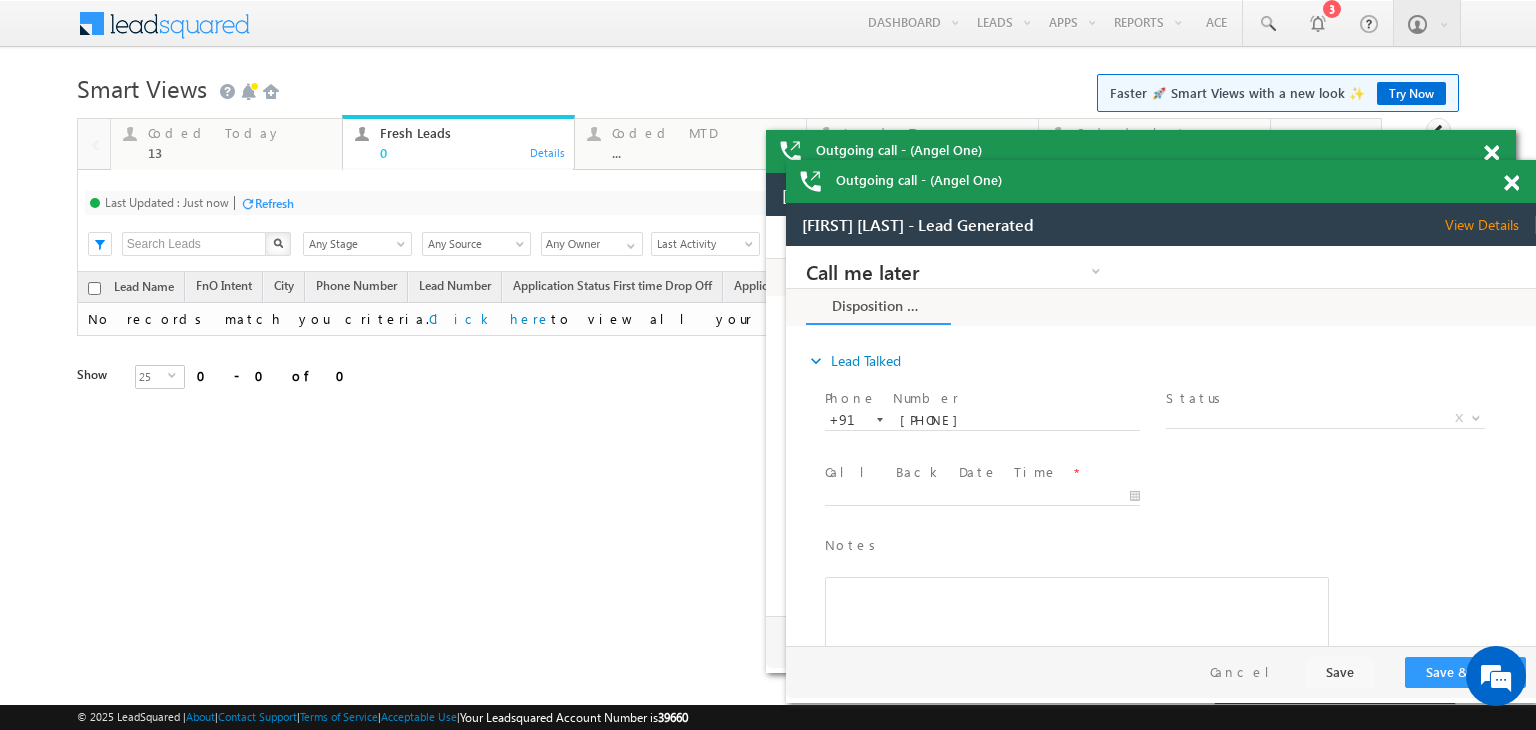 scroll, scrollTop: 0, scrollLeft: 0, axis: both 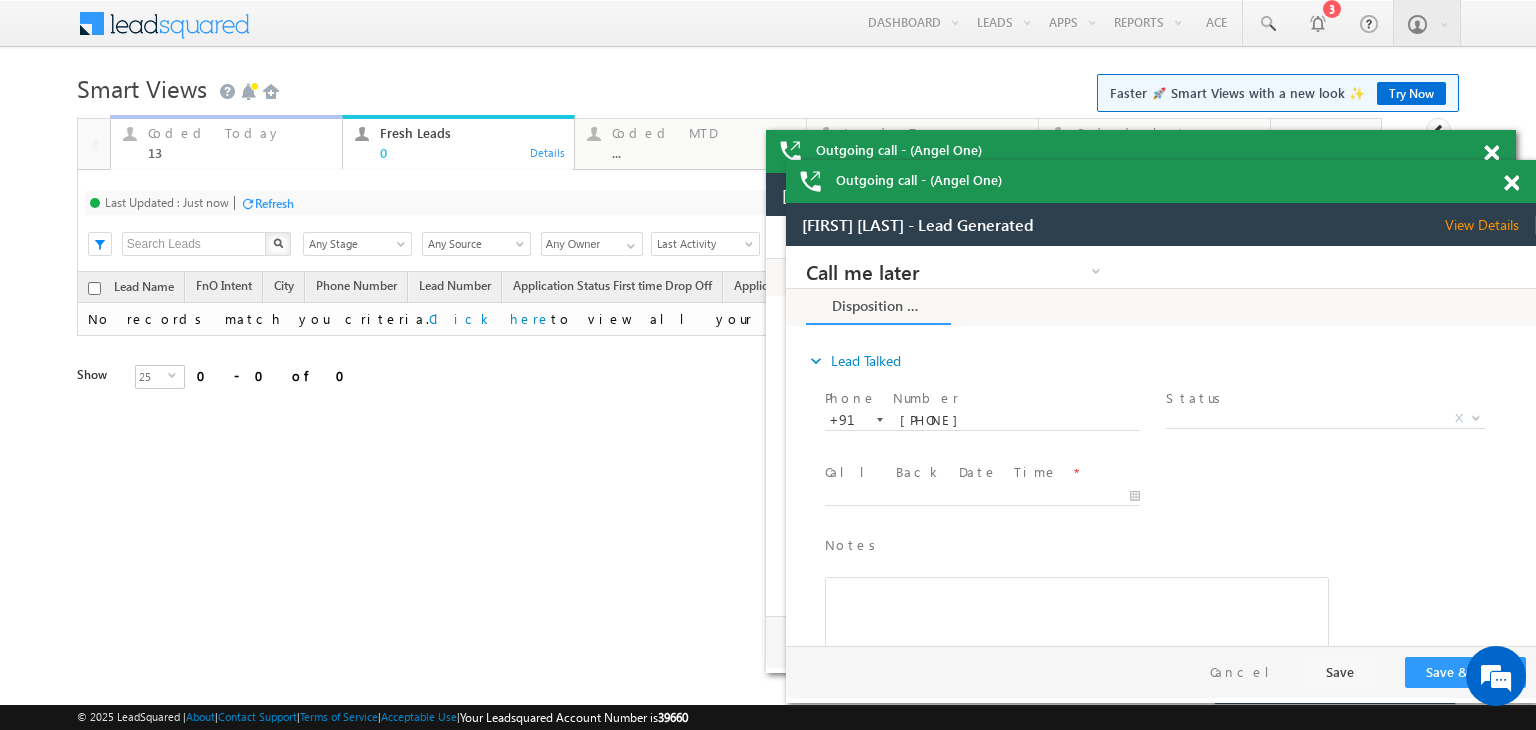 click on "Coded Today 13 Details" at bounding box center (226, 142) 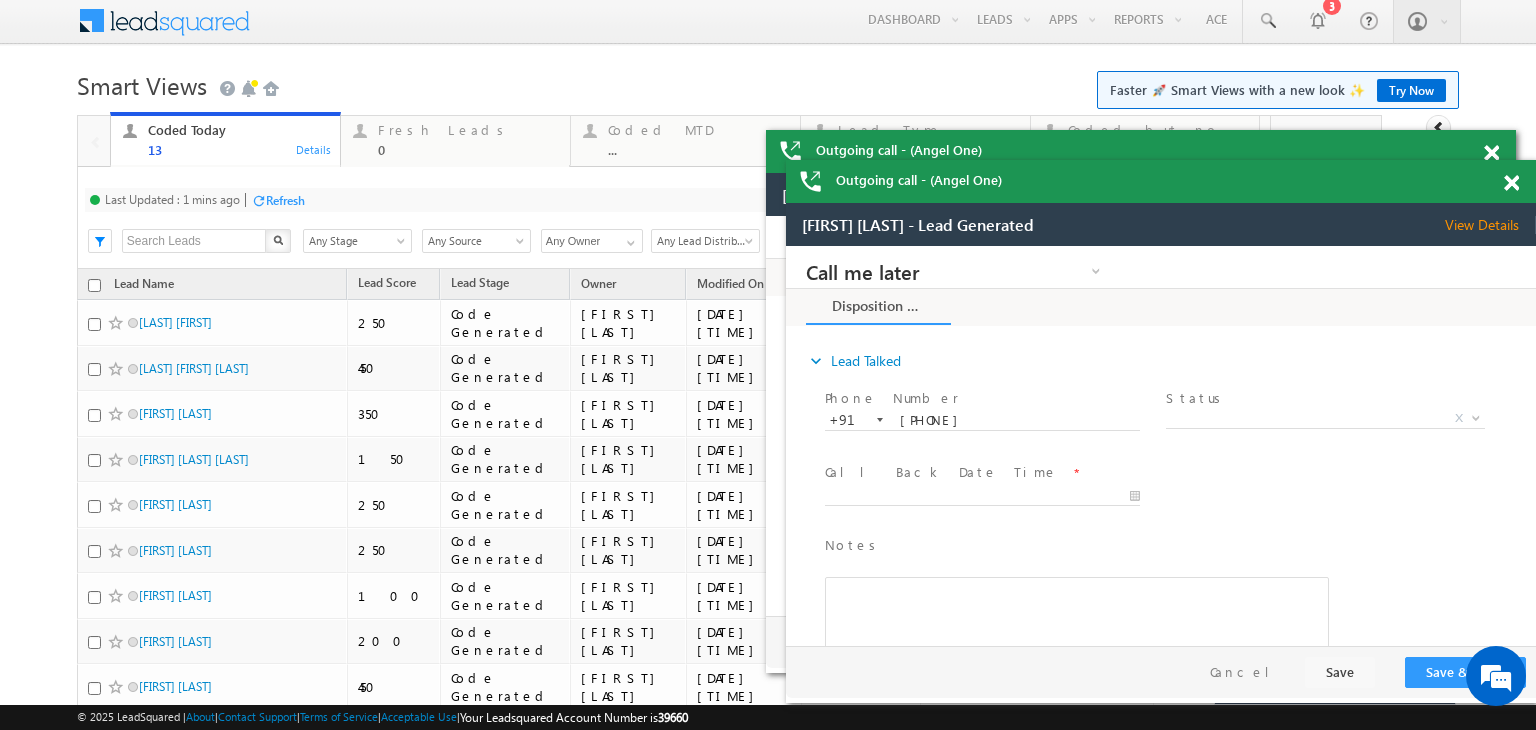 click on "Refresh" at bounding box center [285, 200] 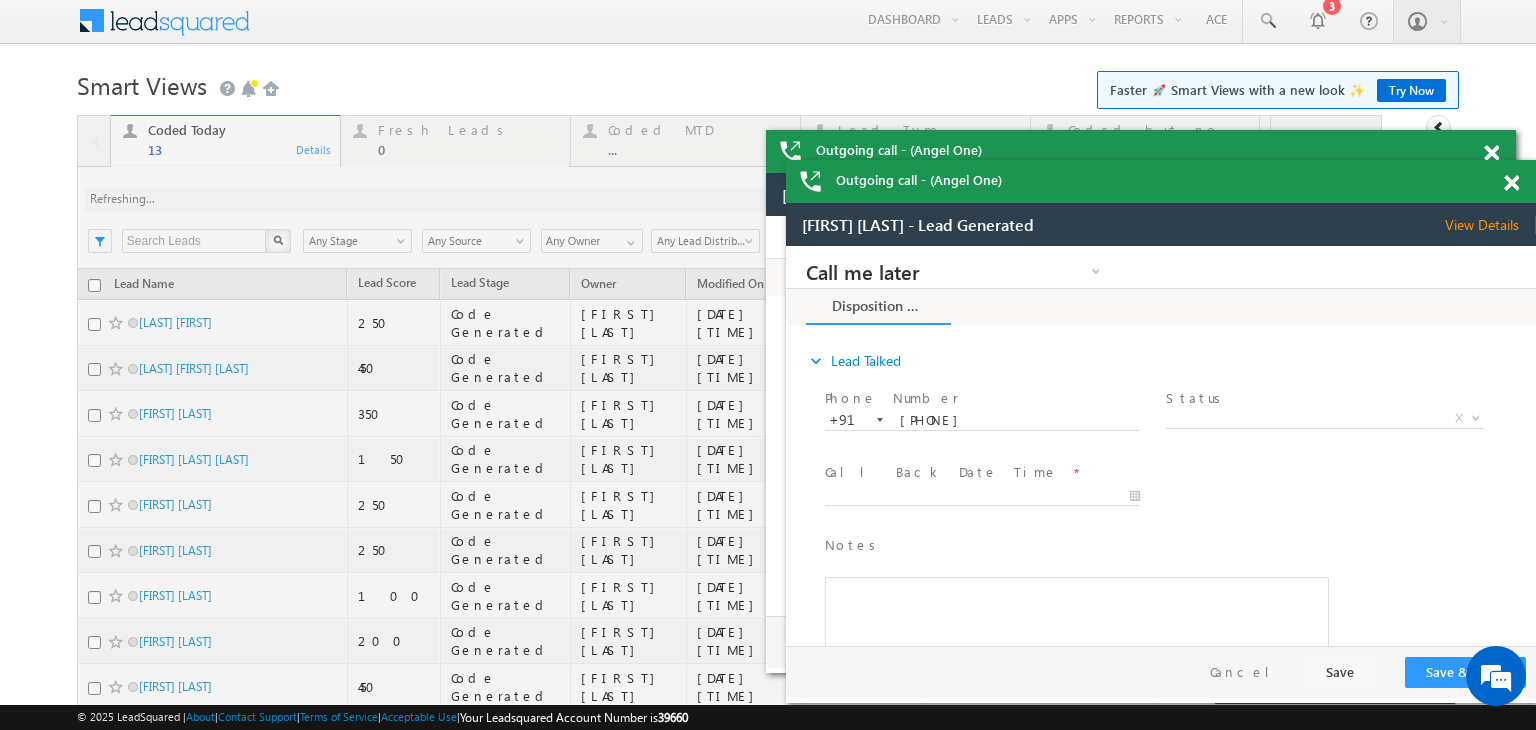 click at bounding box center (1491, 153) 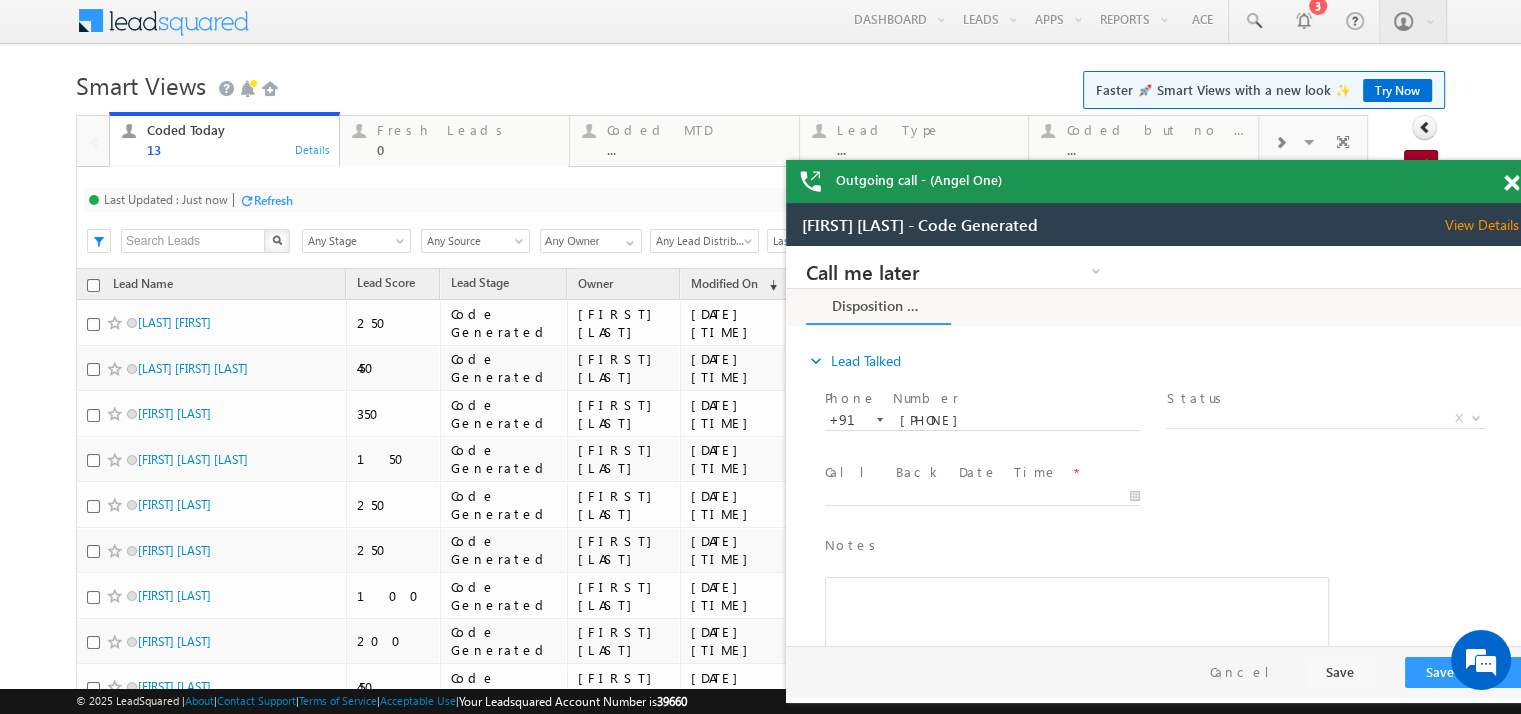 click at bounding box center (1511, 183) 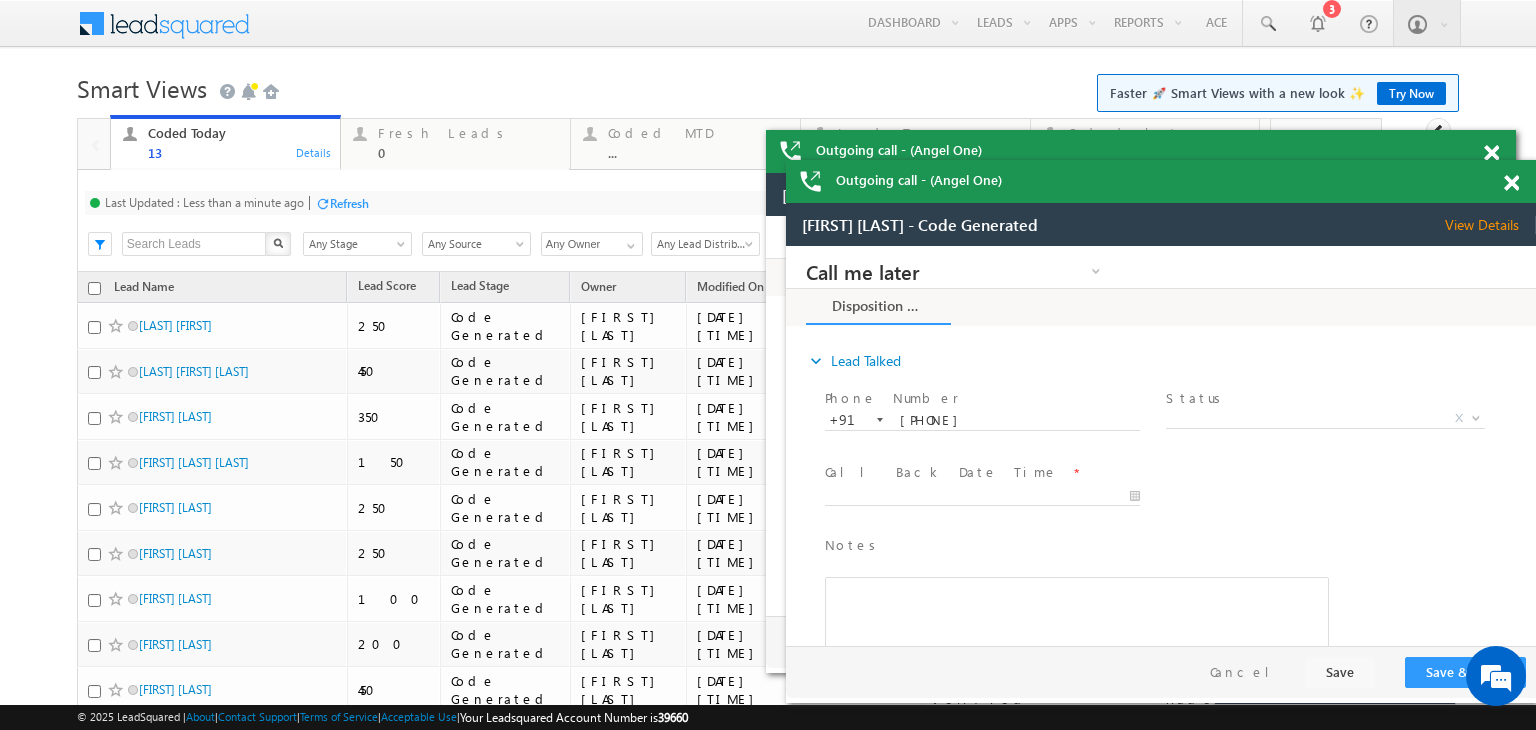 scroll, scrollTop: 0, scrollLeft: 0, axis: both 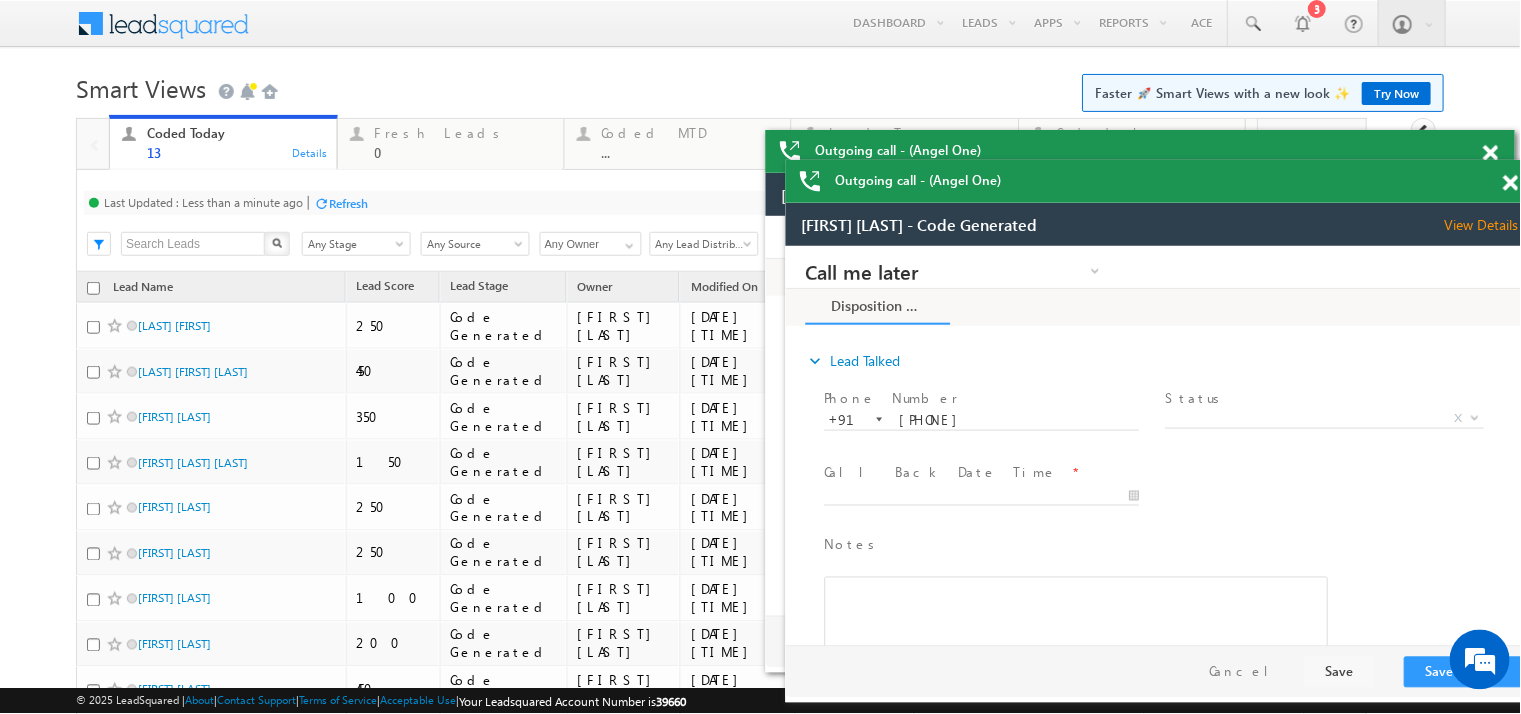 click at bounding box center [1491, 153] 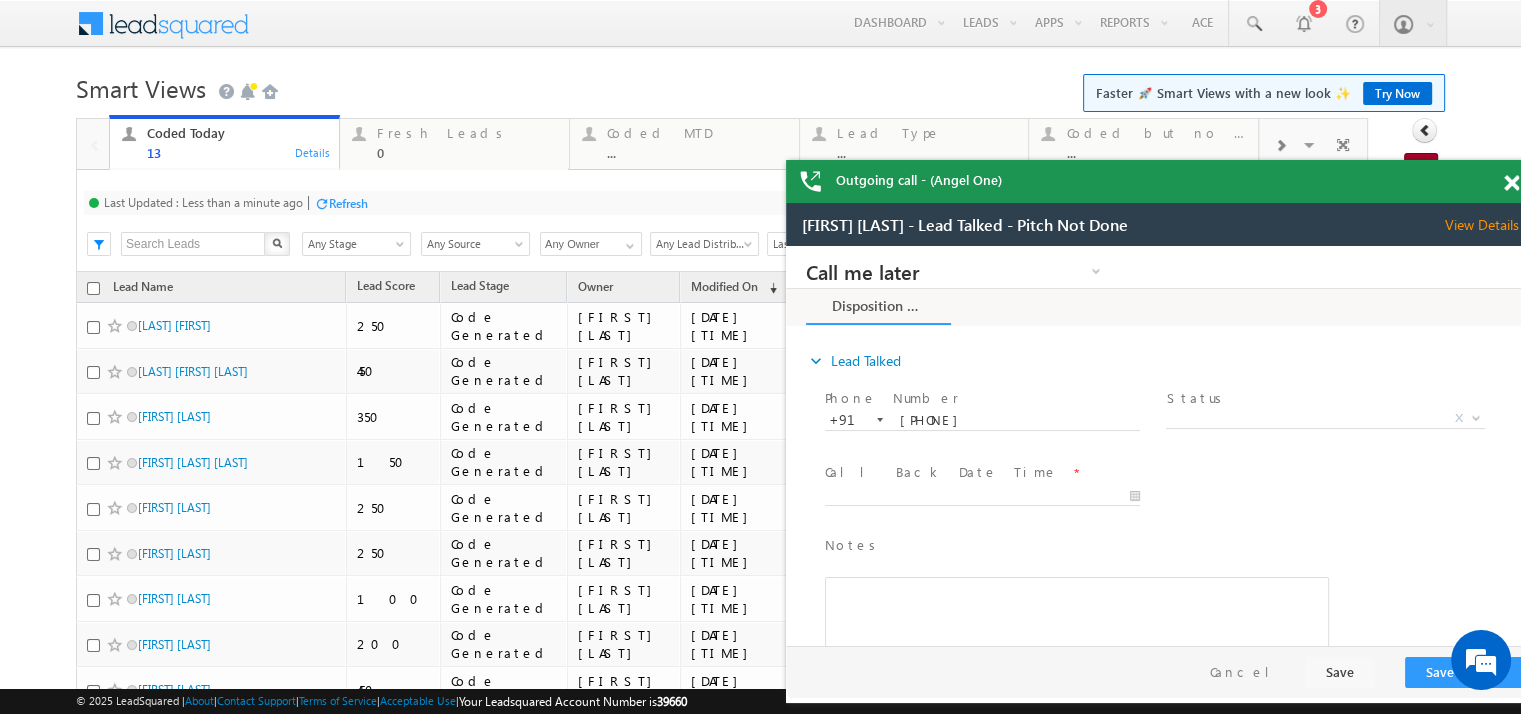 click at bounding box center (1511, 183) 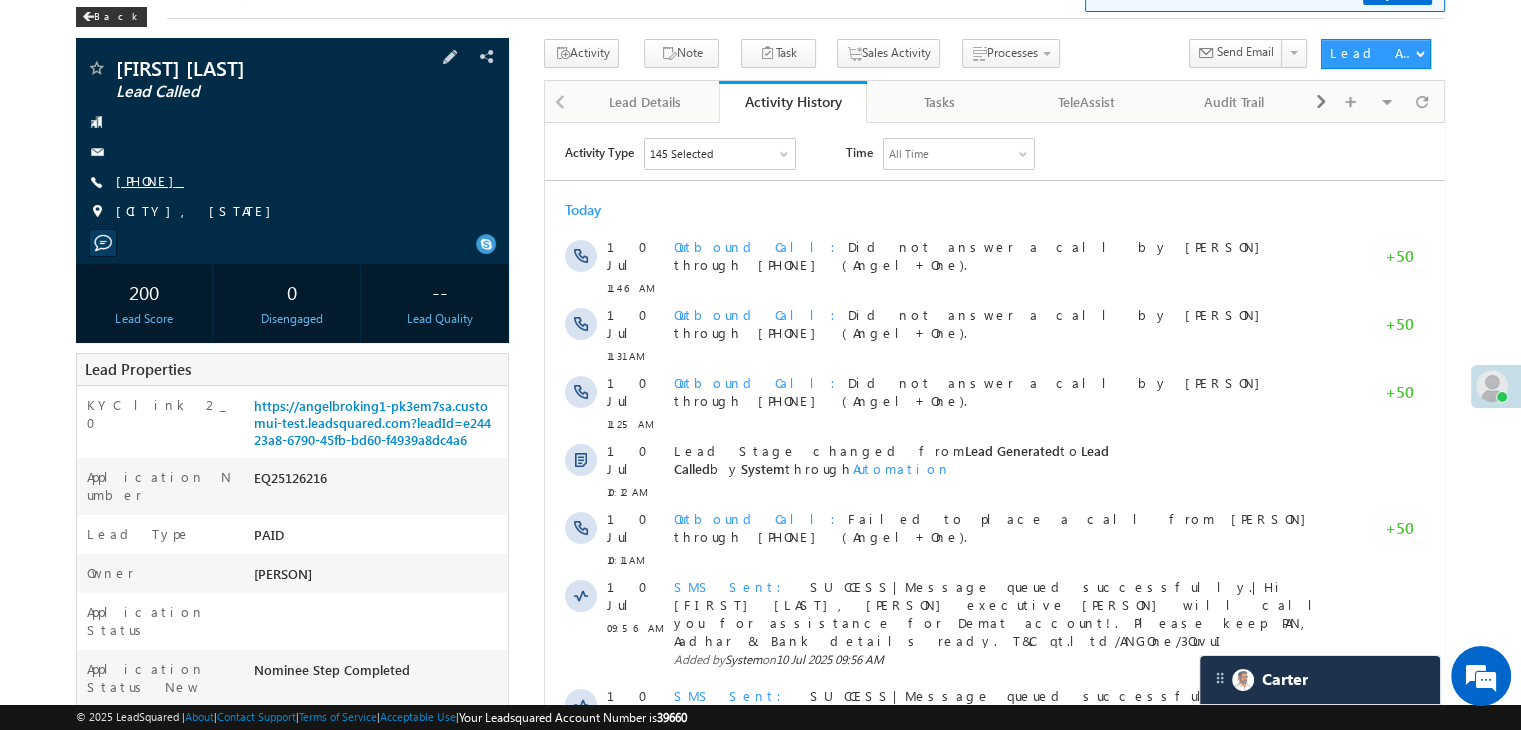 scroll, scrollTop: 0, scrollLeft: 0, axis: both 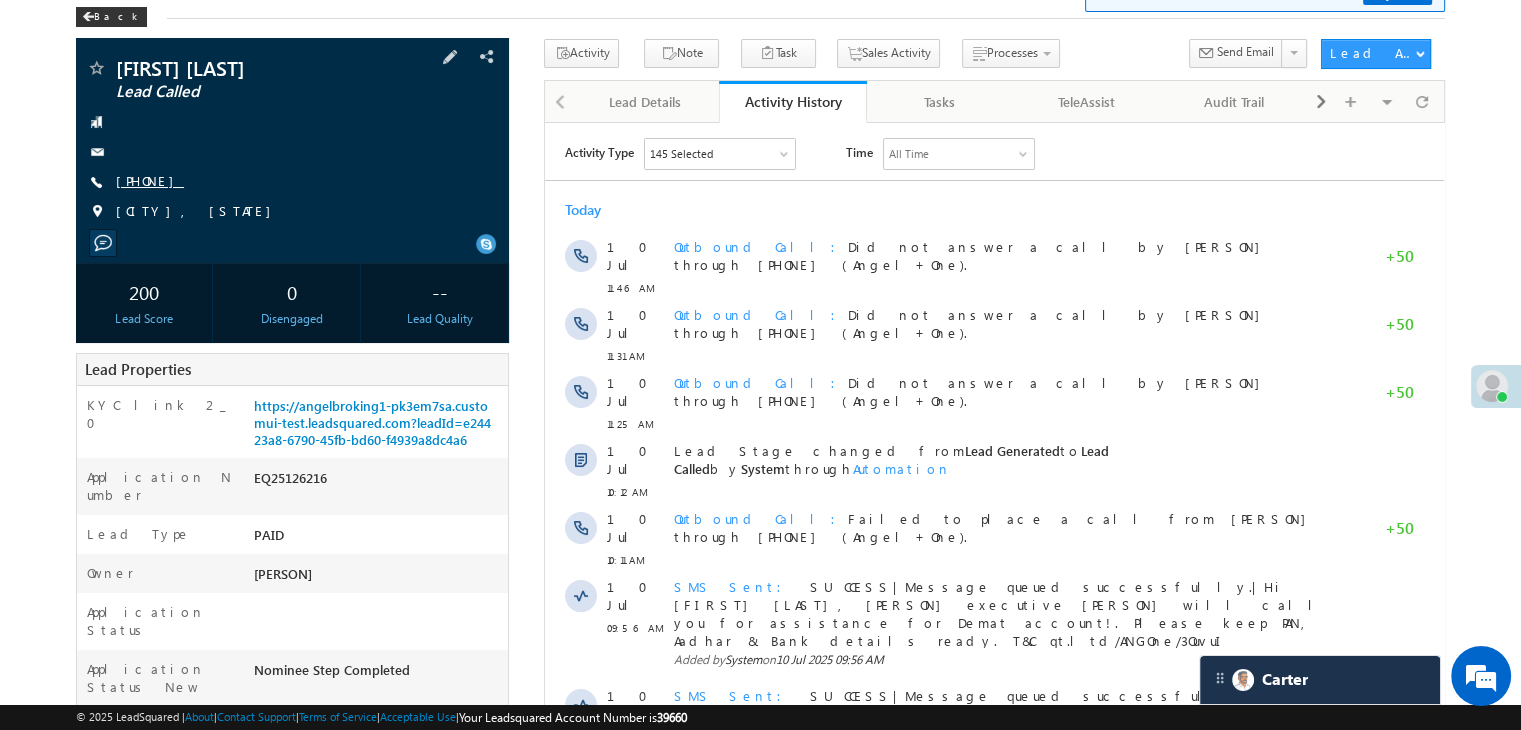 click on "+91-9370138043" at bounding box center (150, 180) 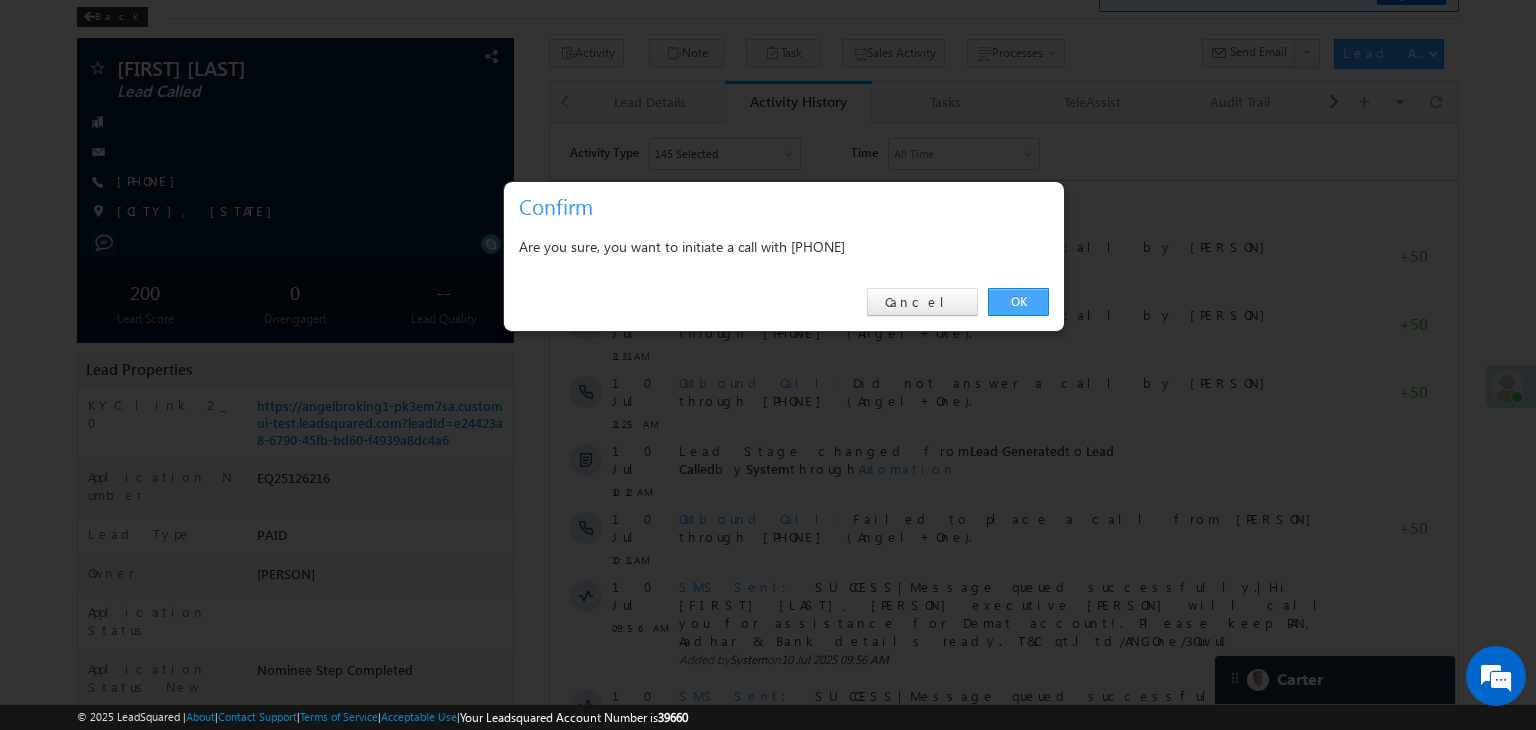 click on "OK" at bounding box center (1018, 302) 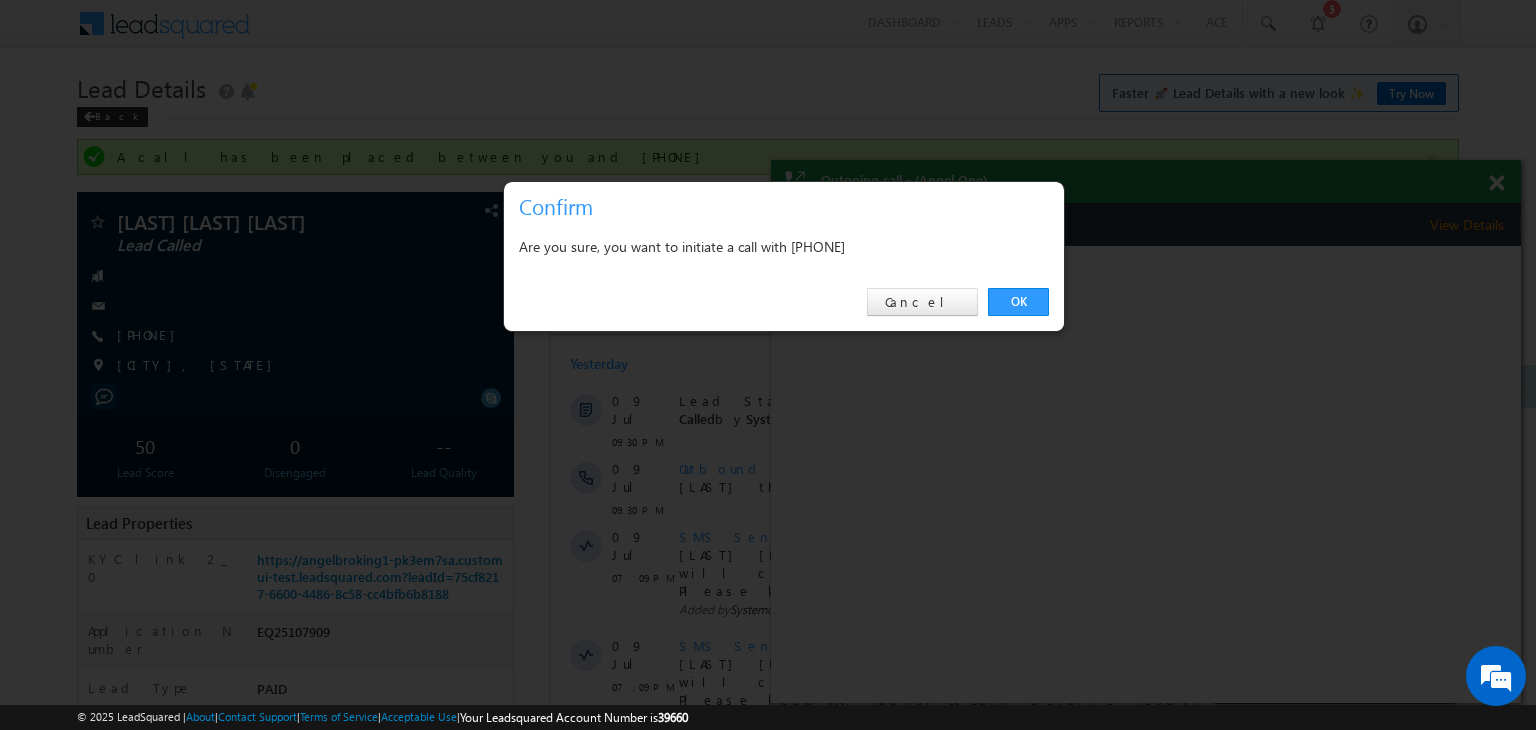 scroll, scrollTop: 0, scrollLeft: 0, axis: both 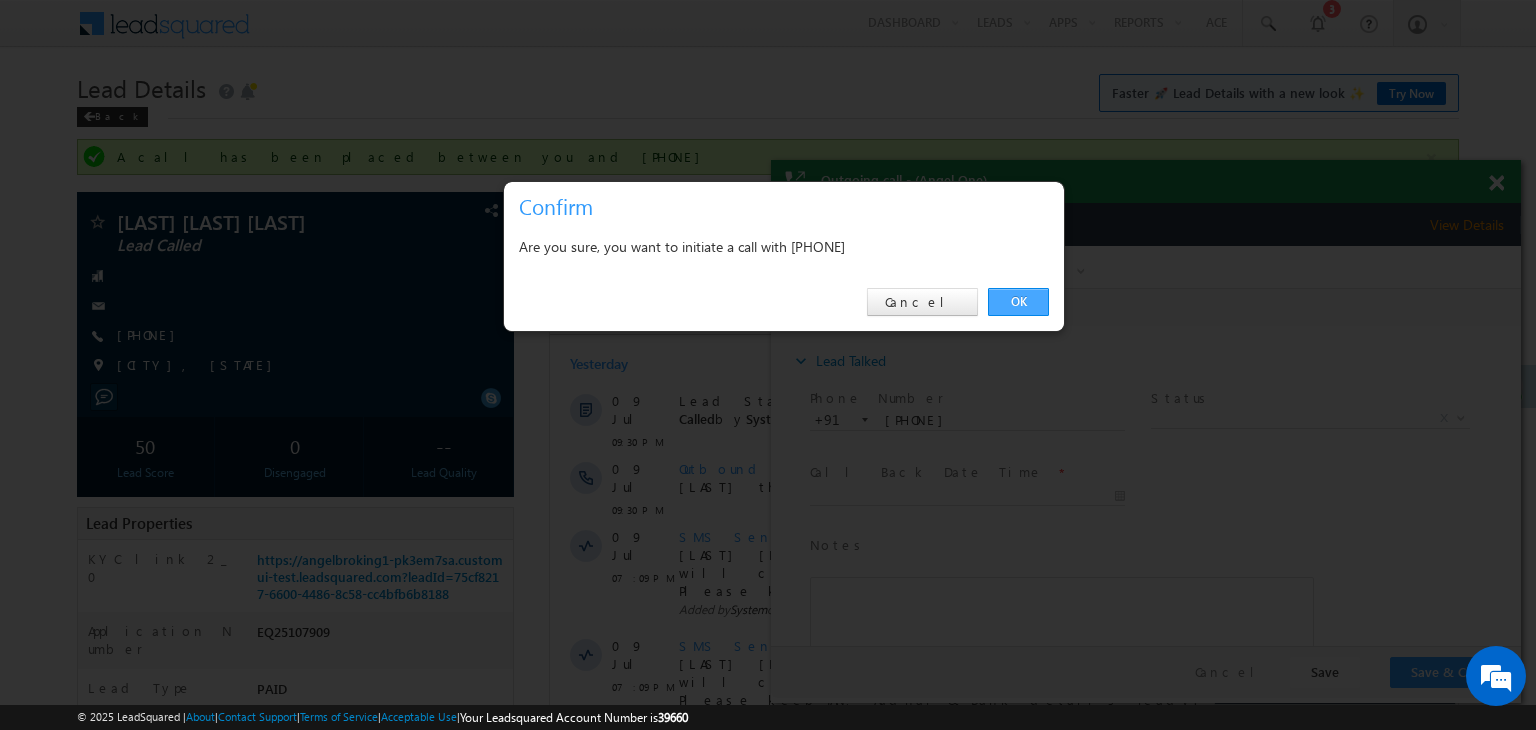 click on "OK" at bounding box center (1018, 302) 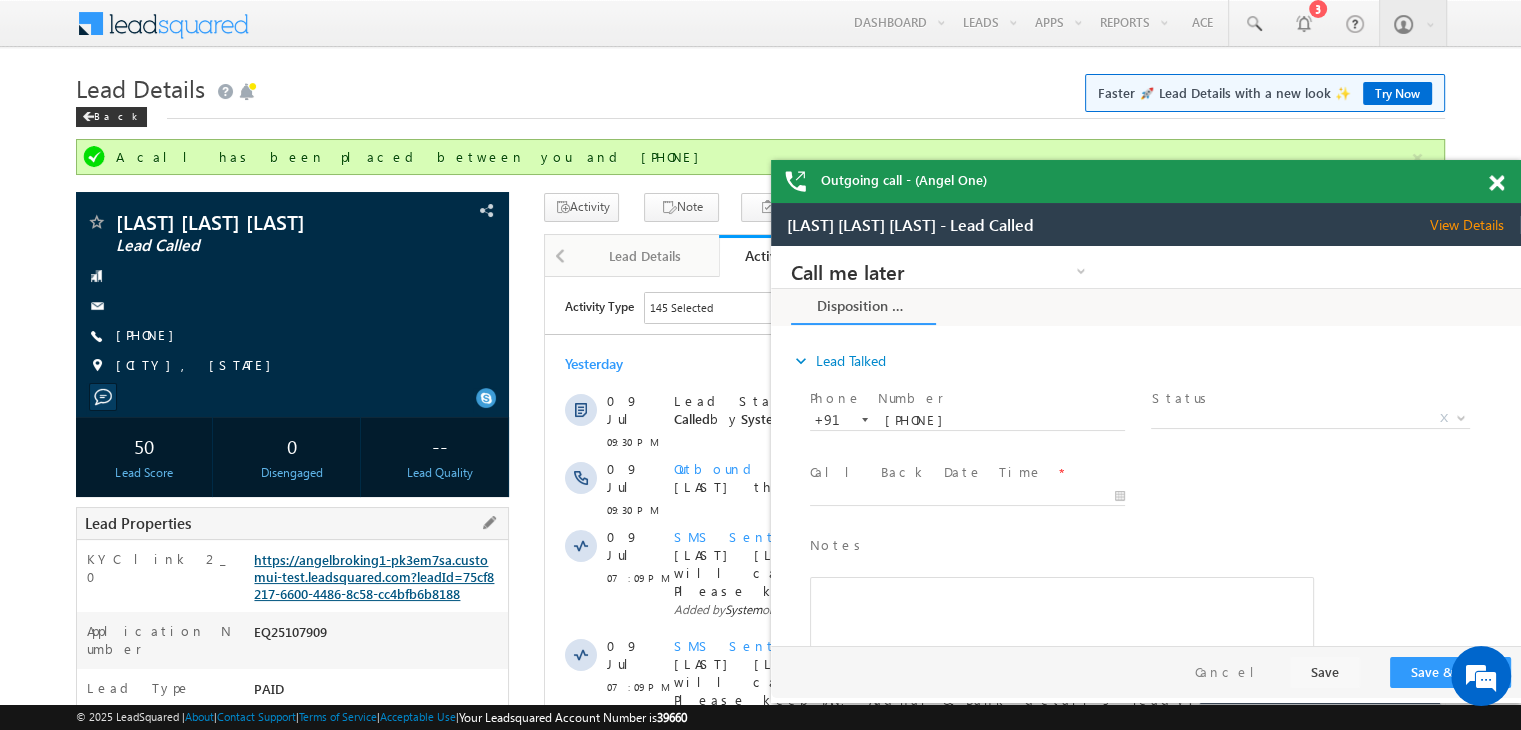 click on "https://angelbroking1-pk3em7sa.customui-test.leadsquared.com?leadId=75cf8217-6600-4486-8c58-cc4bfb6b8188" at bounding box center (374, 576) 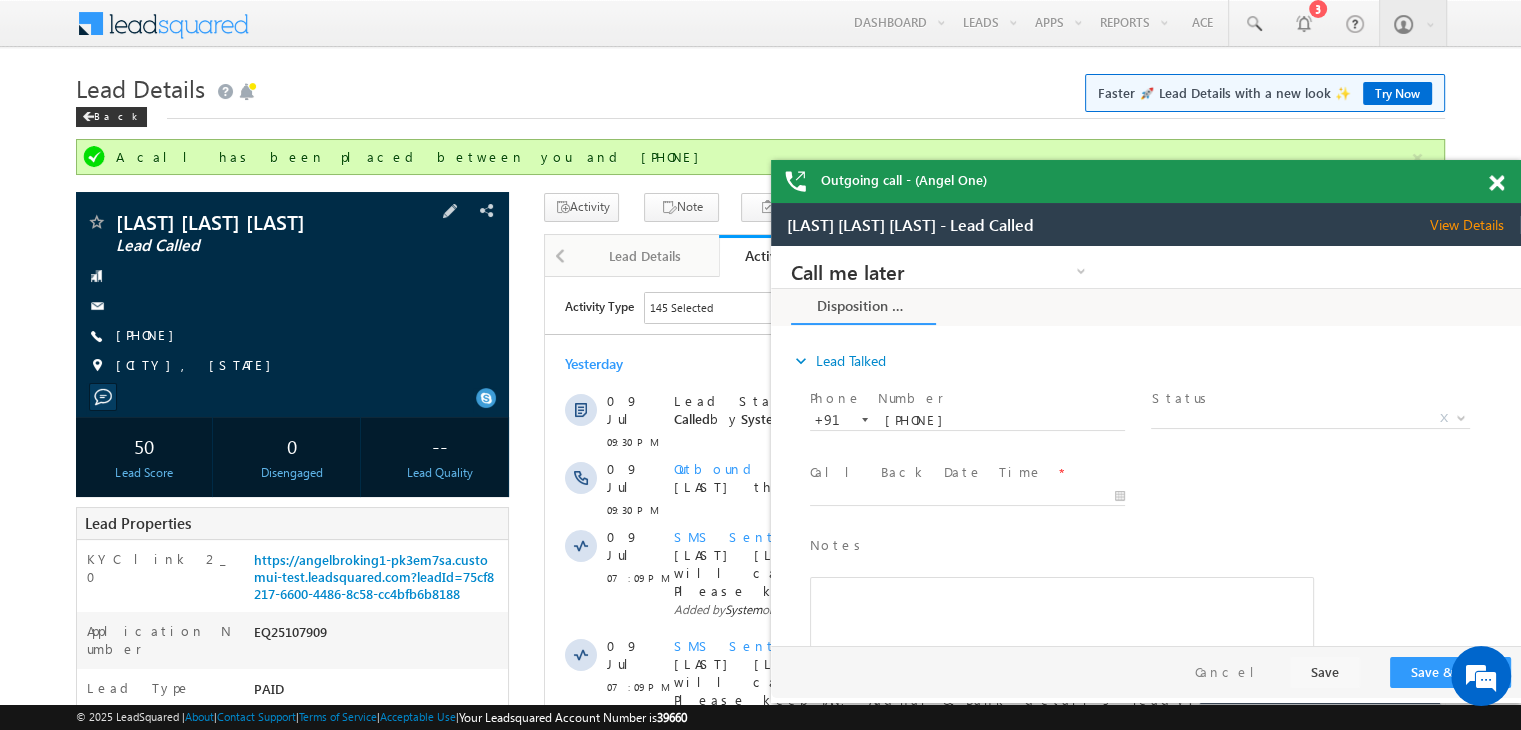 click on "+91-9737747864" at bounding box center (150, 336) 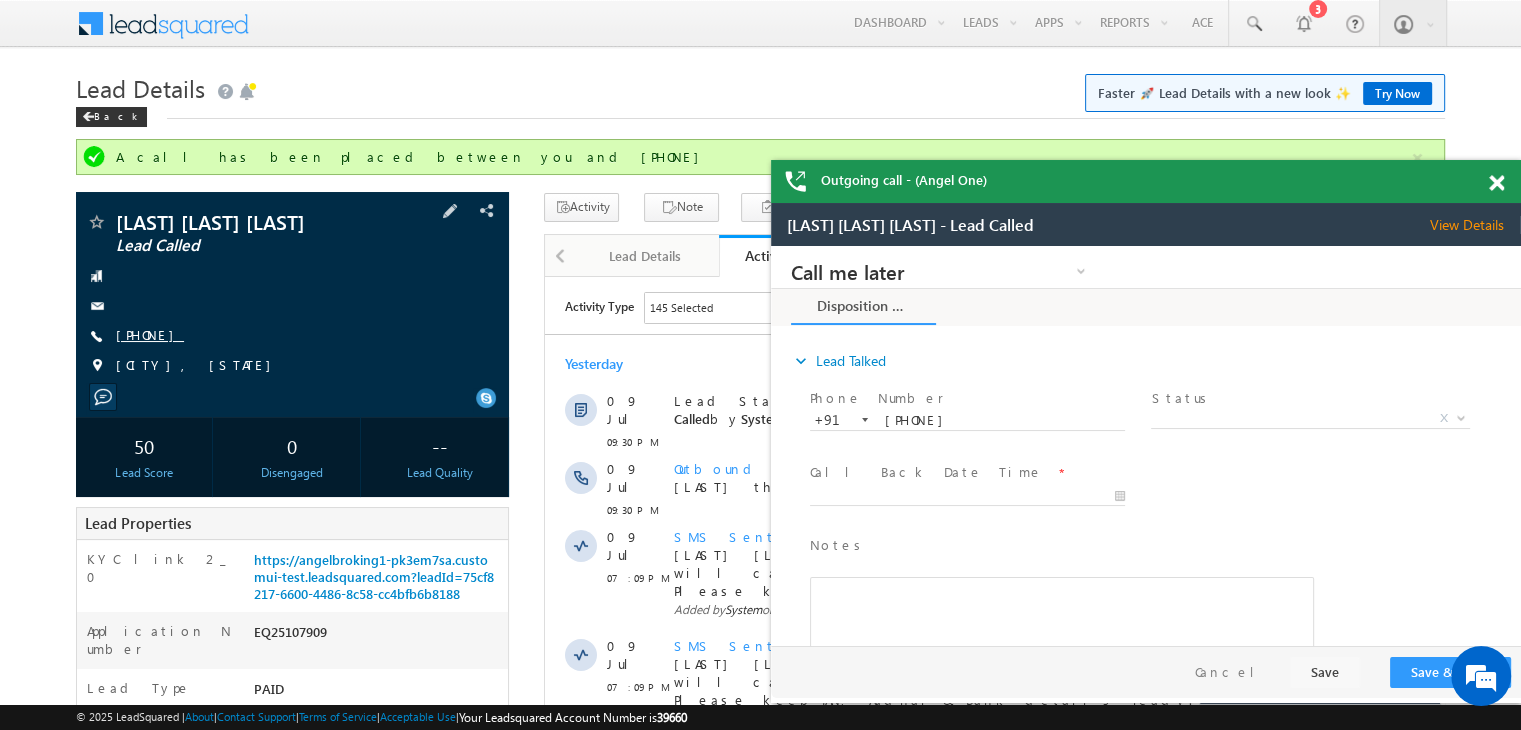click on "[PHONE]" at bounding box center (150, 334) 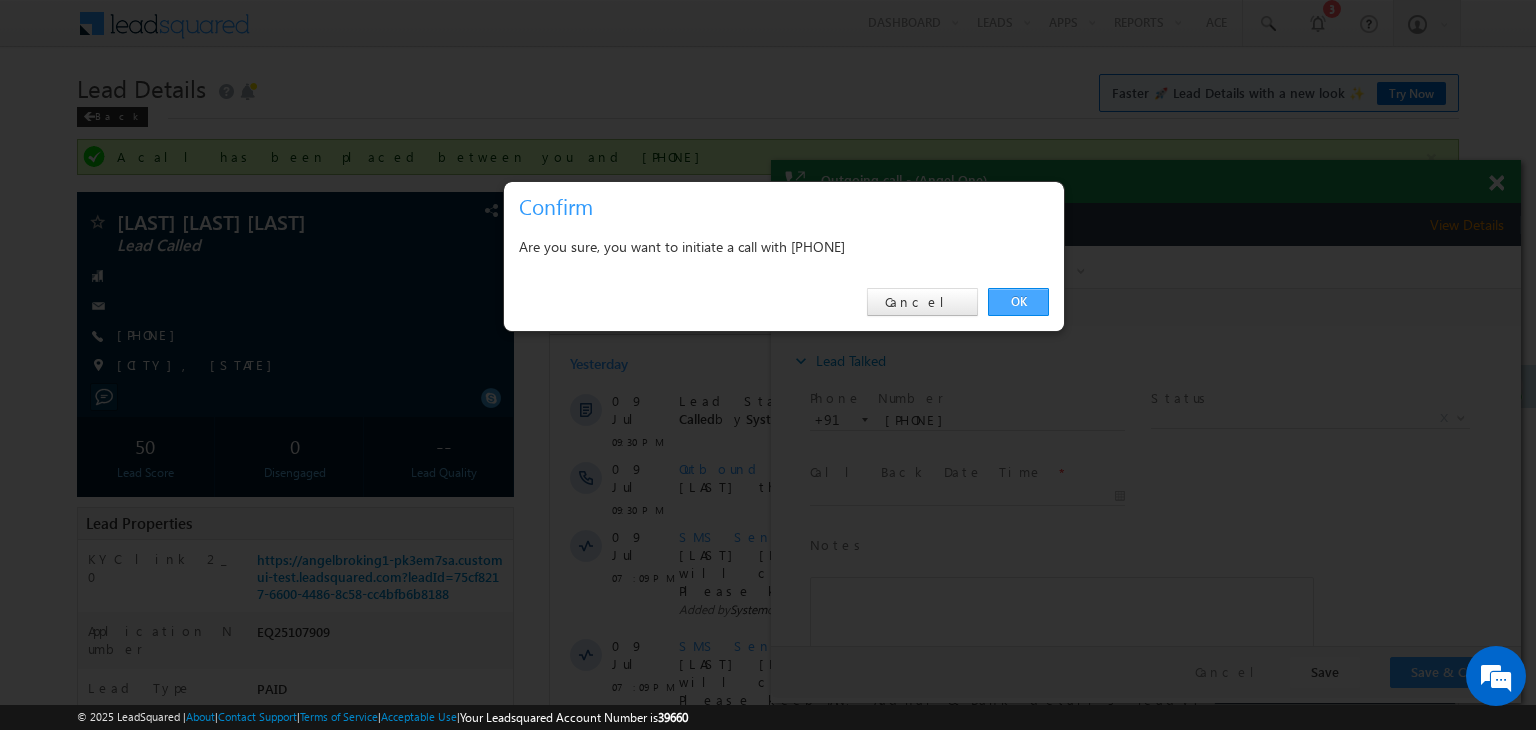 click on "OK" at bounding box center [1018, 302] 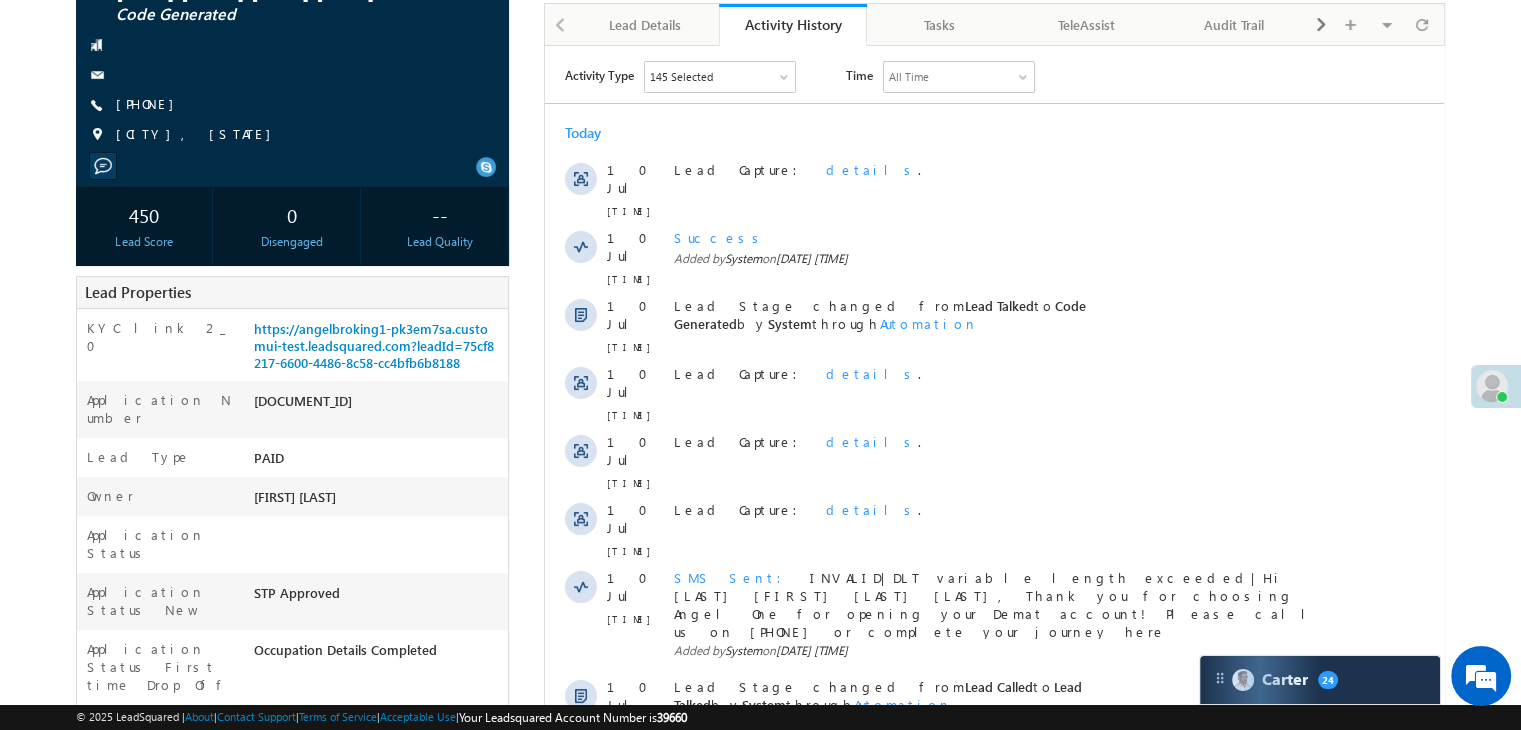 scroll, scrollTop: 0, scrollLeft: 0, axis: both 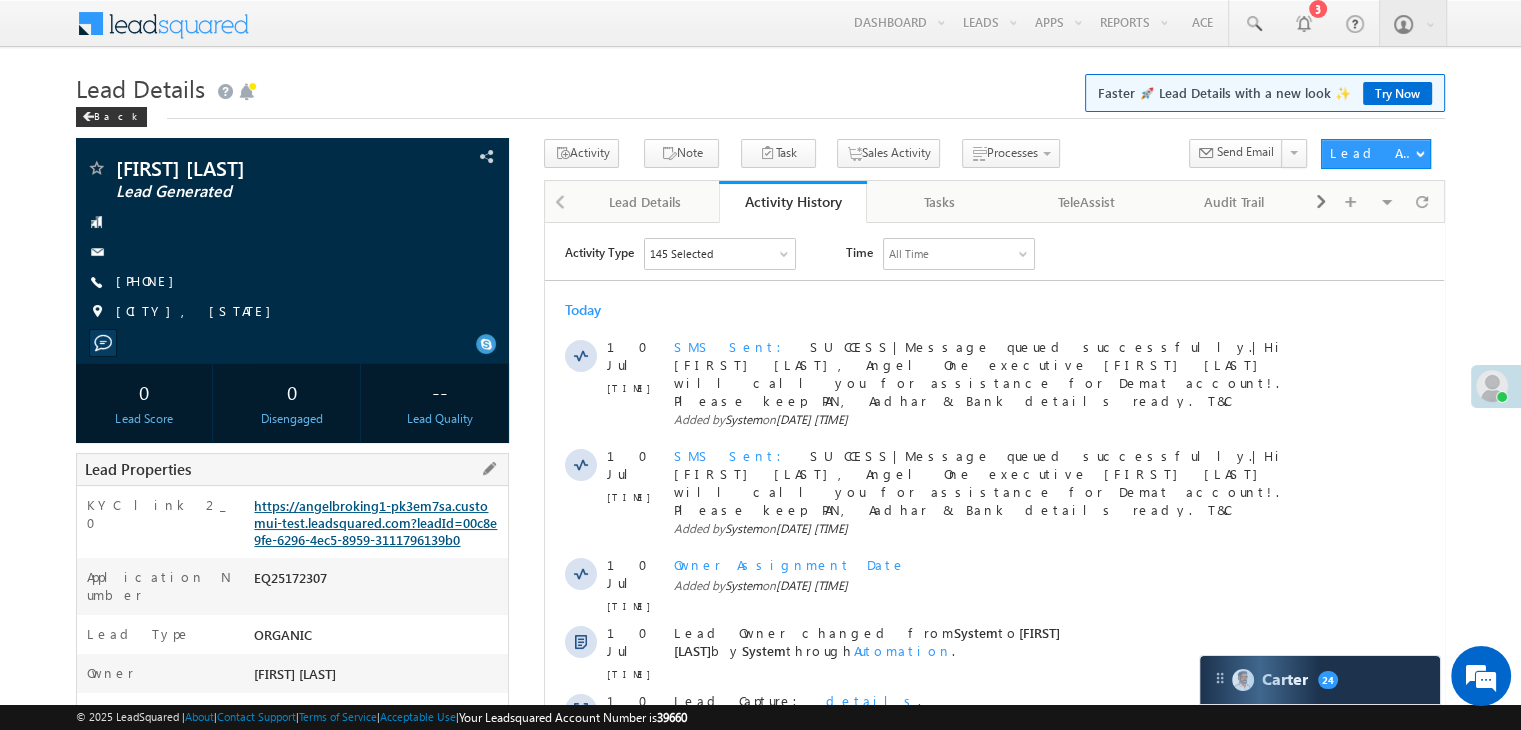 click on "https://angelbroking1-pk3em7sa.customui-test.leadsquared.com?leadId=00c8e9fe-6296-4ec5-8959-3111796139b0" at bounding box center (375, 522) 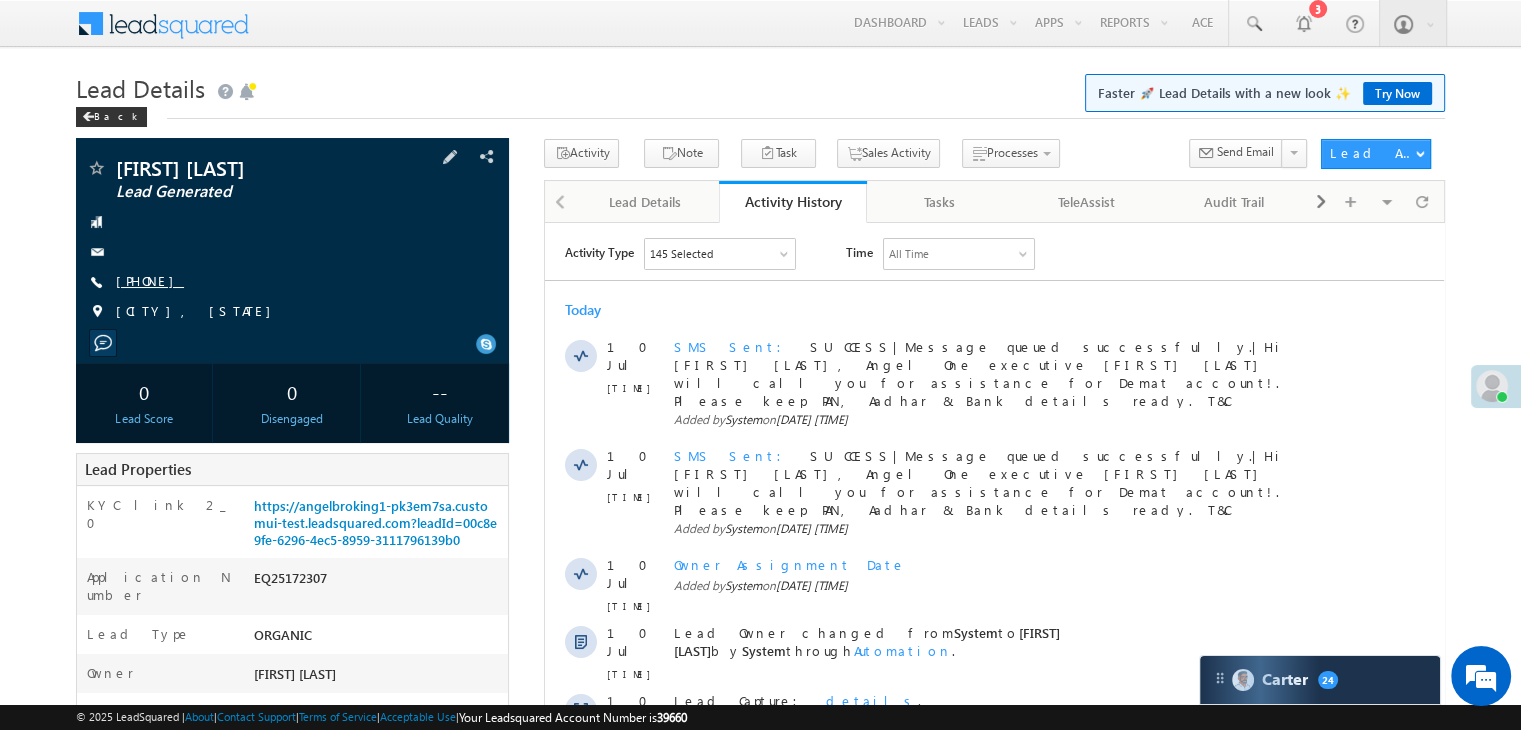 click on "[PHONE]" at bounding box center [150, 280] 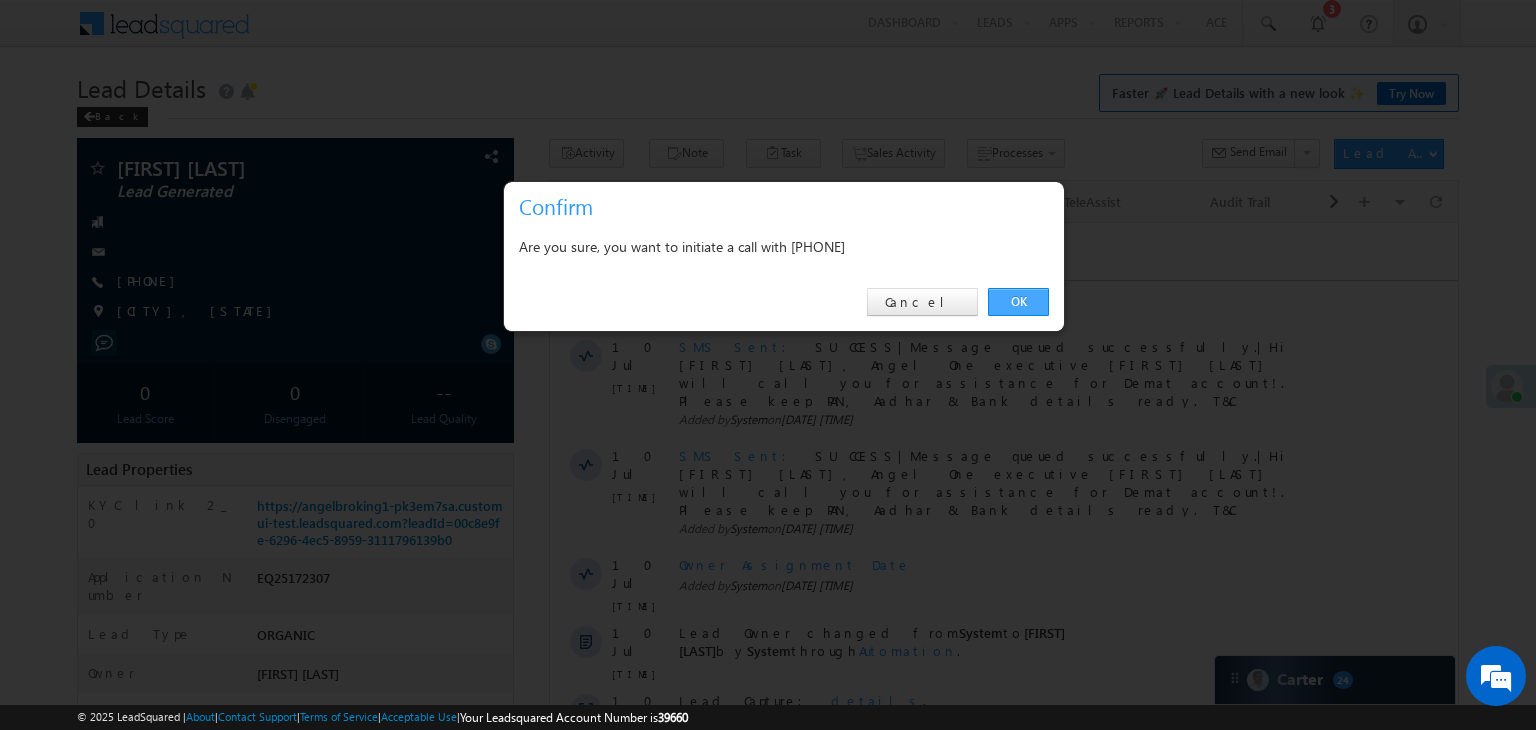 click on "OK" at bounding box center (1018, 302) 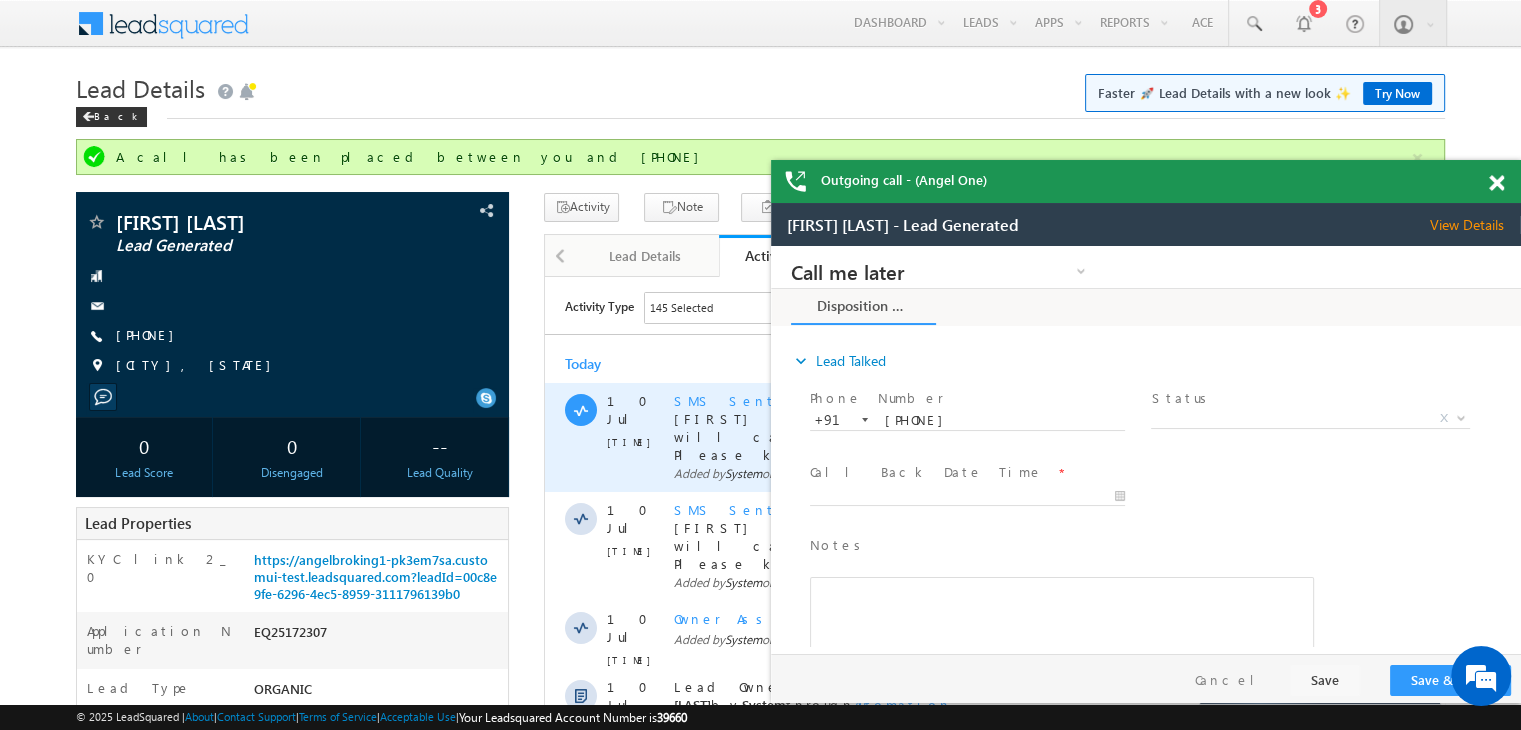 scroll, scrollTop: 0, scrollLeft: 0, axis: both 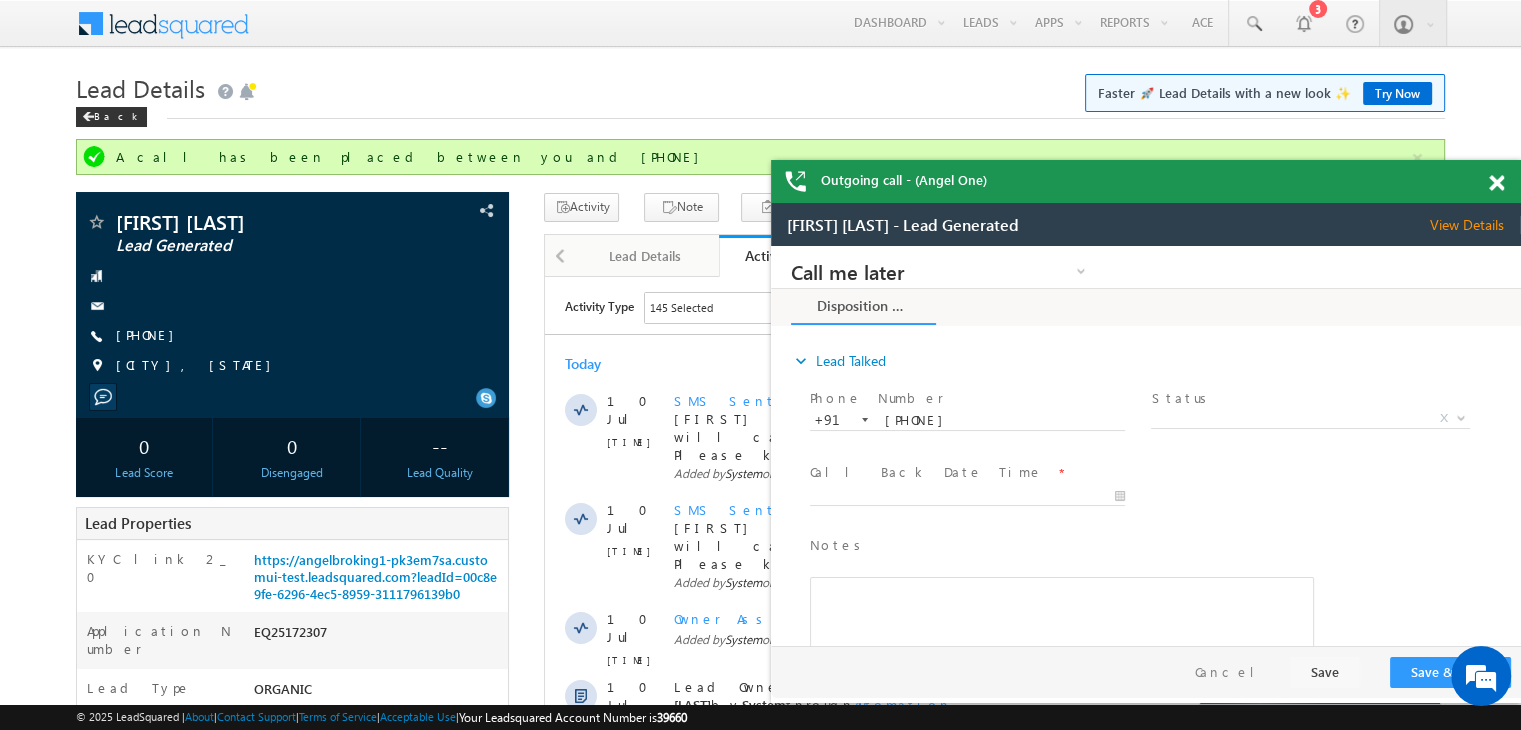 click on "Outgoing call -  (Angel One)" at bounding box center [1146, 181] 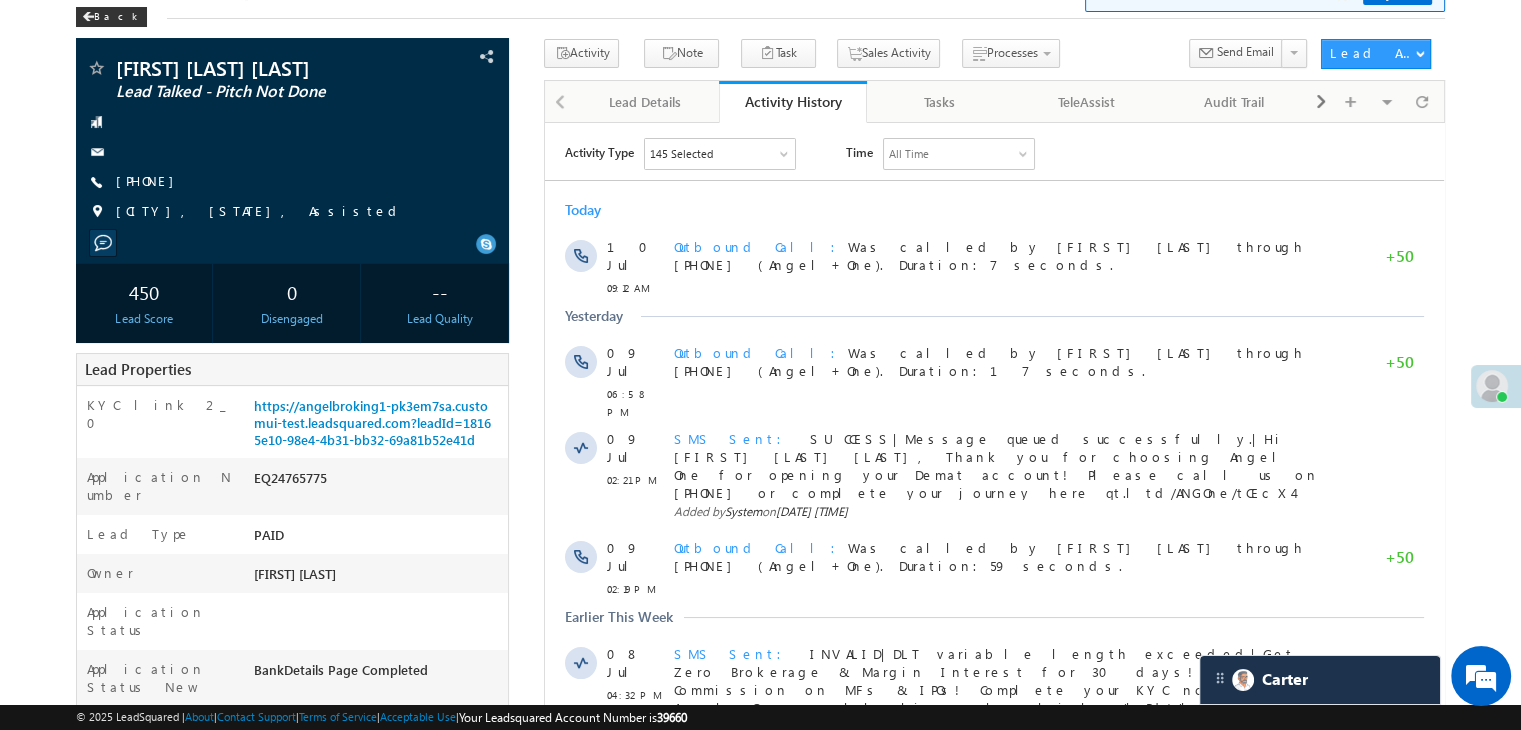 scroll, scrollTop: 0, scrollLeft: 0, axis: both 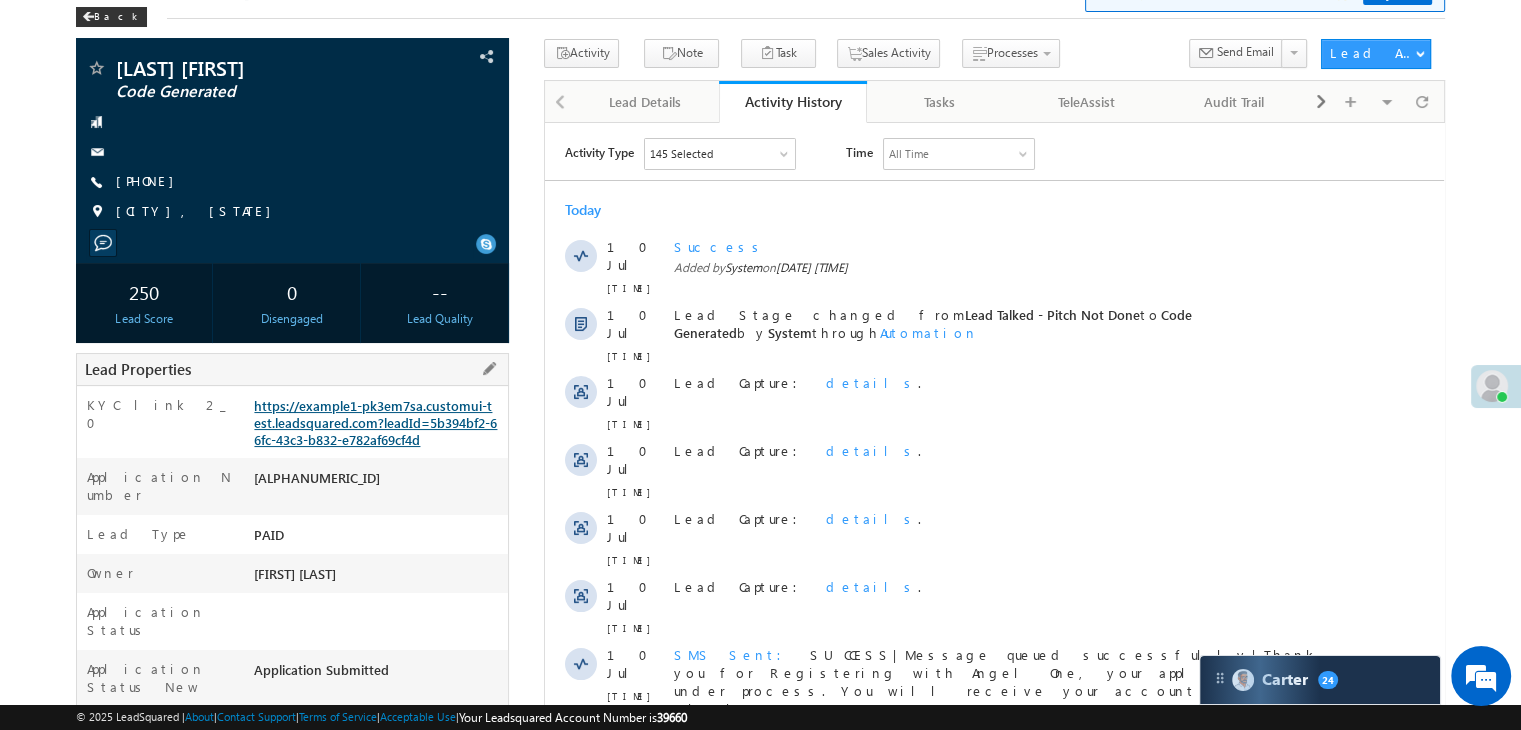 click on "https://angelbroking1-pk3em7sa.customui-test.leadsquared.com?leadId=5b394bf2-66fc-43c3-b832-e782af69cf4d" at bounding box center [375, 422] 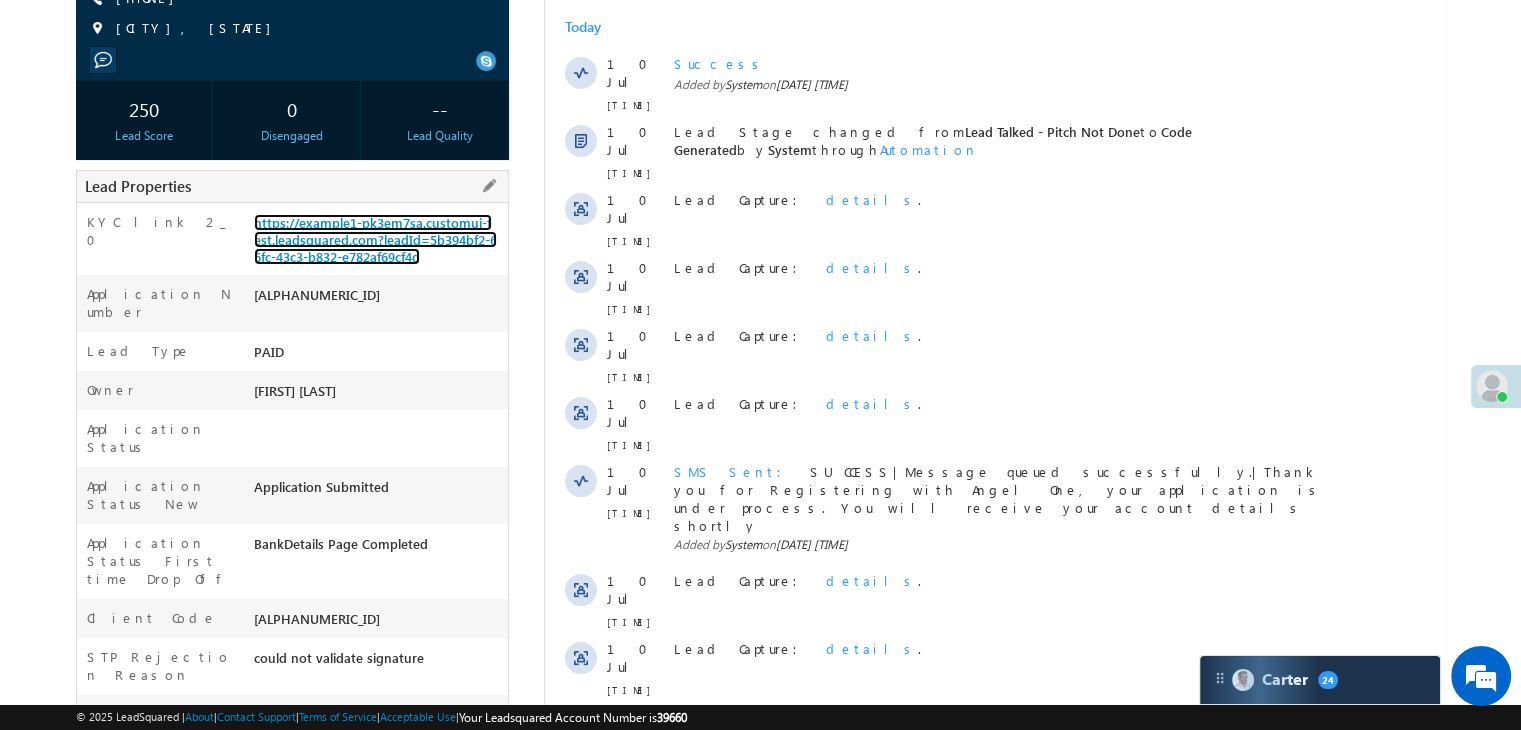 scroll, scrollTop: 400, scrollLeft: 0, axis: vertical 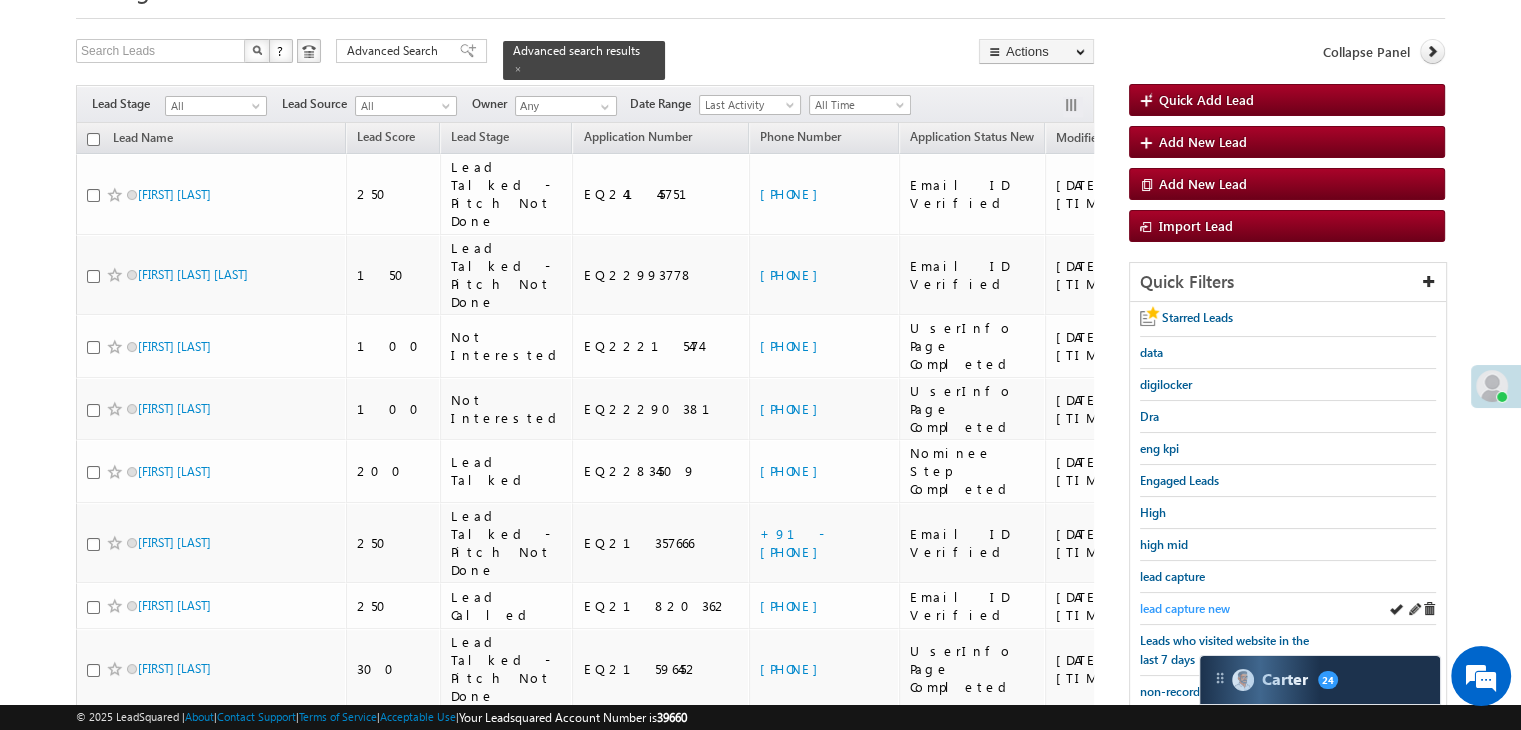 click on "lead capture new" at bounding box center (1185, 608) 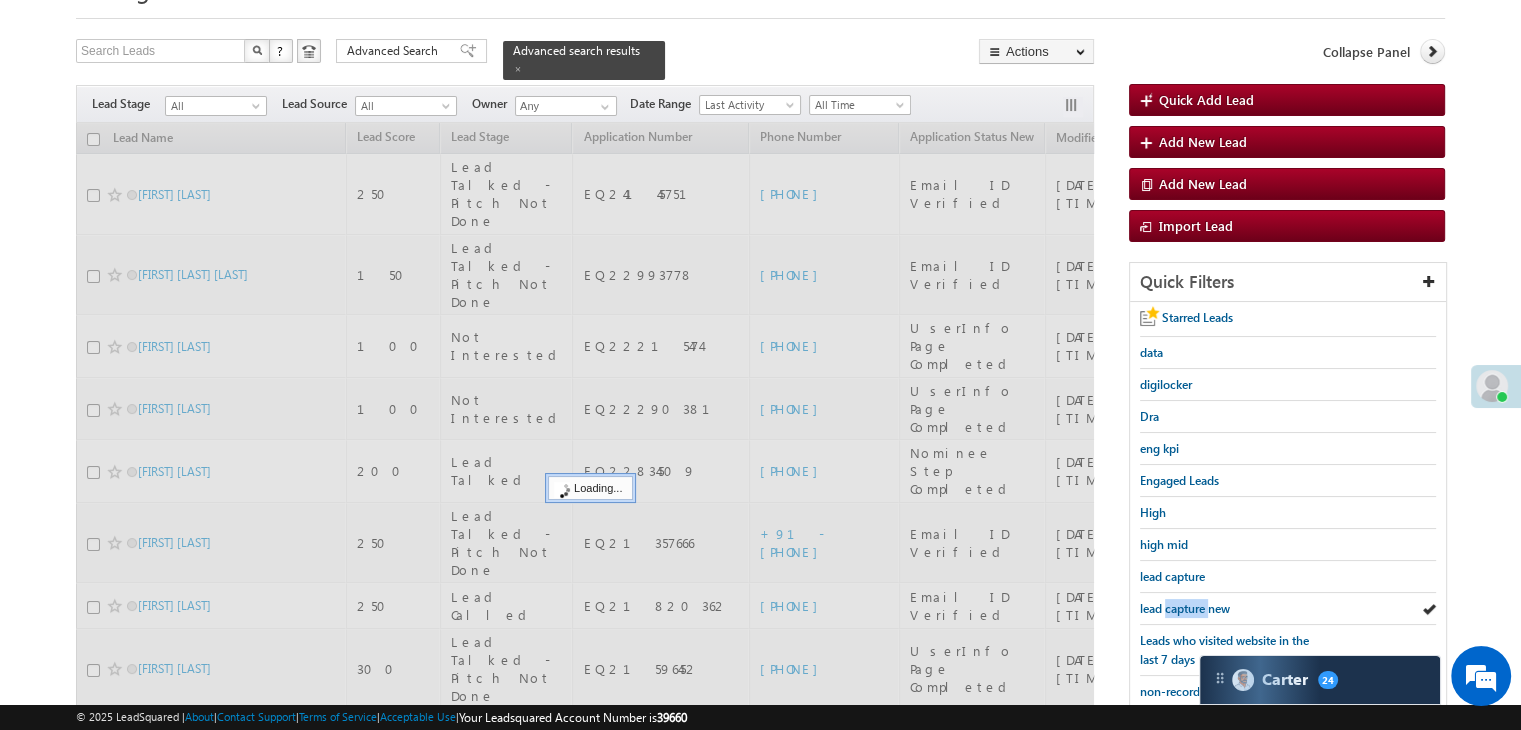 click on "lead capture new" at bounding box center [1185, 608] 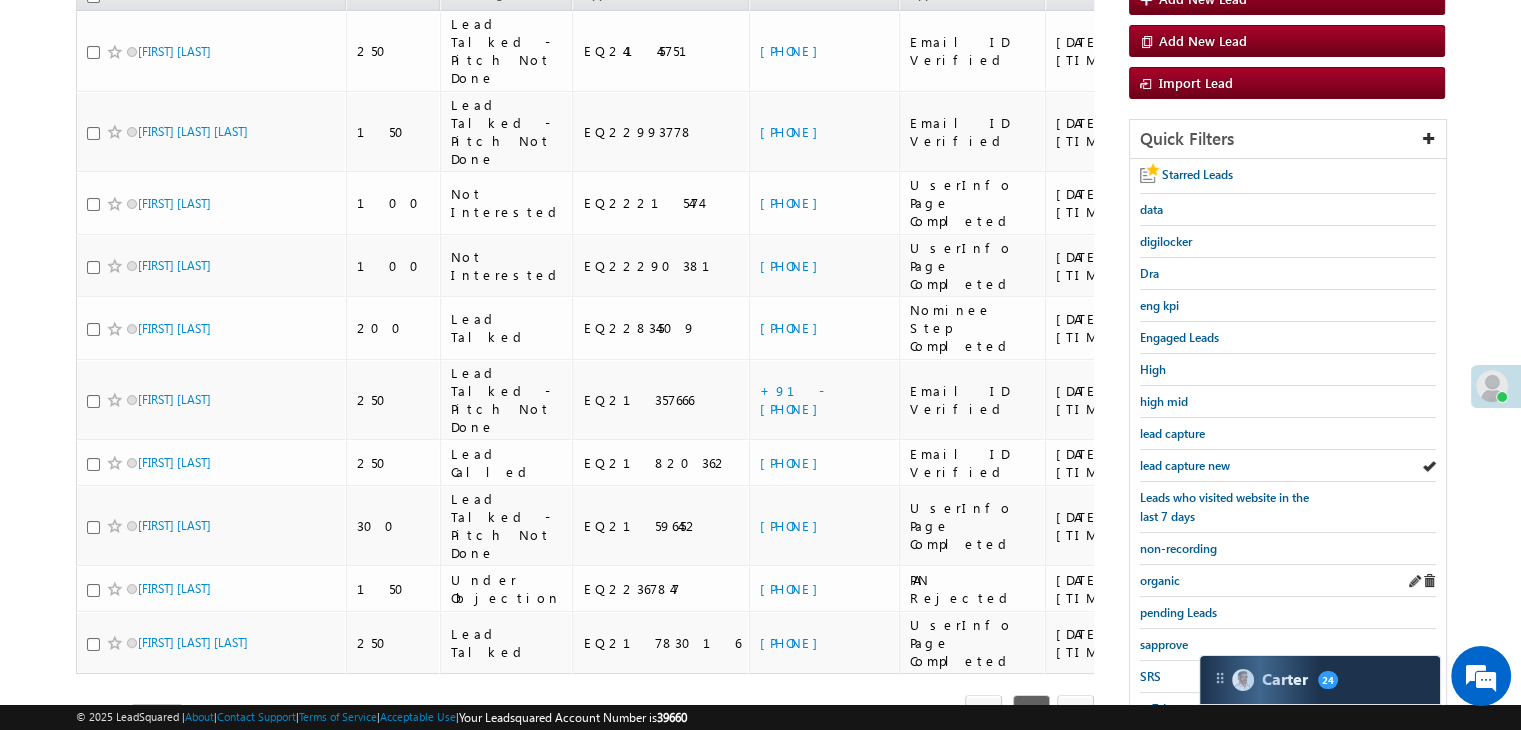 scroll, scrollTop: 363, scrollLeft: 0, axis: vertical 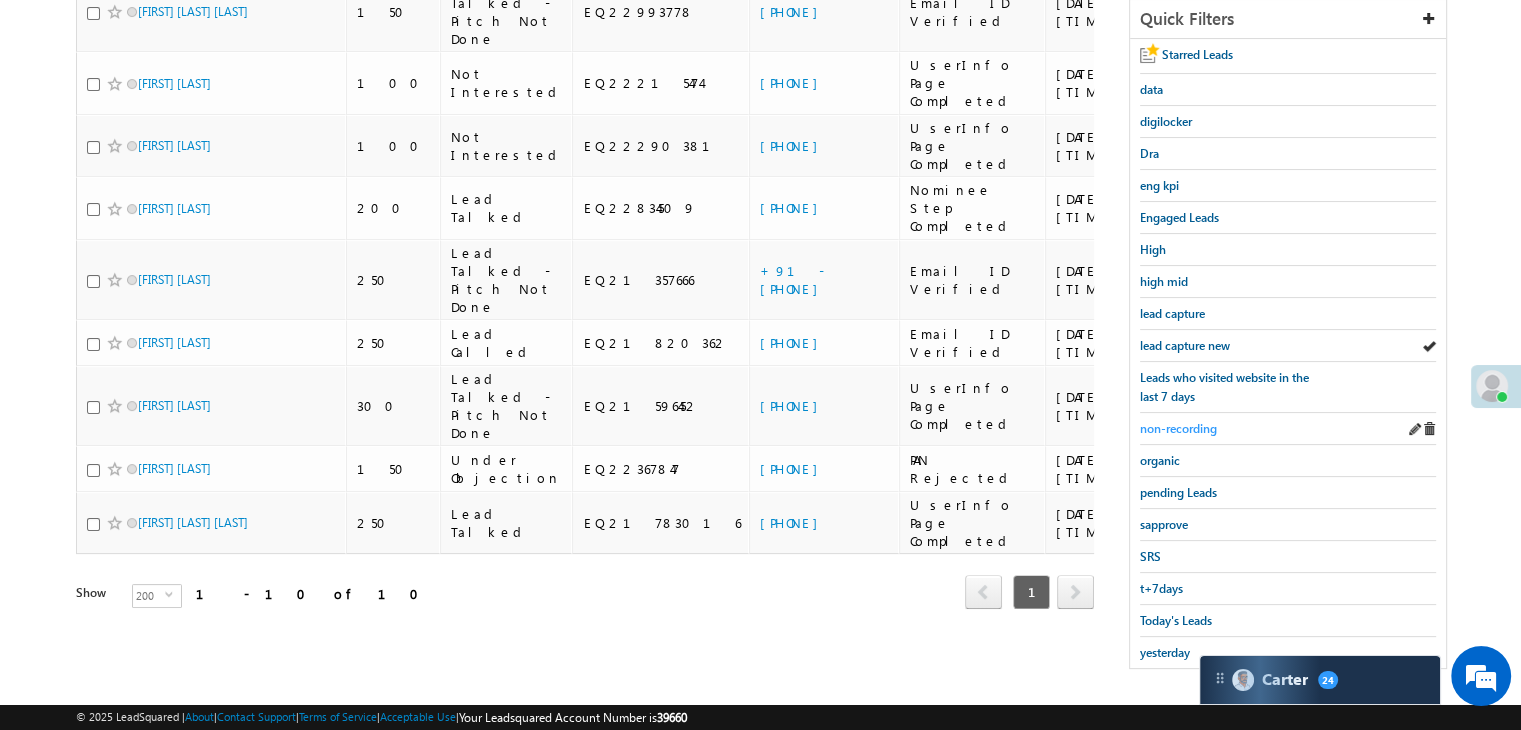 click on "non-recording" at bounding box center [1178, 428] 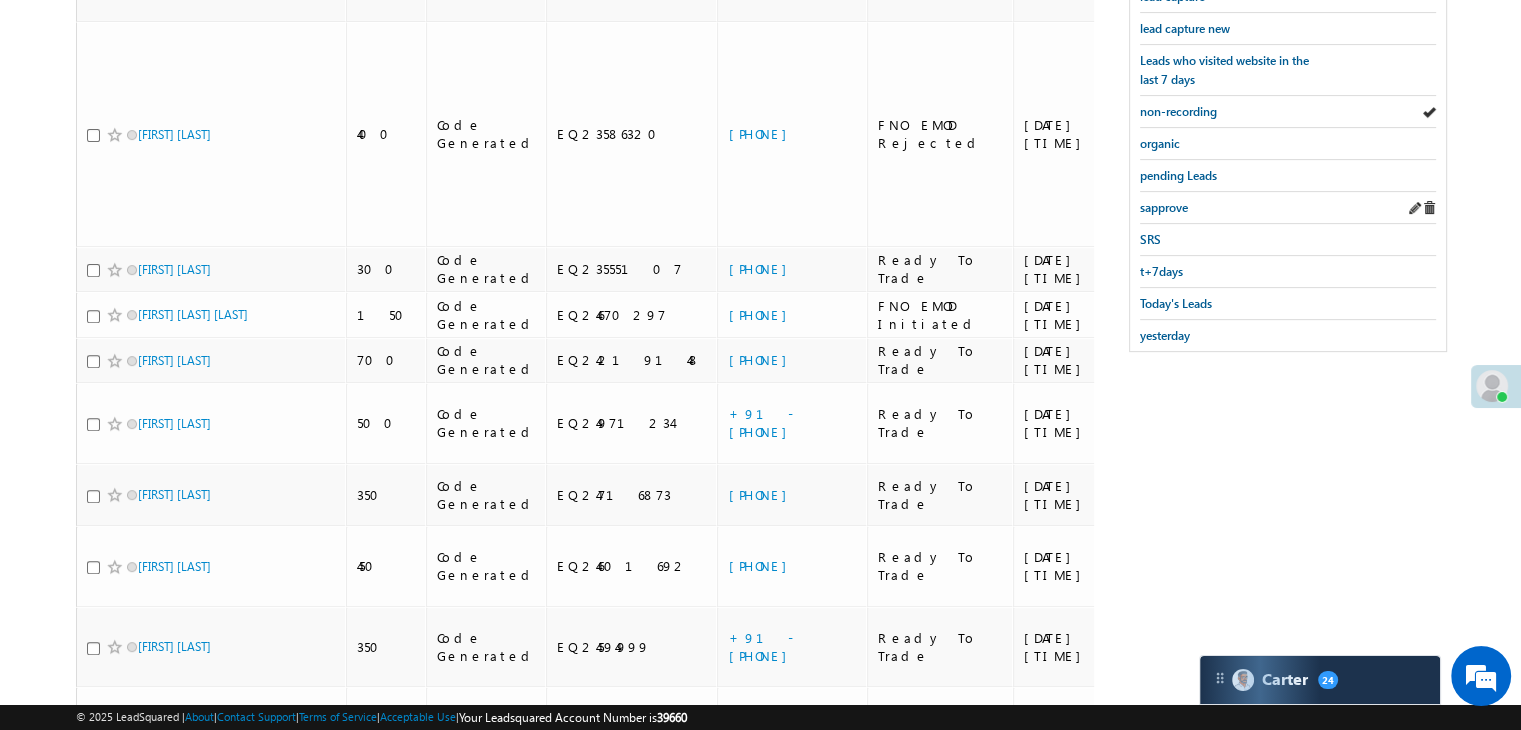 scroll, scrollTop: 693, scrollLeft: 0, axis: vertical 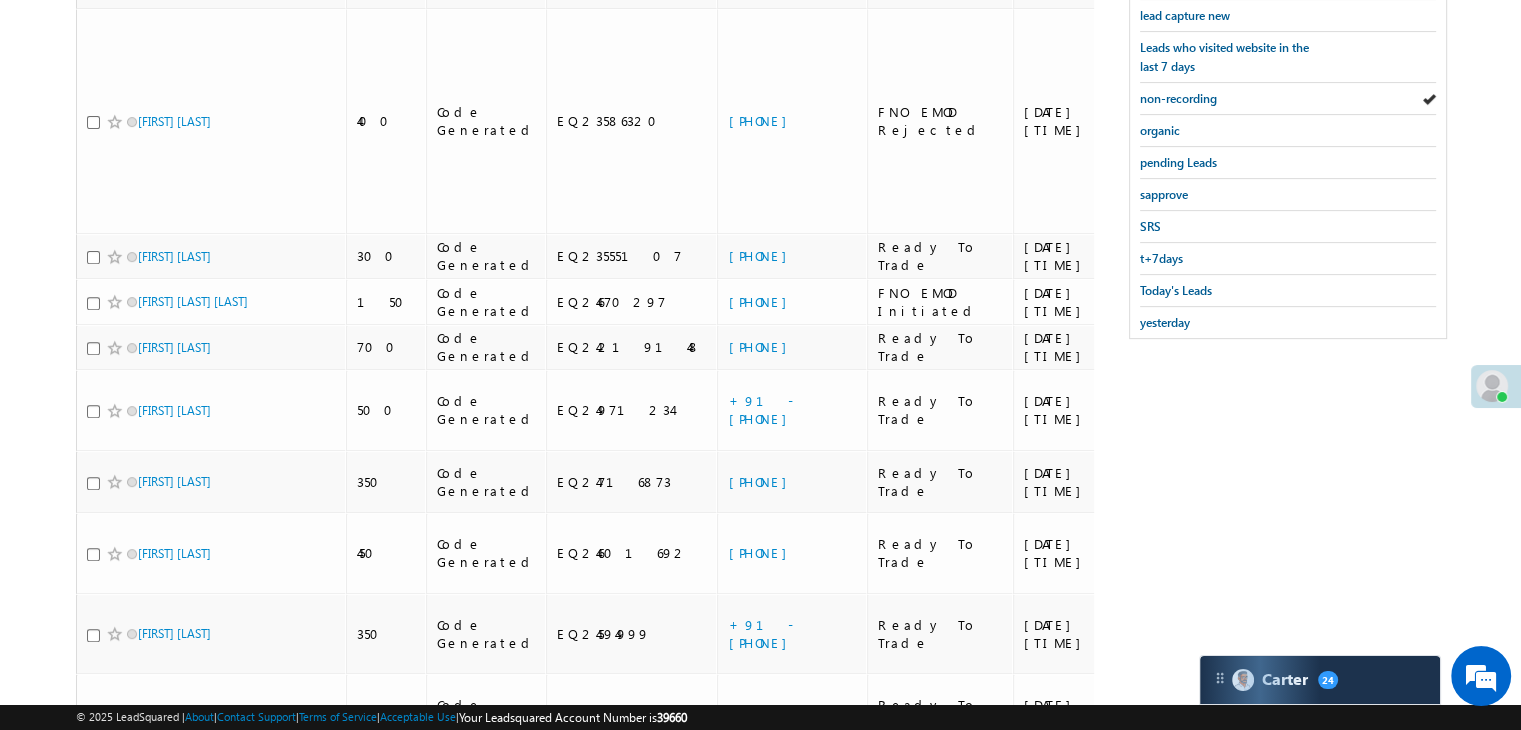 click on "[PHONE]" at bounding box center (762, 794) 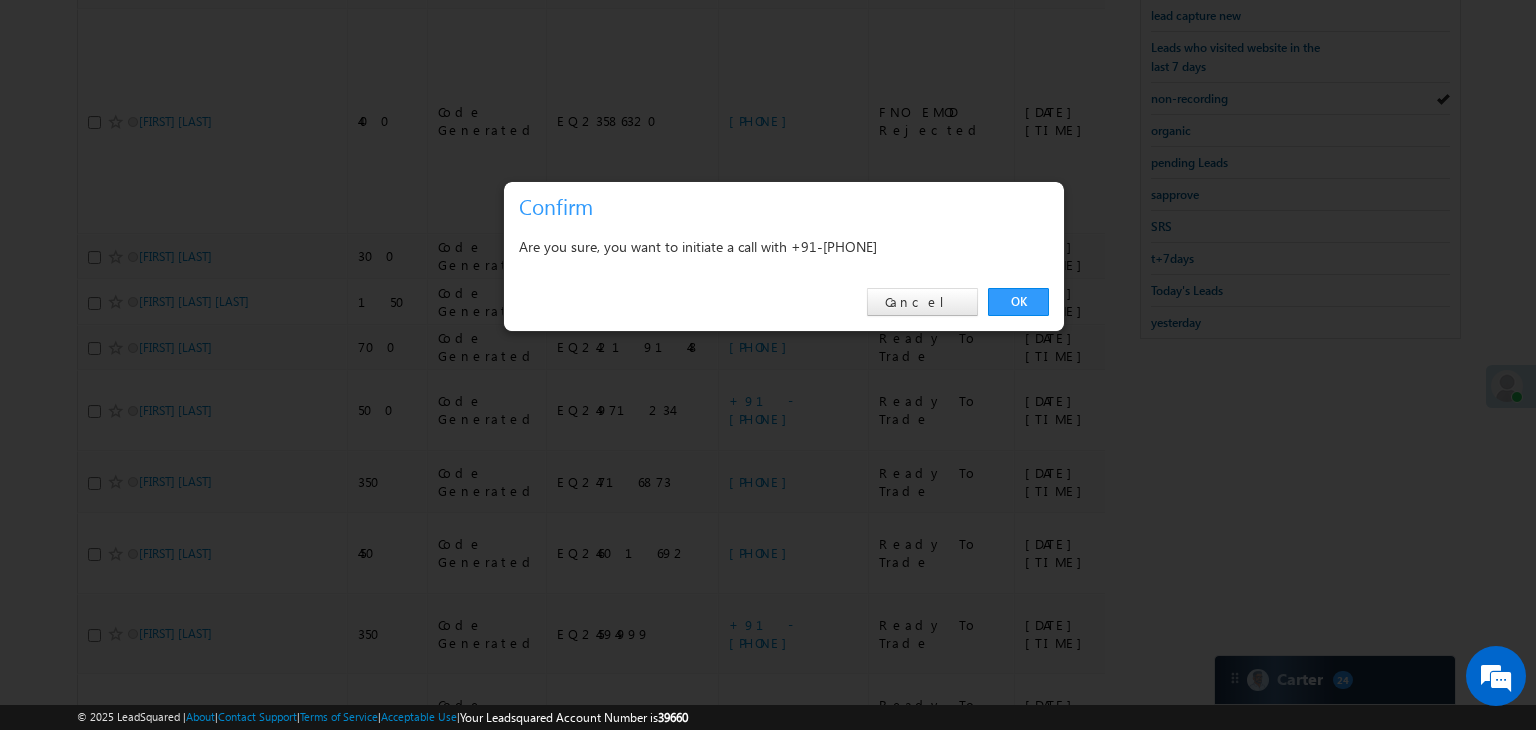 click on "OK Cancel" at bounding box center (784, 302) 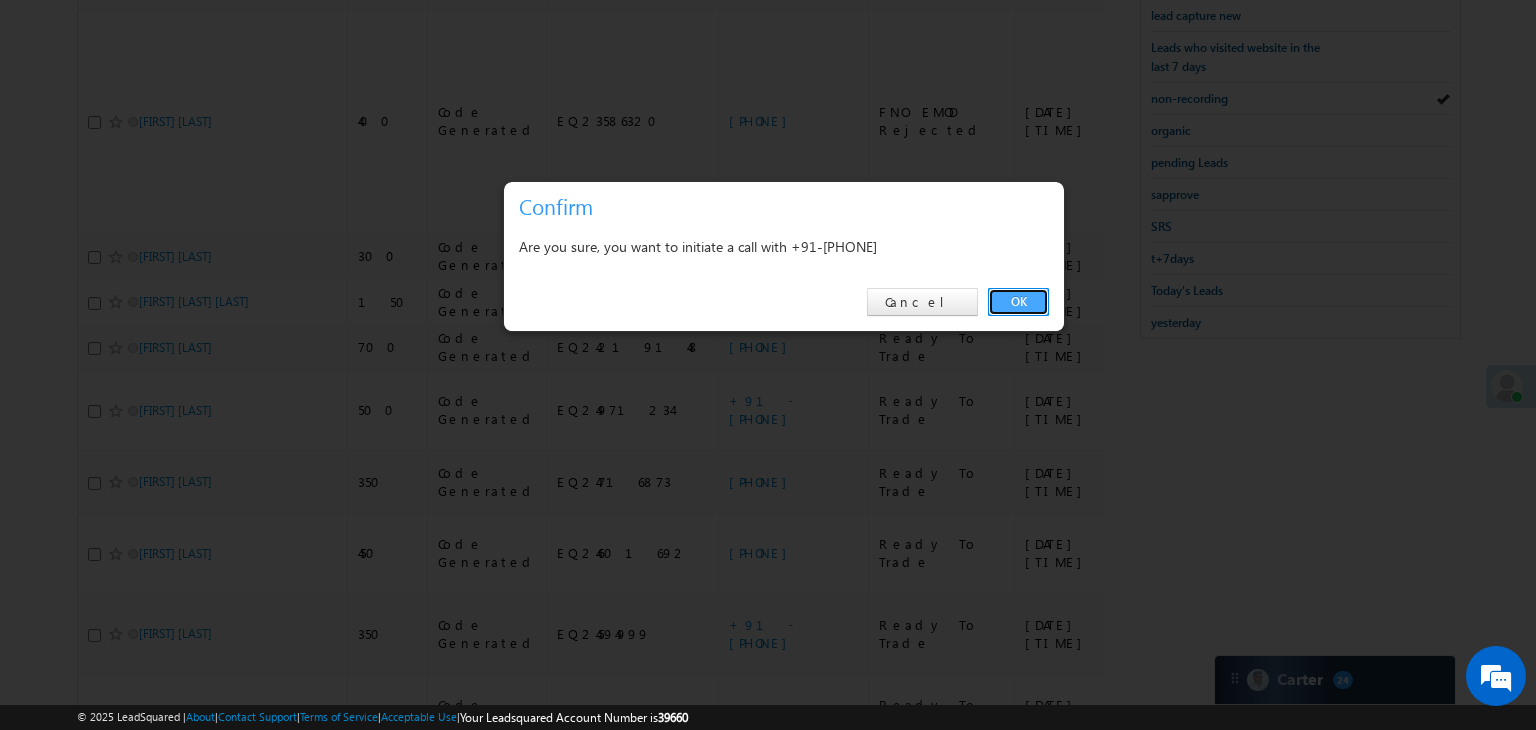 click on "OK" at bounding box center (1018, 302) 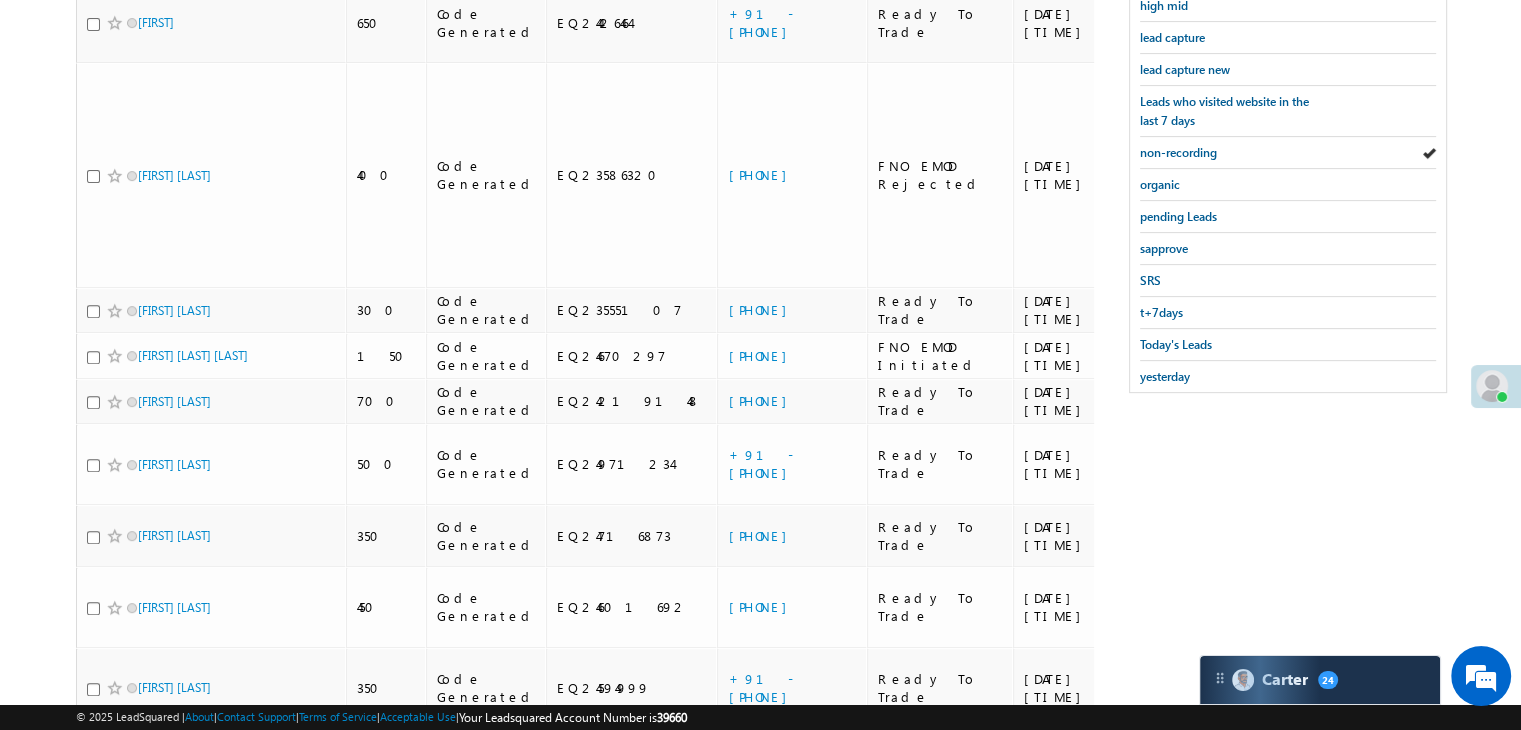 scroll, scrollTop: 747, scrollLeft: 0, axis: vertical 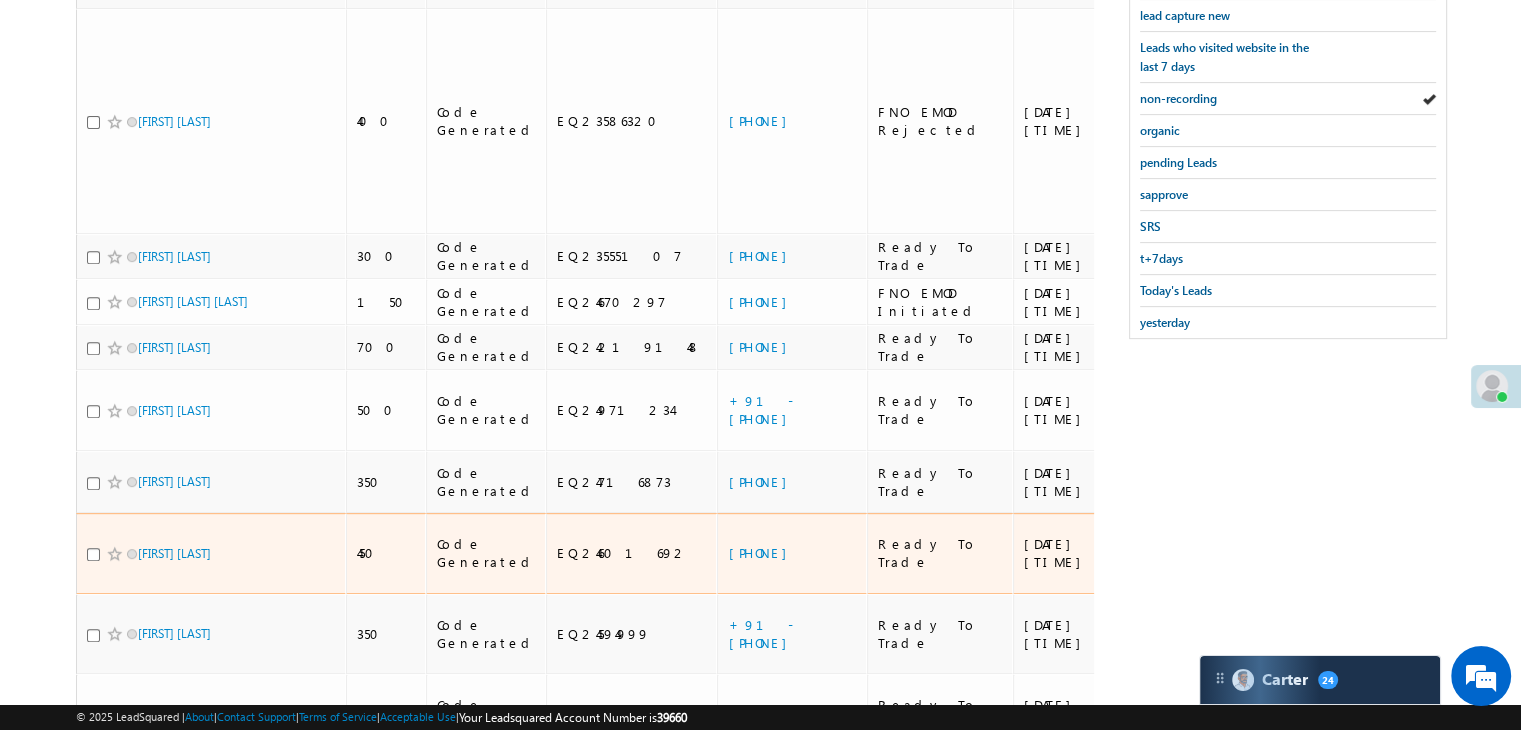 click on "[PHONE]" at bounding box center [792, 553] 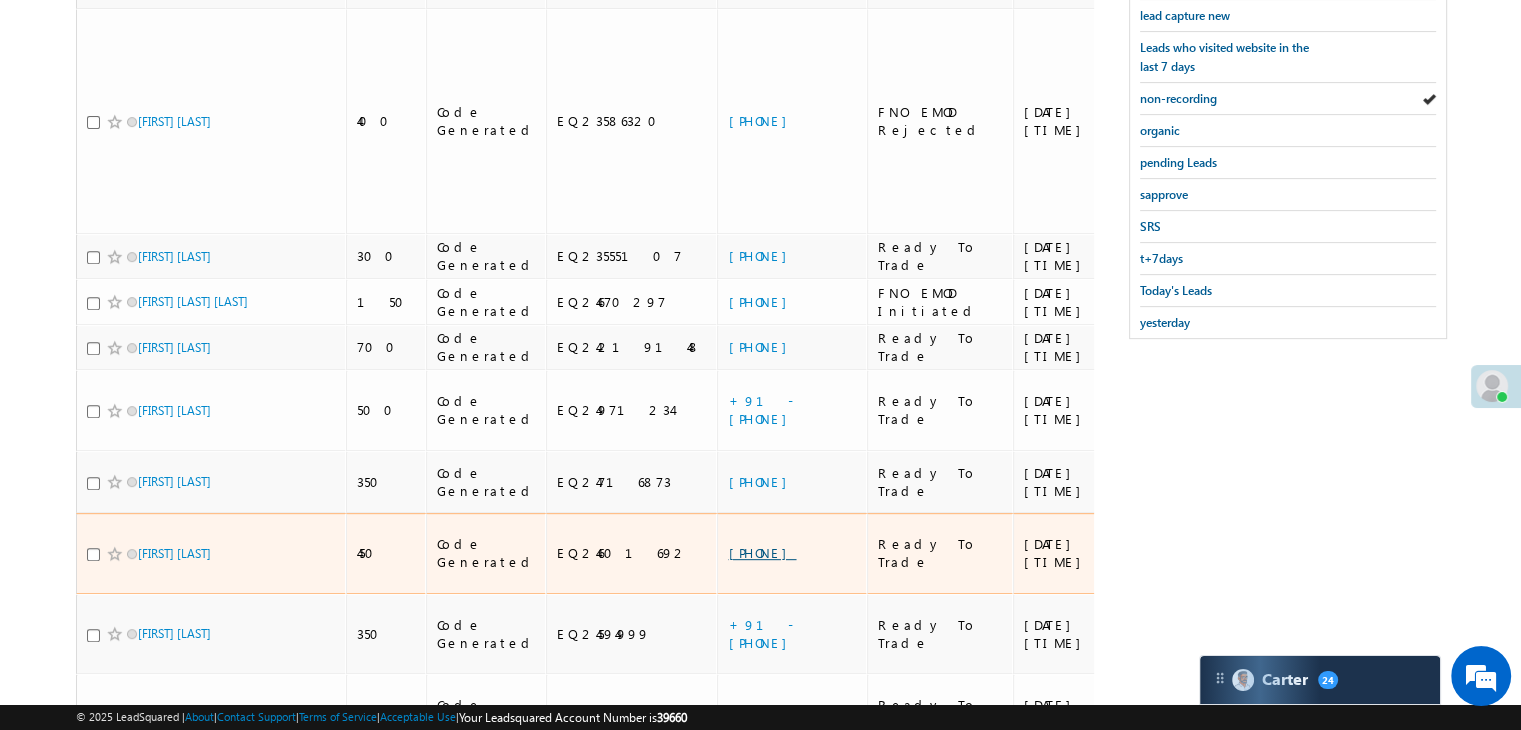 click on "[PHONE]" at bounding box center [762, 552] 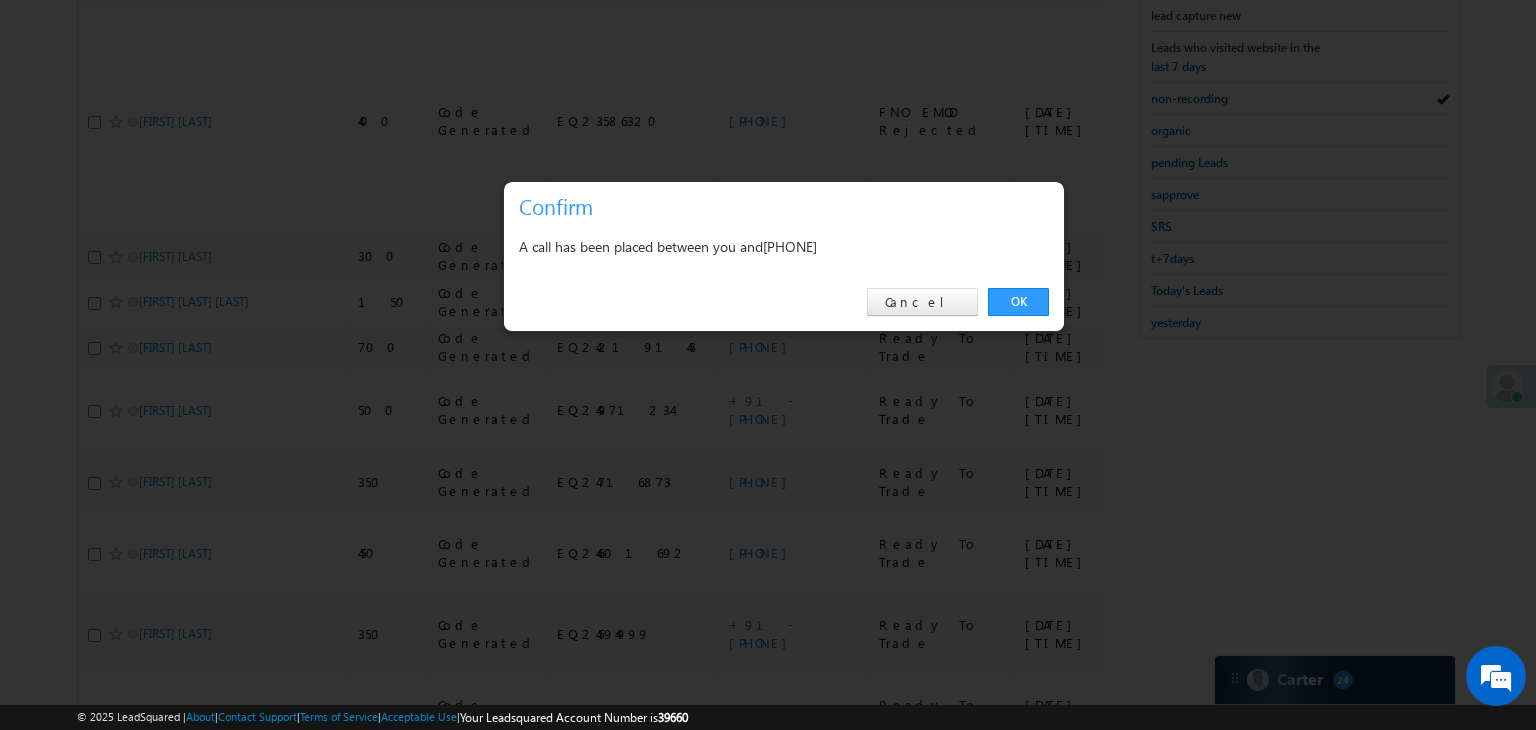 click on "OK Cancel" at bounding box center (784, 302) 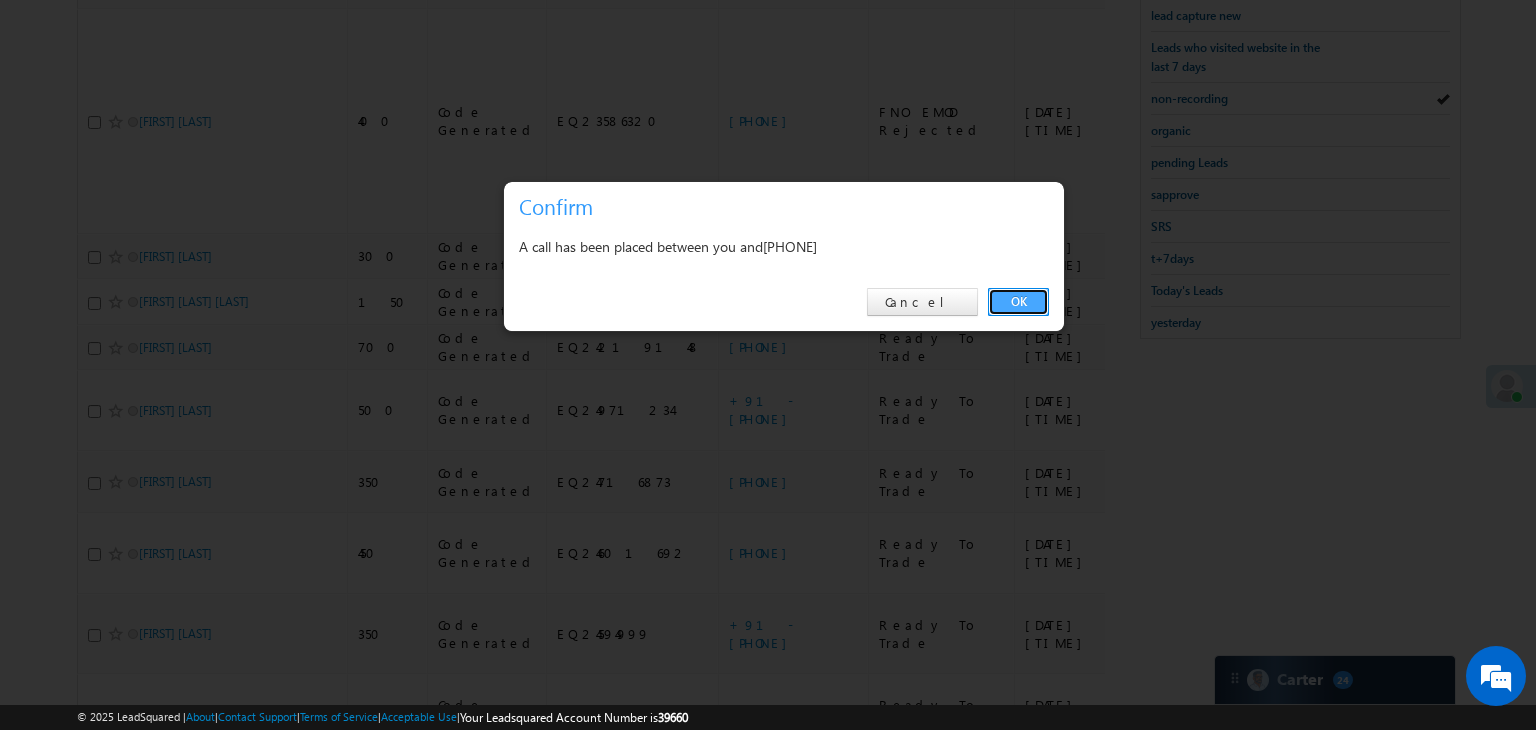 click on "OK" at bounding box center (1018, 302) 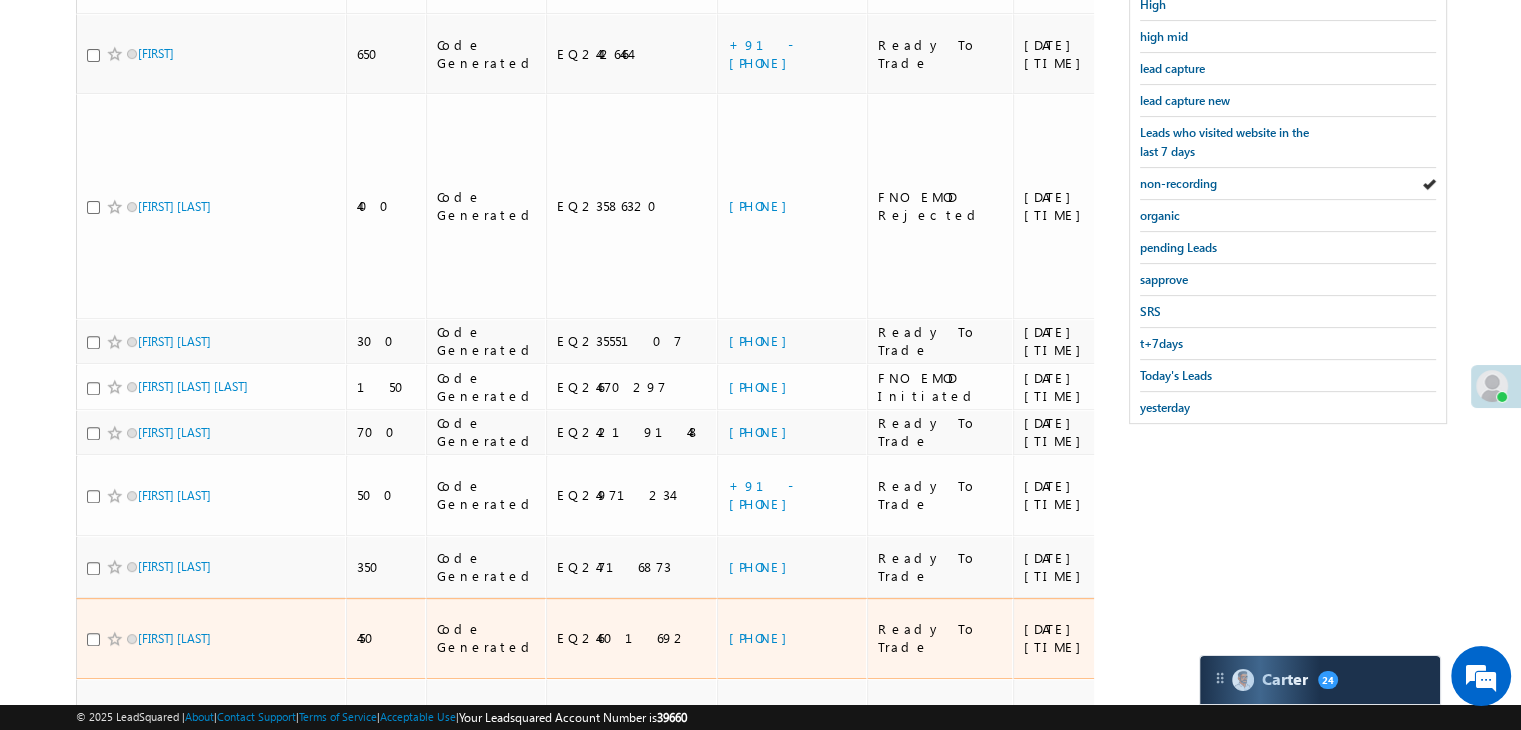 scroll, scrollTop: 447, scrollLeft: 0, axis: vertical 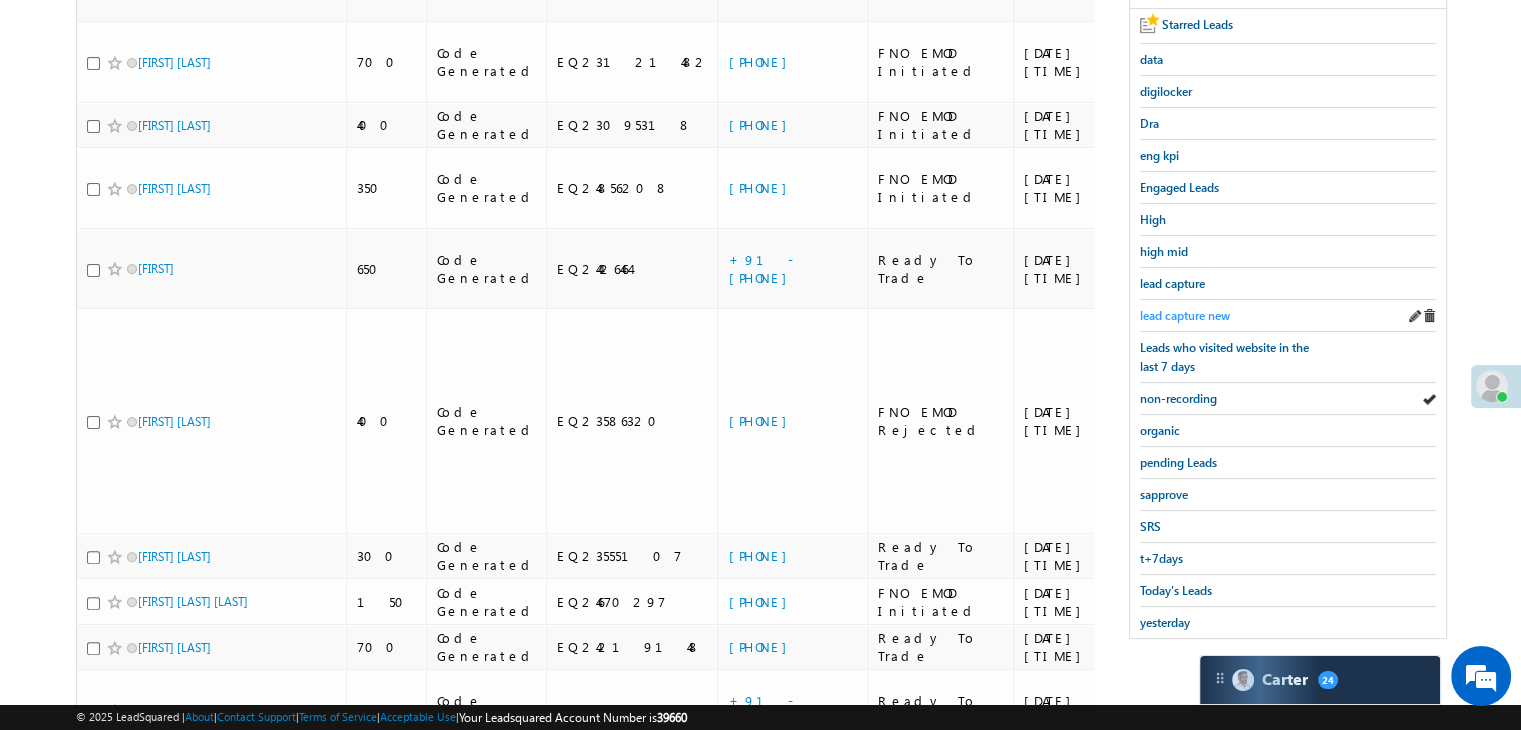 click on "lead capture new" at bounding box center (1185, 315) 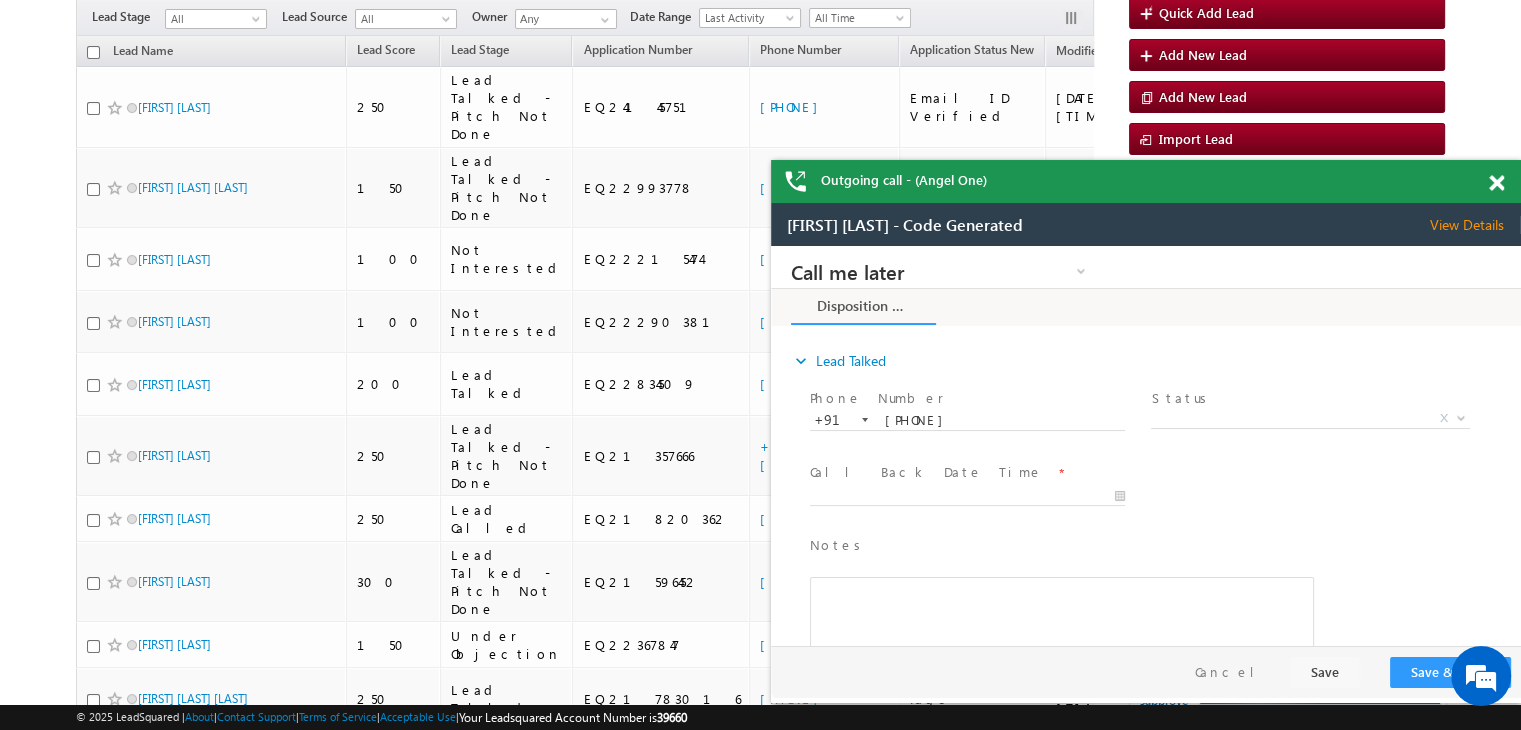 scroll, scrollTop: 0, scrollLeft: 0, axis: both 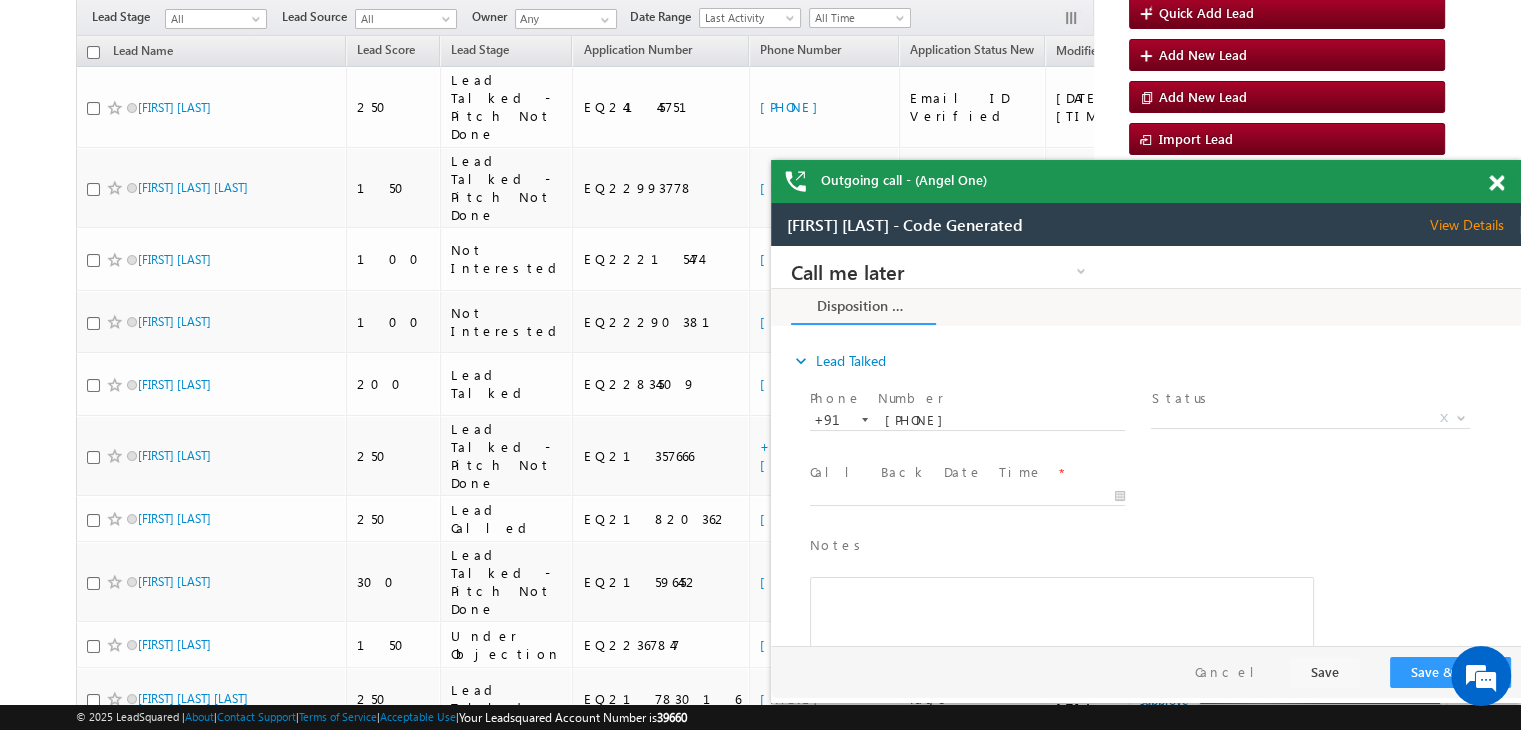 click at bounding box center (1496, 183) 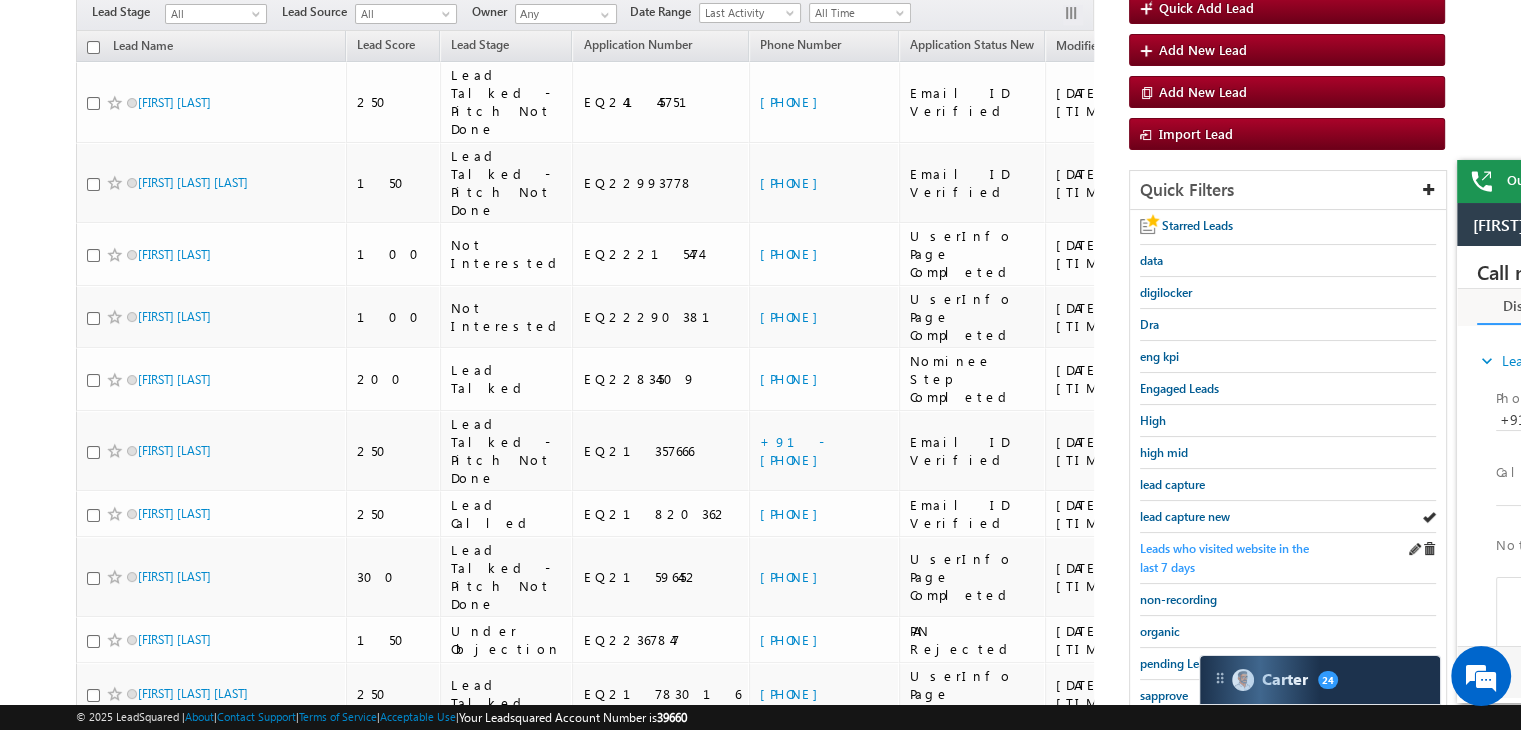 scroll, scrollTop: 363, scrollLeft: 0, axis: vertical 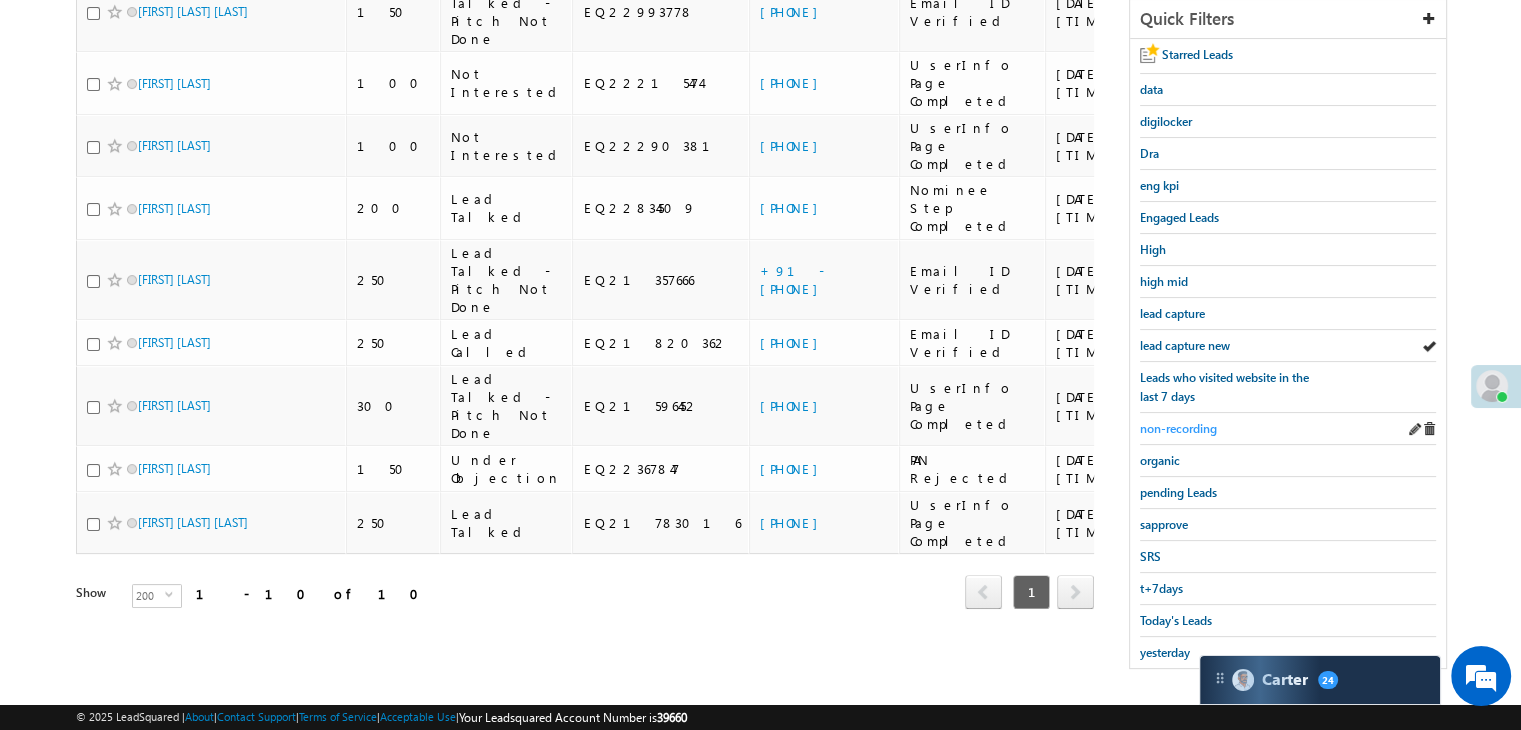 click on "non-recording" at bounding box center [1178, 428] 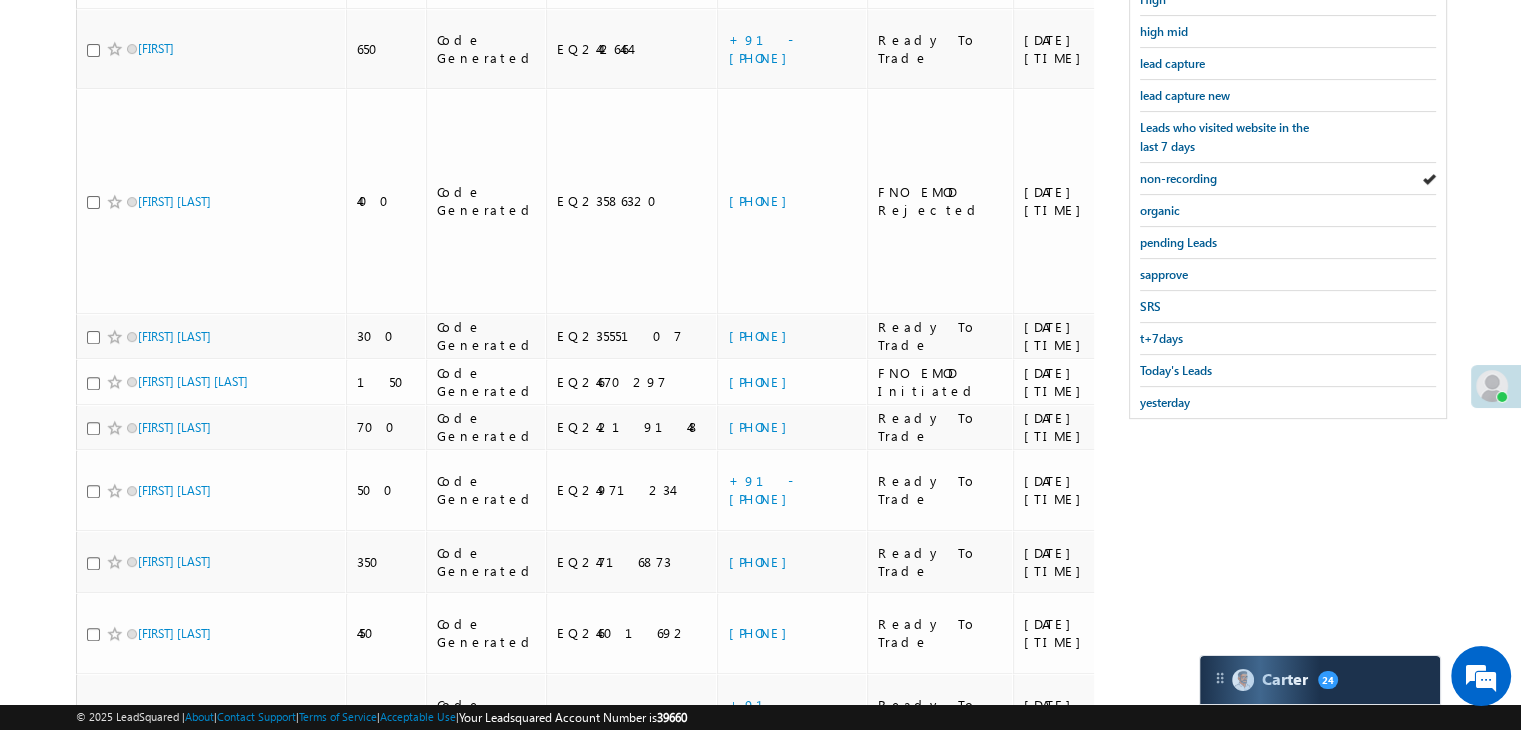 scroll, scrollTop: 693, scrollLeft: 0, axis: vertical 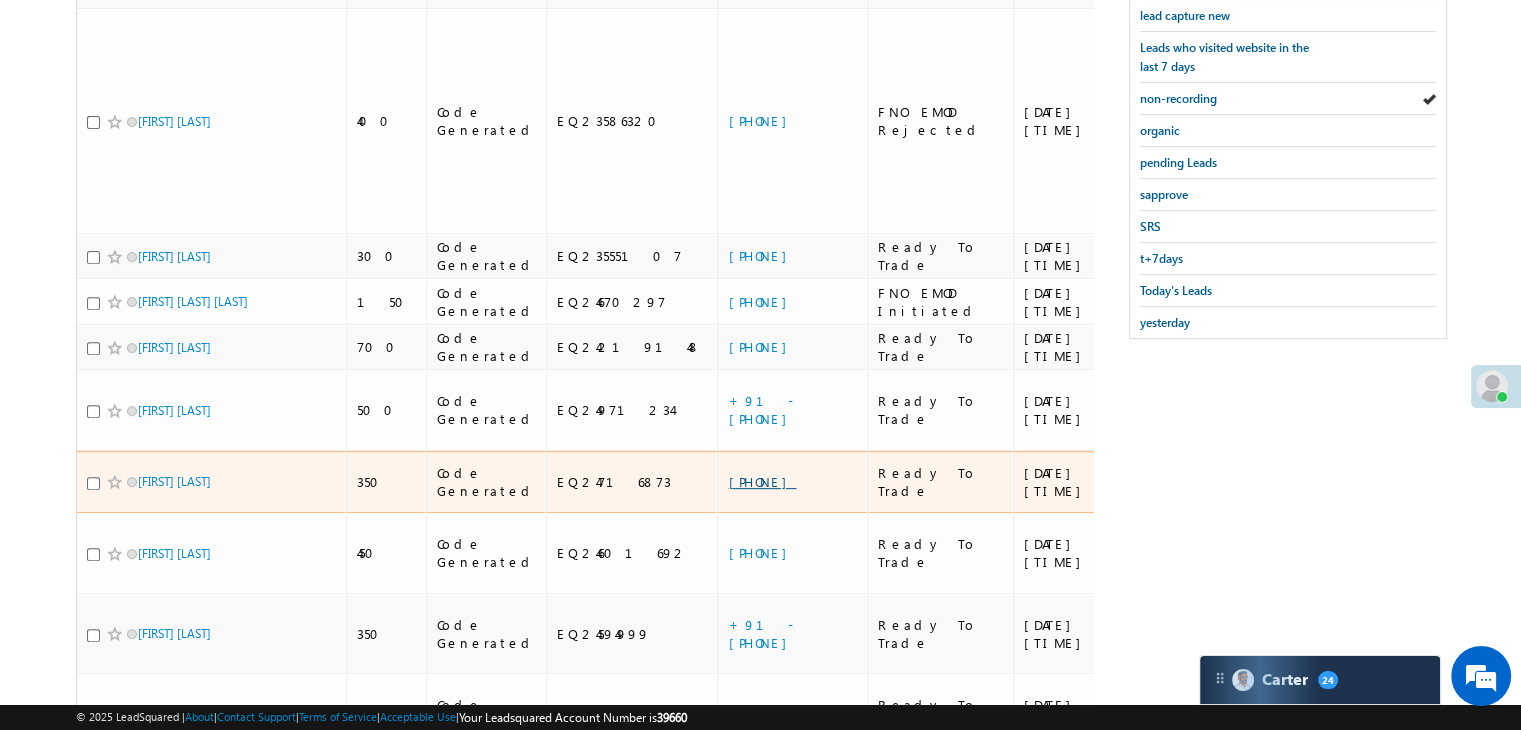 click on "[PHONE]" at bounding box center [762, 481] 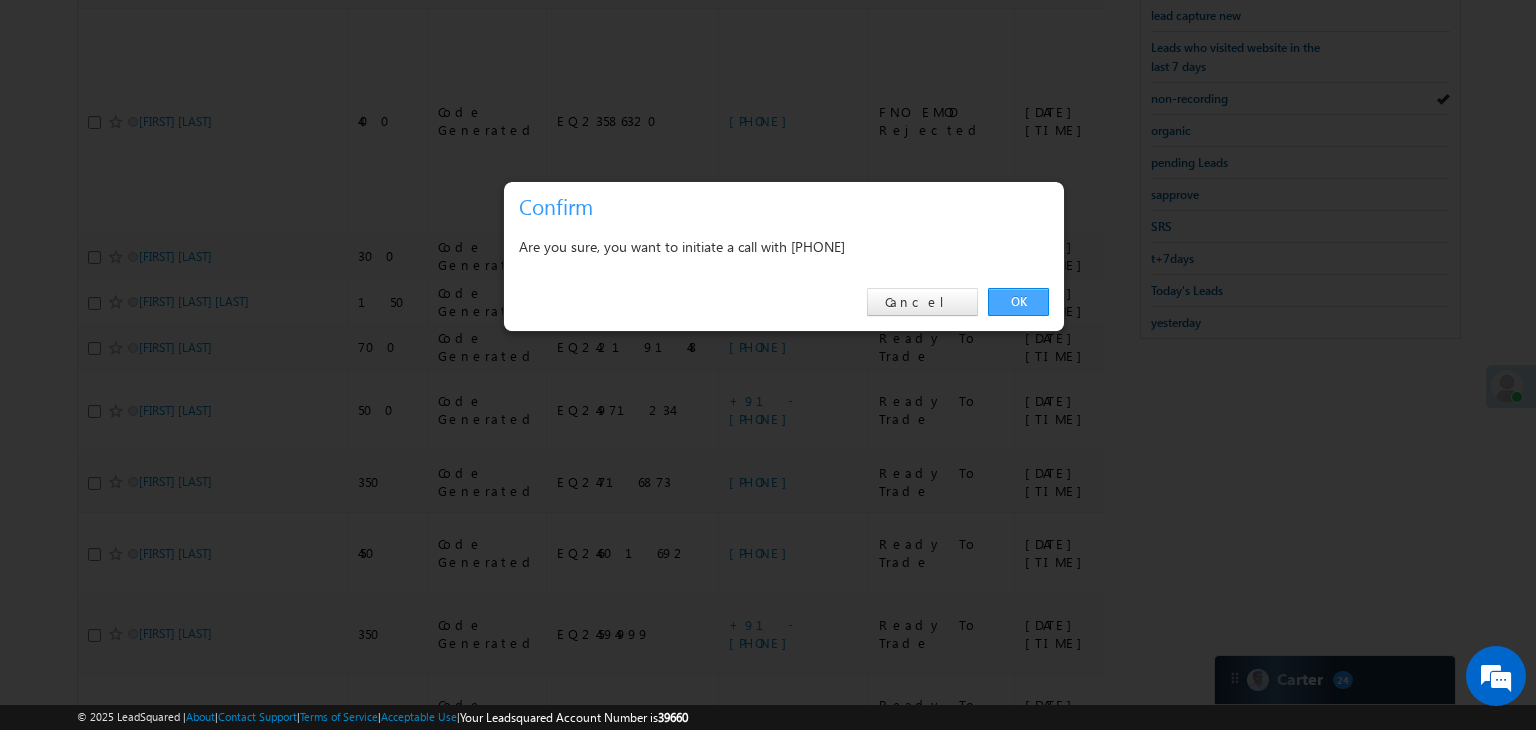 click on "OK" at bounding box center [1018, 302] 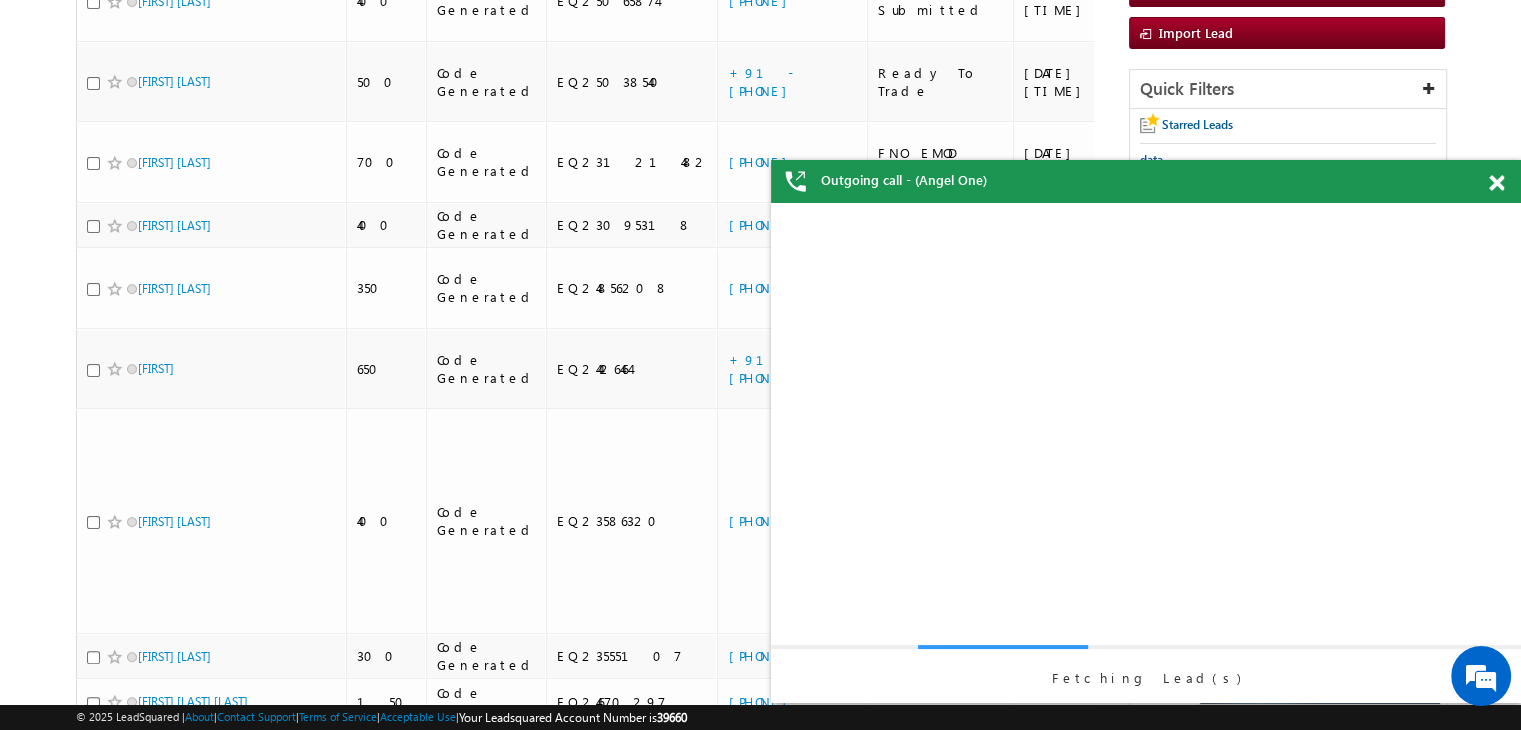 scroll, scrollTop: 0, scrollLeft: 0, axis: both 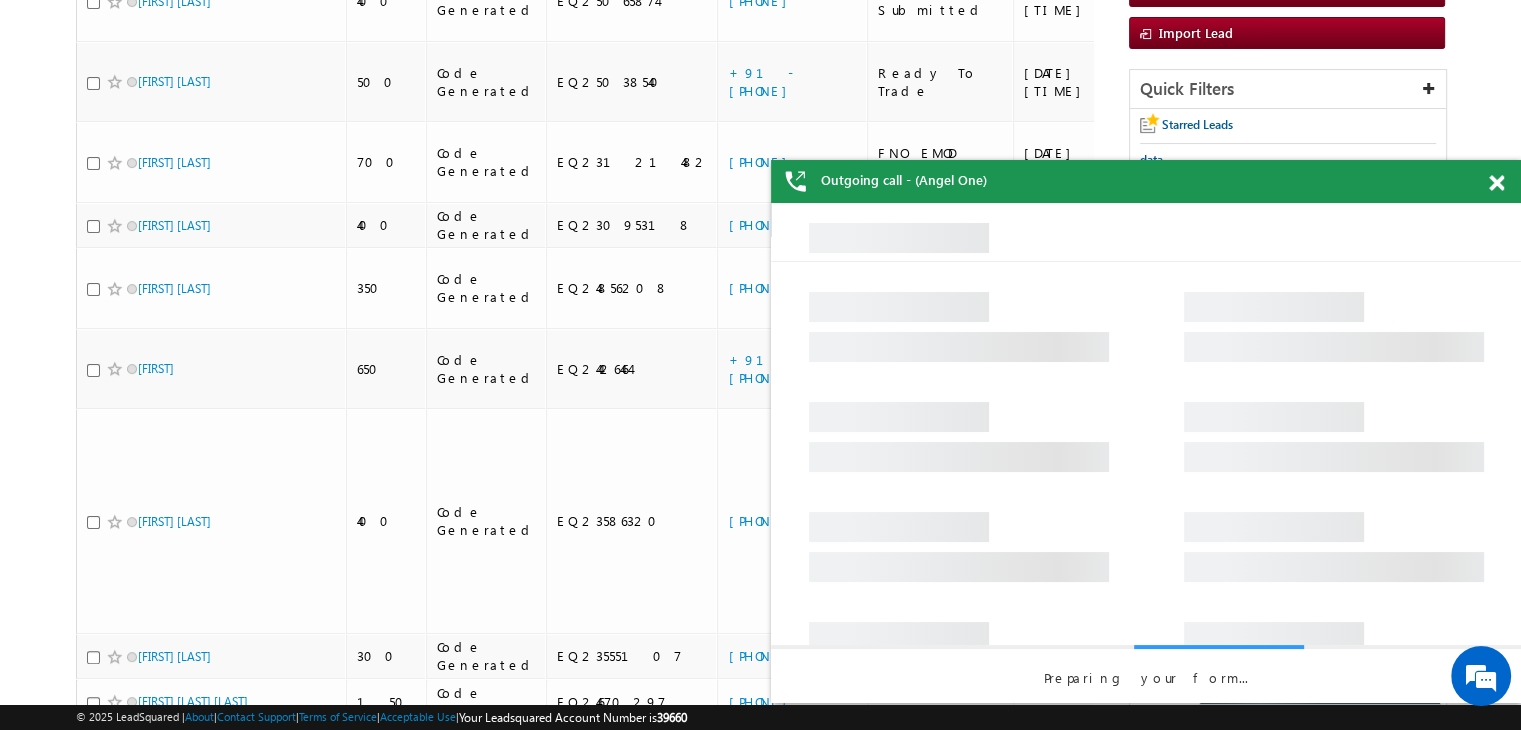 click at bounding box center (1496, 183) 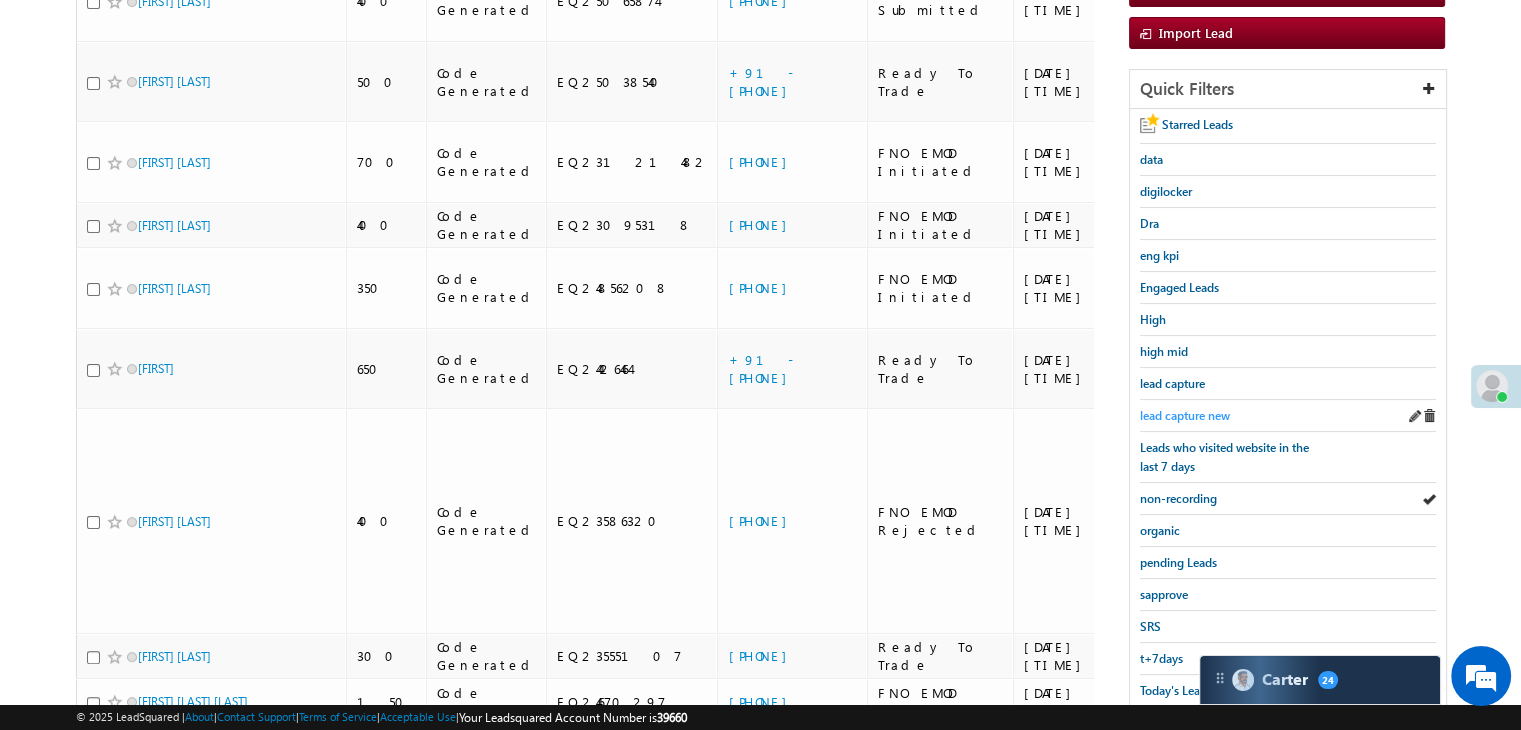 click on "lead capture new" at bounding box center (1185, 415) 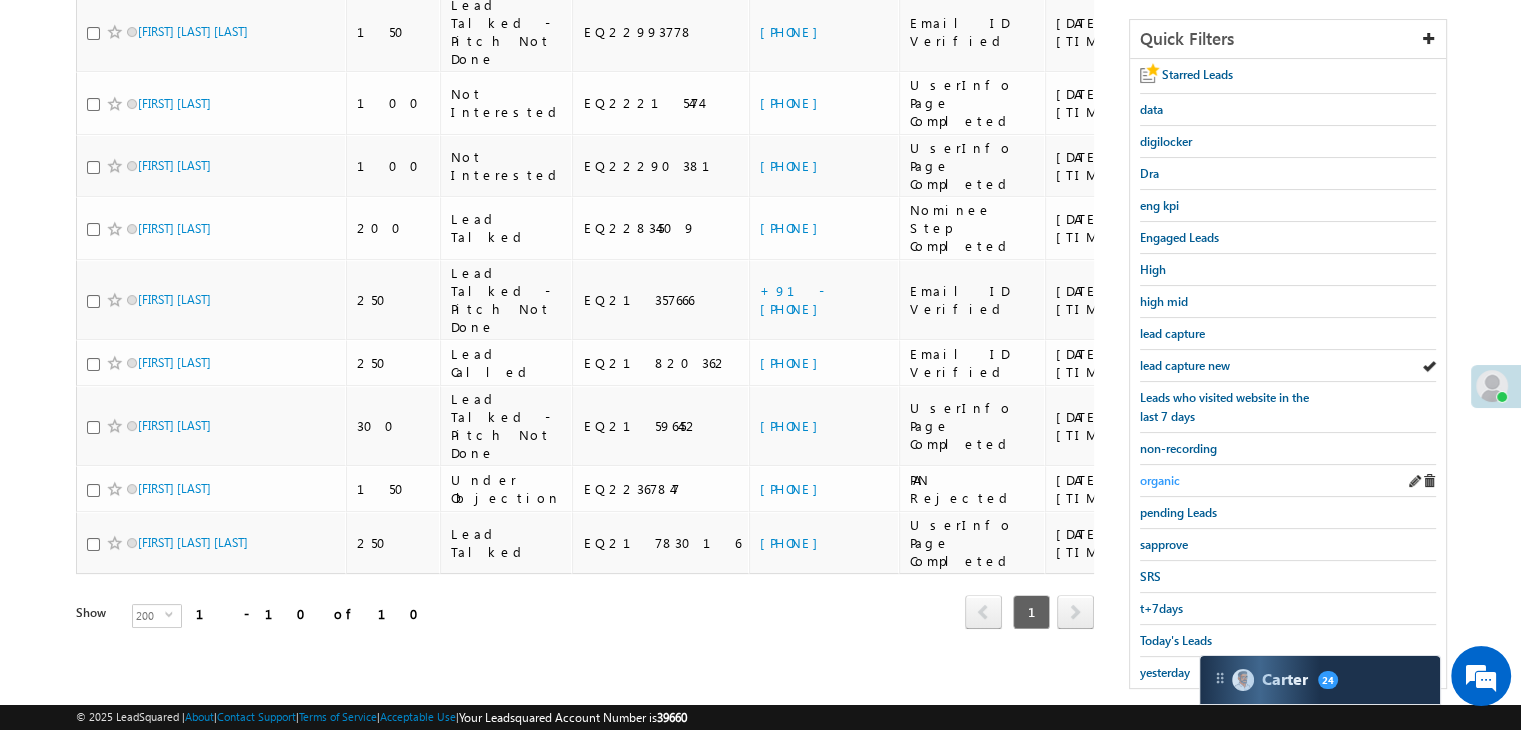 scroll, scrollTop: 347, scrollLeft: 0, axis: vertical 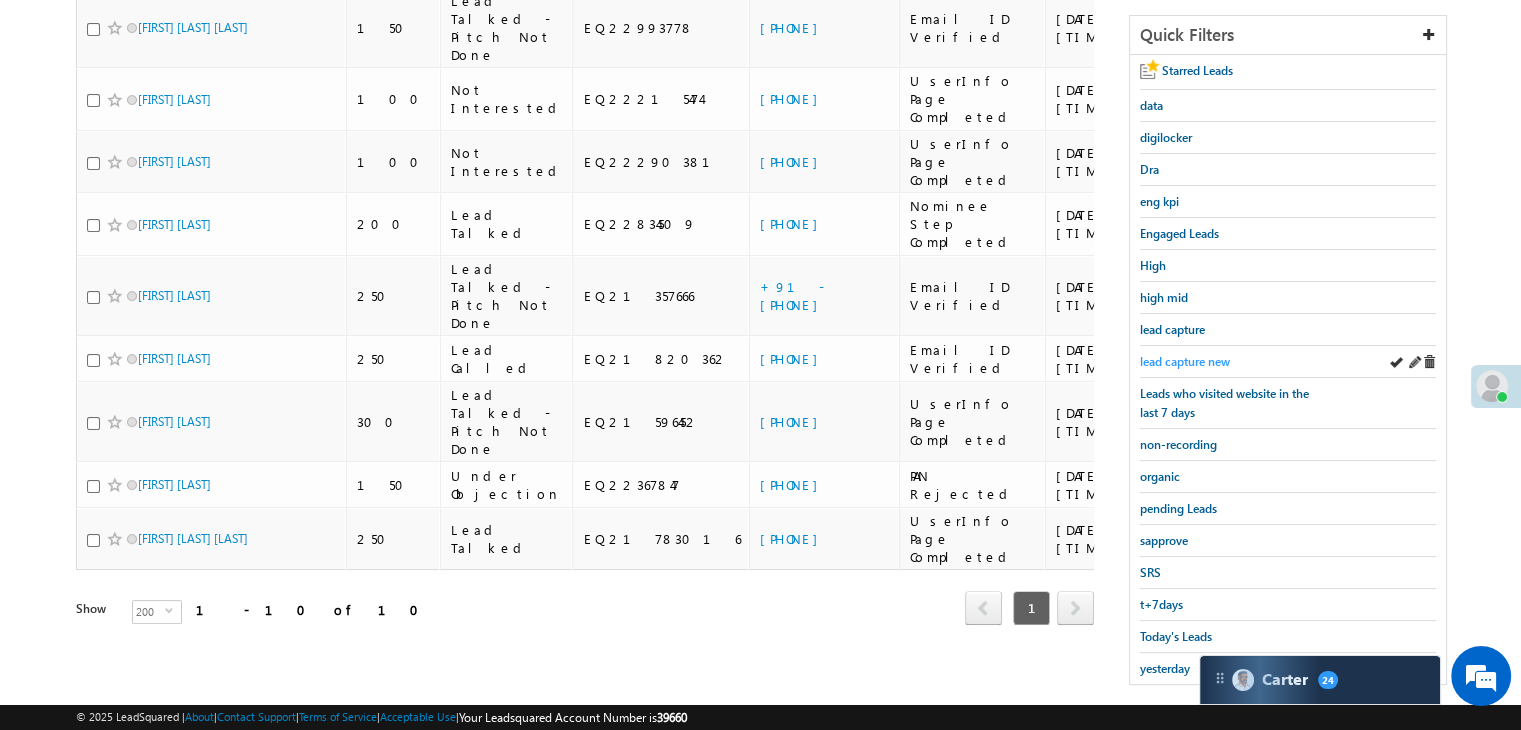 click on "lead capture new" at bounding box center [1185, 361] 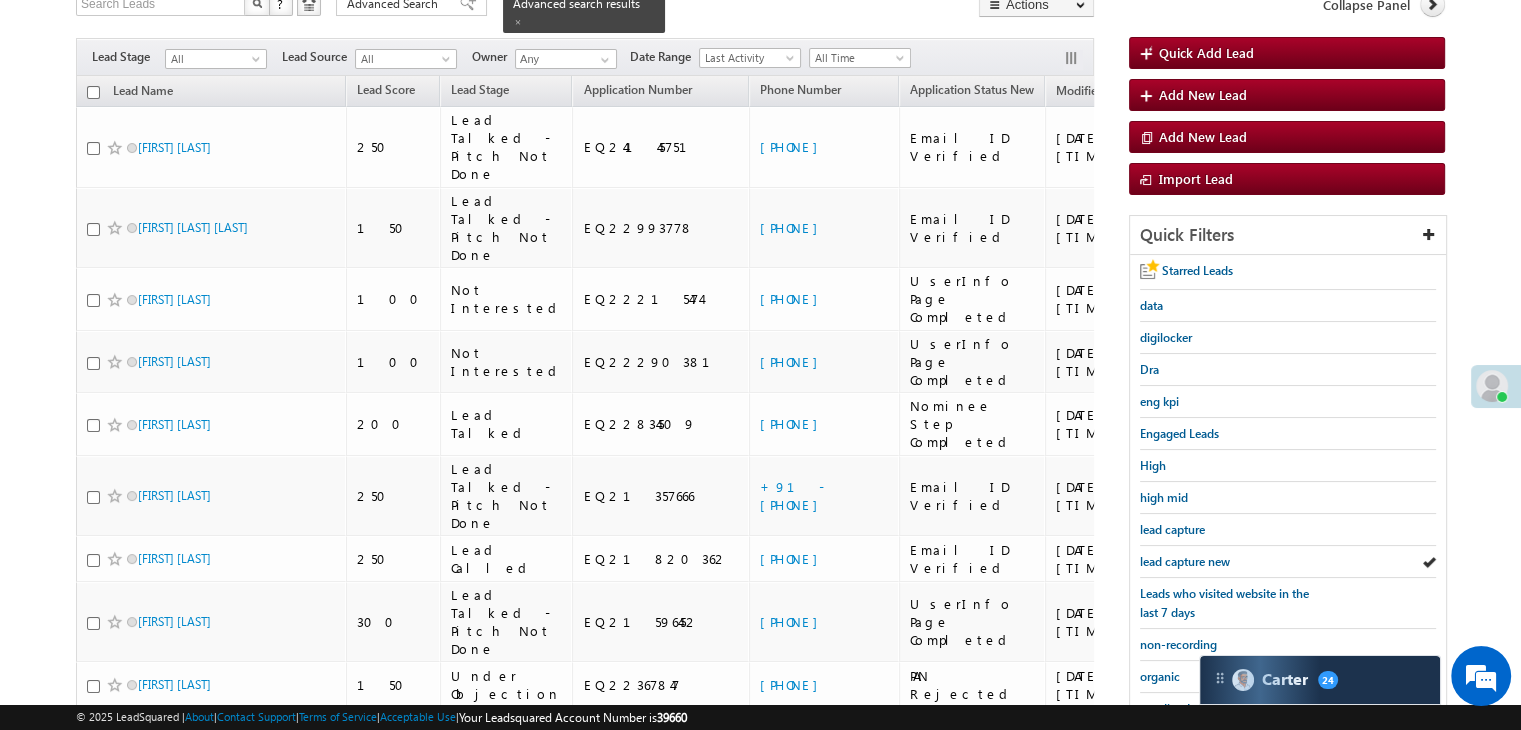scroll, scrollTop: 347, scrollLeft: 0, axis: vertical 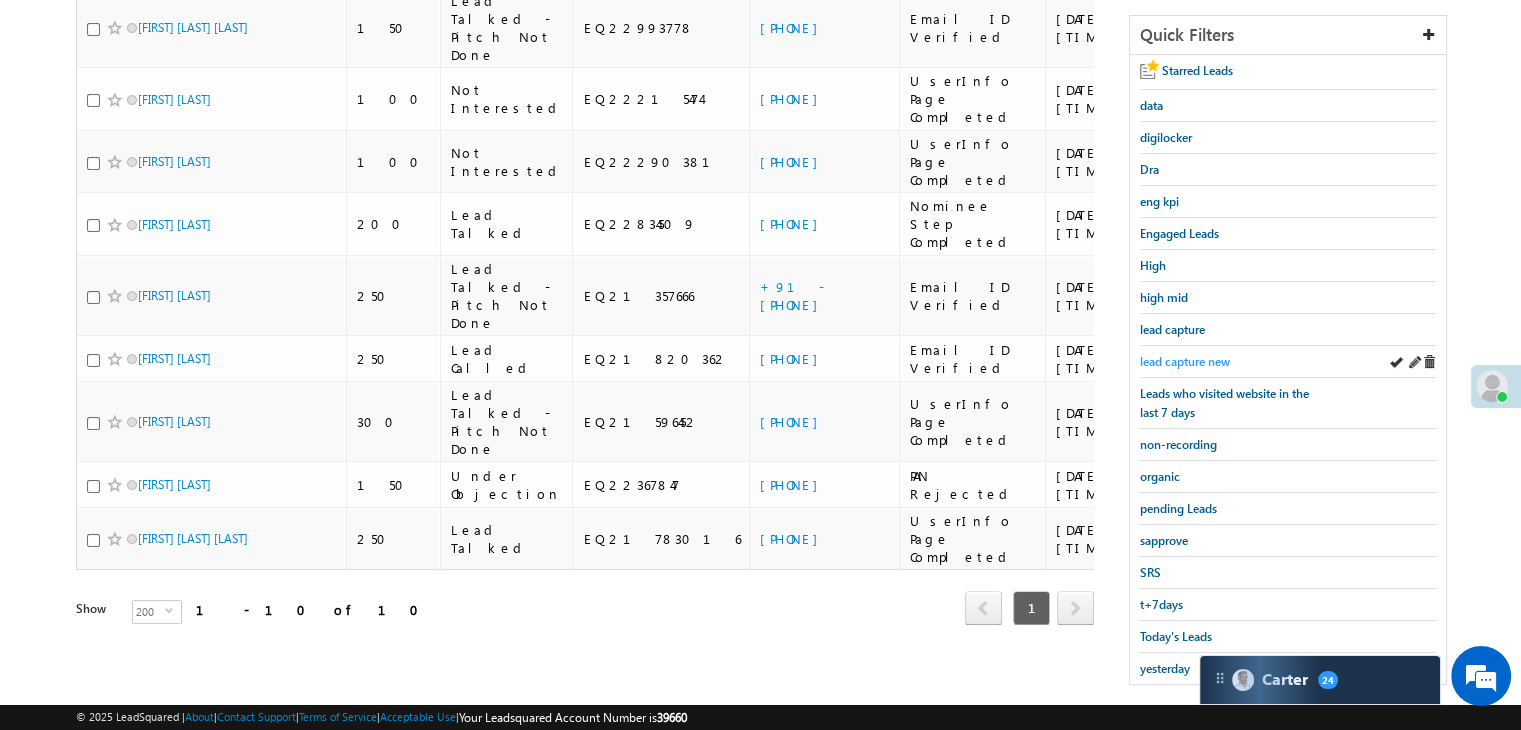 click on "lead capture new" at bounding box center [1185, 361] 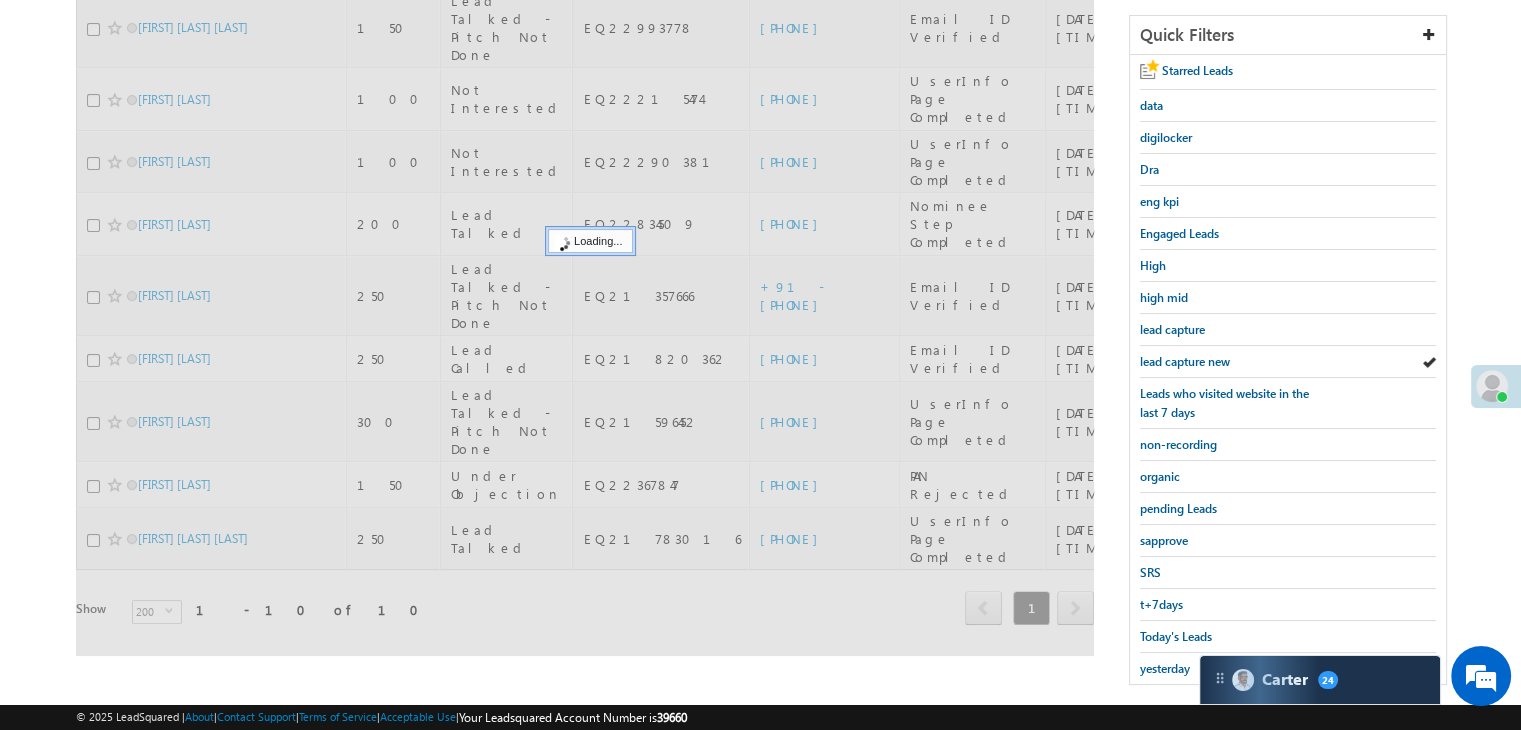 click on "lead capture new" at bounding box center [1185, 361] 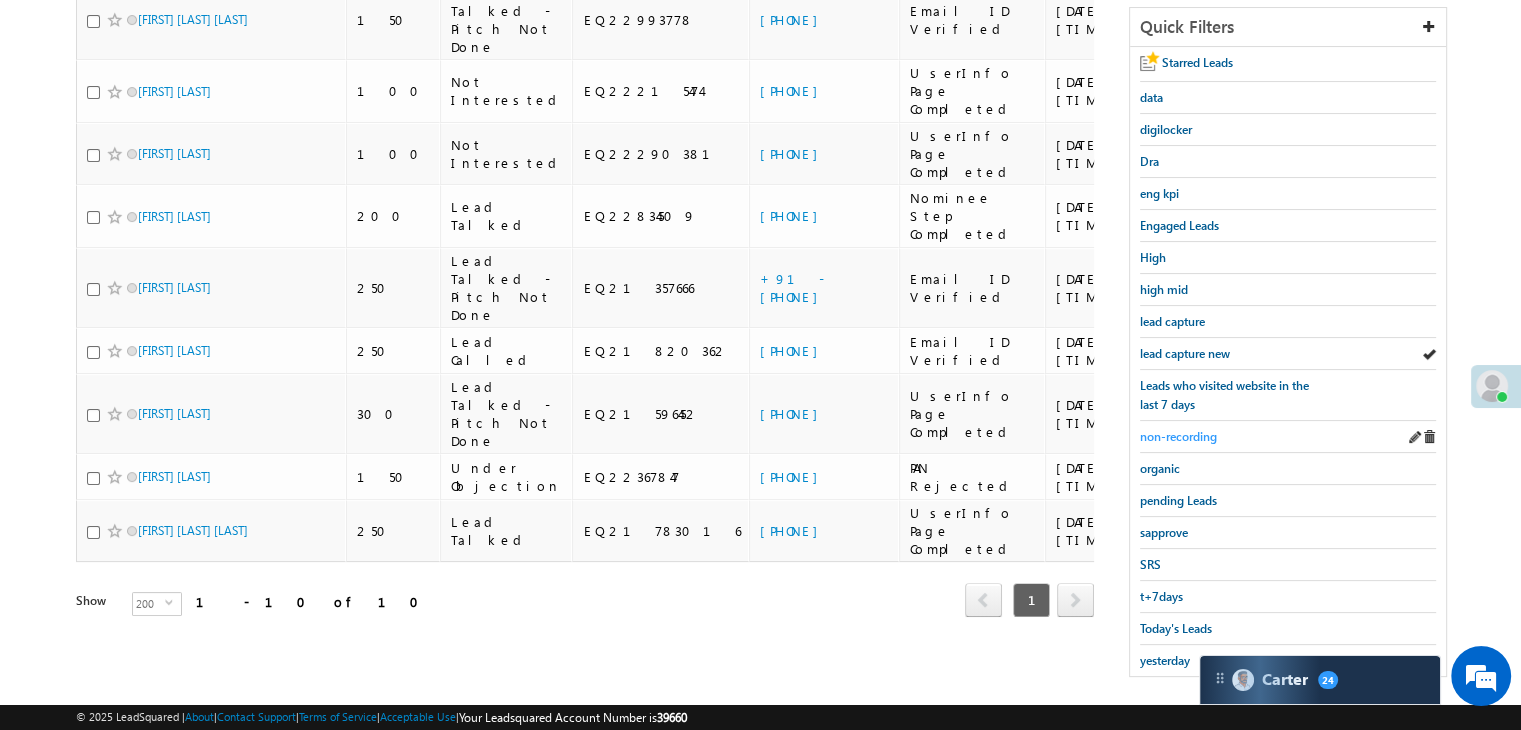 scroll, scrollTop: 363, scrollLeft: 0, axis: vertical 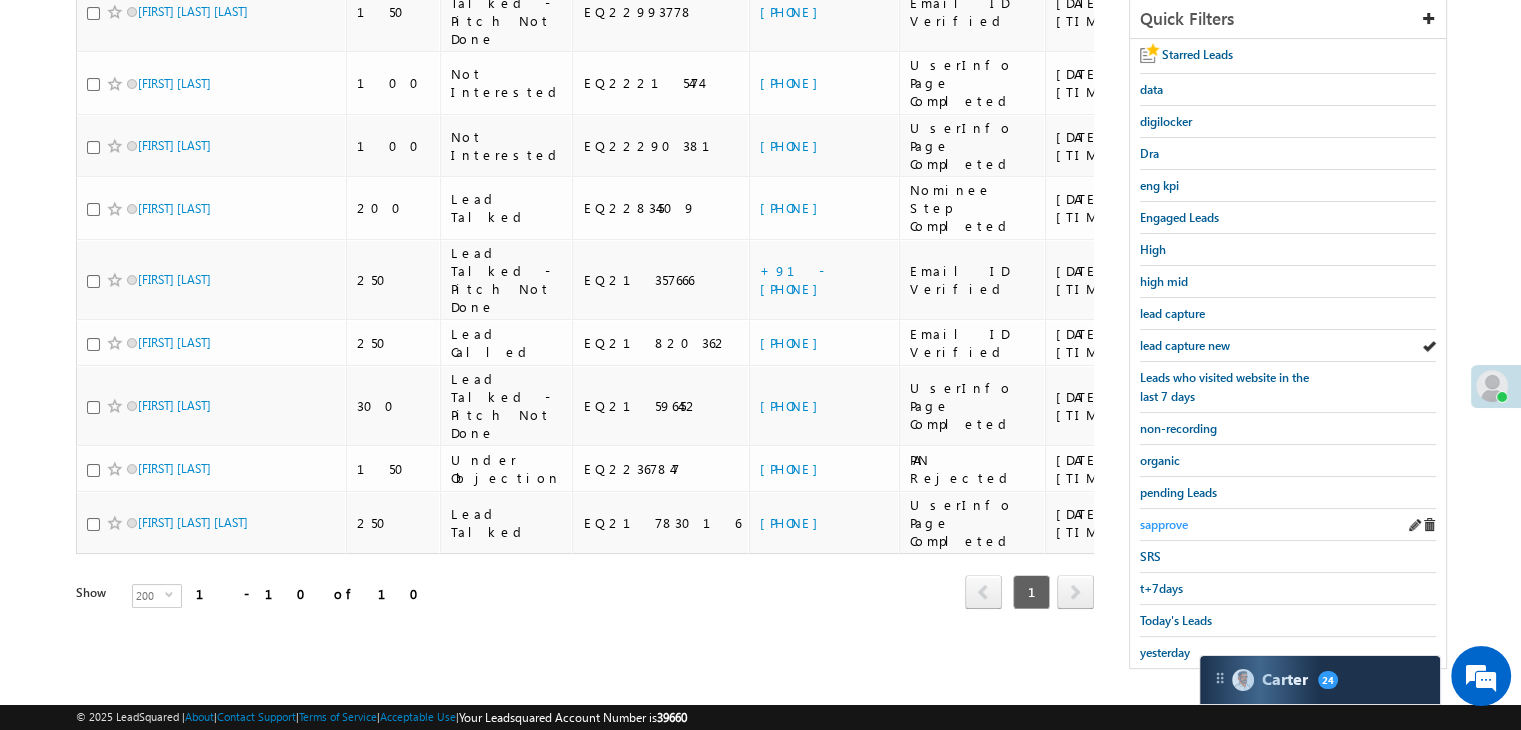 click on "sapprove" at bounding box center (1164, 524) 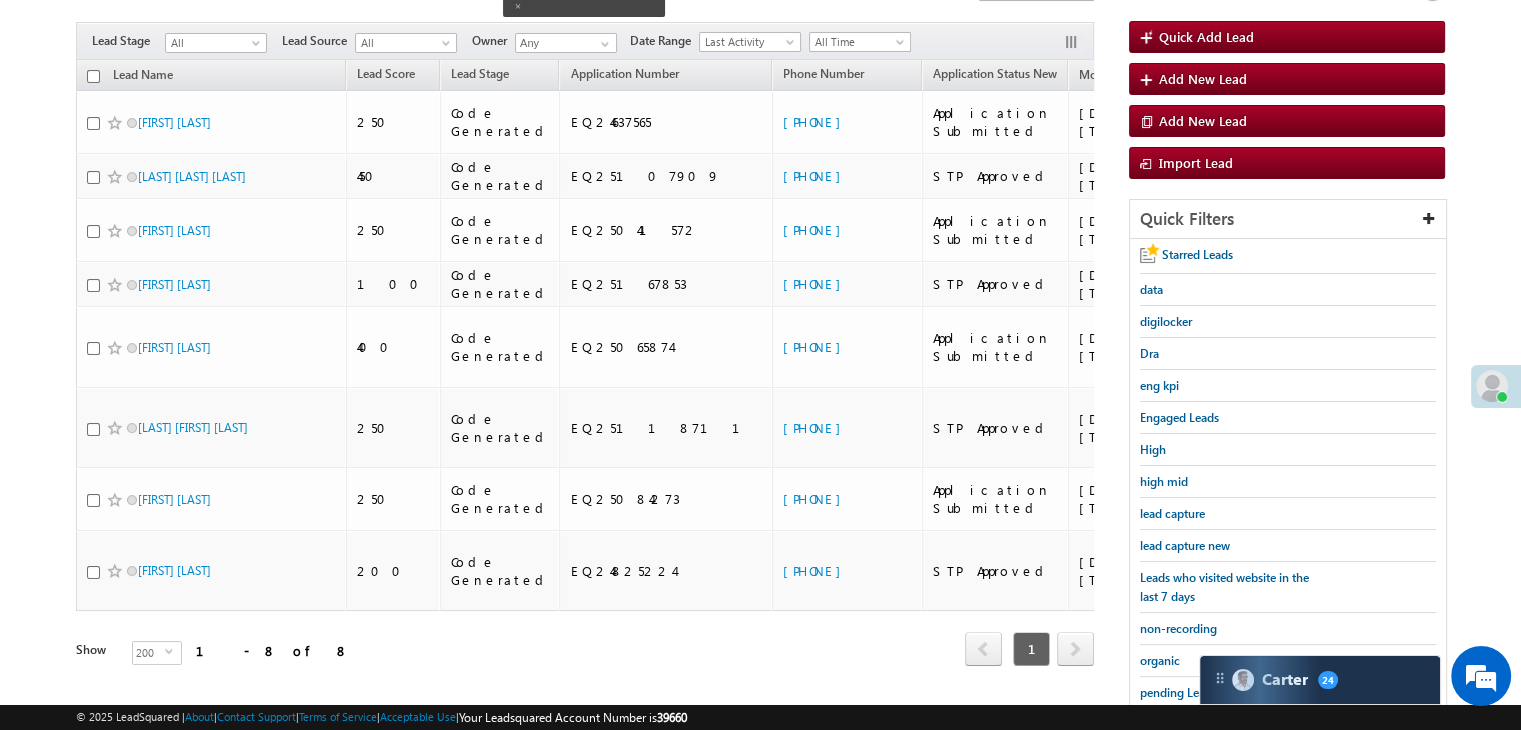 scroll, scrollTop: 263, scrollLeft: 0, axis: vertical 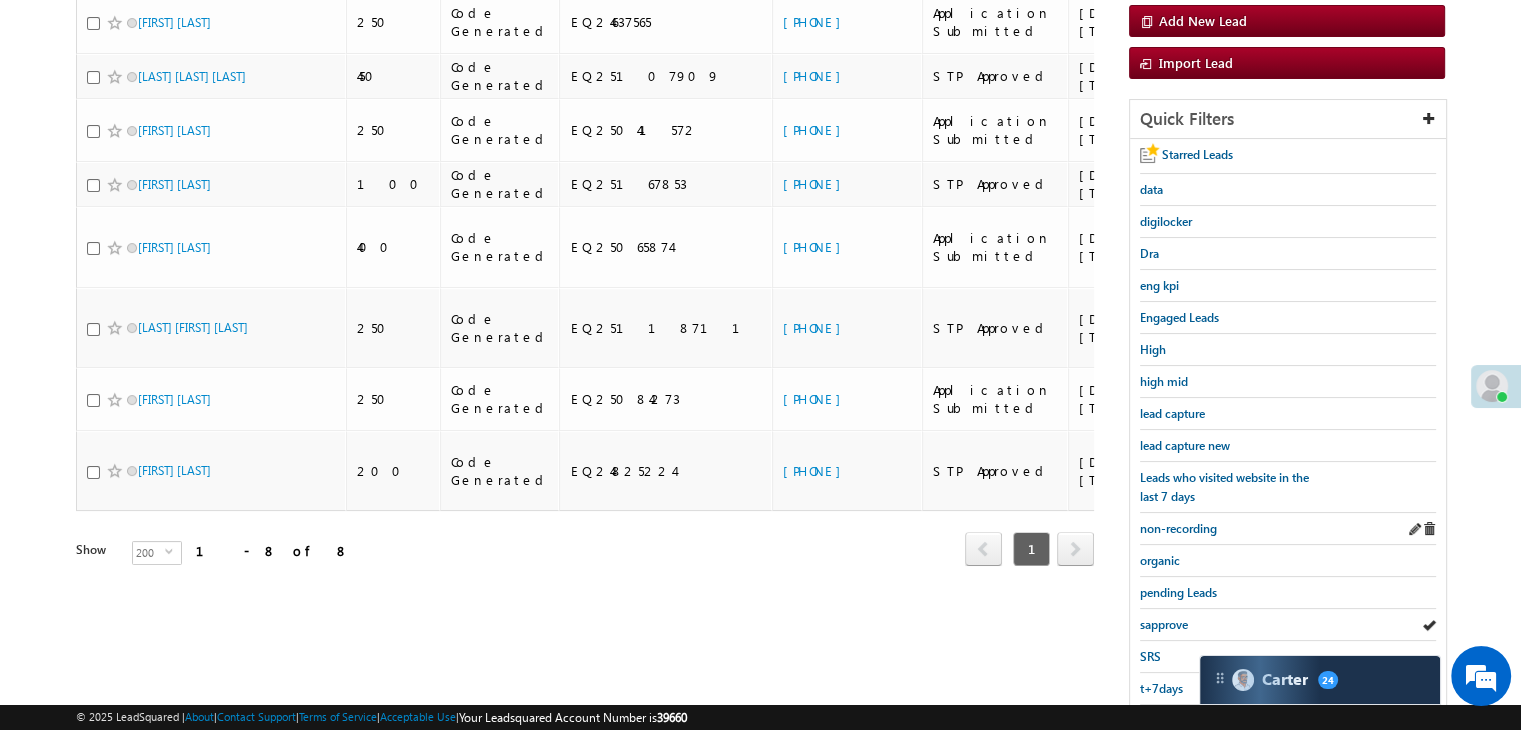 click on "non-recording" at bounding box center [1288, 529] 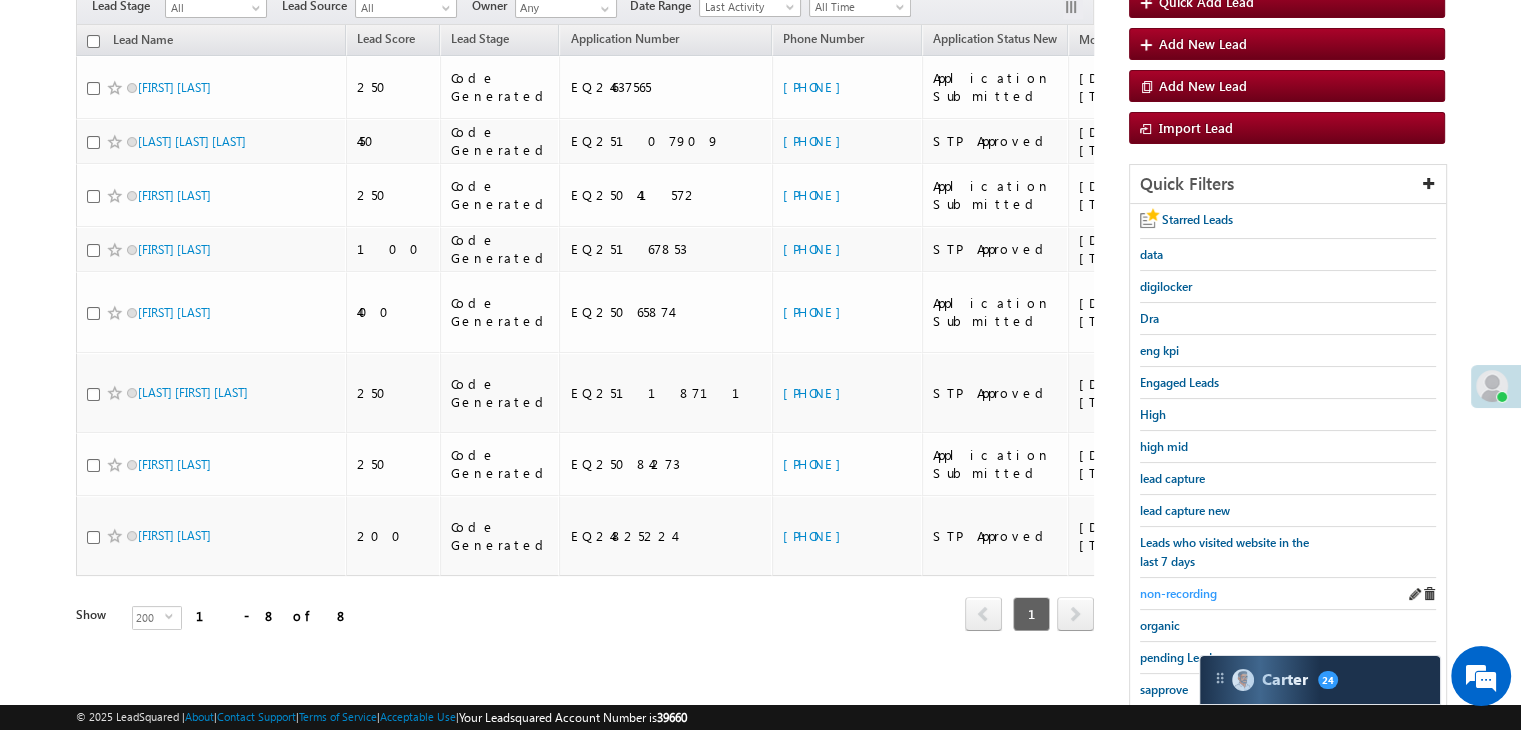 scroll, scrollTop: 163, scrollLeft: 0, axis: vertical 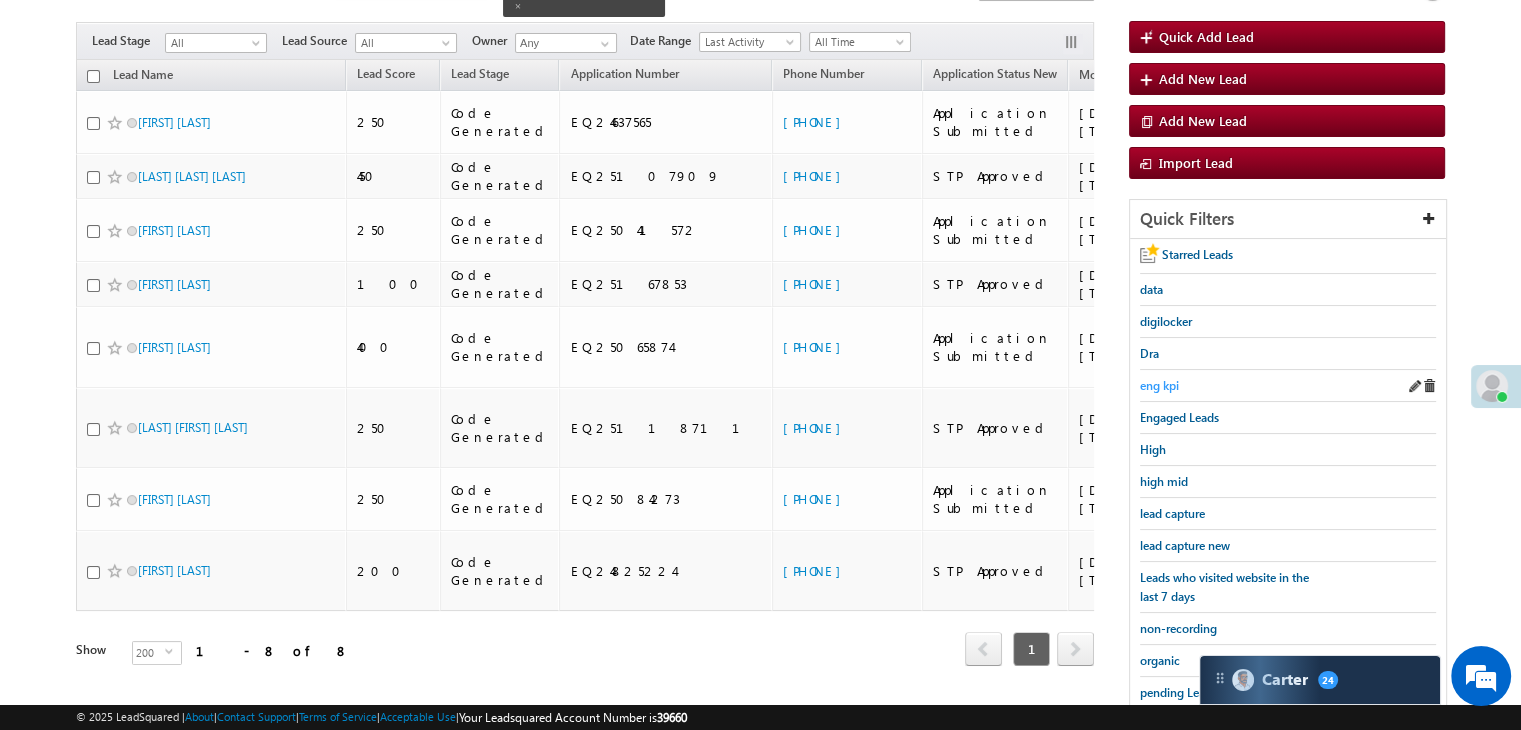 click on "eng kpi" at bounding box center [1159, 385] 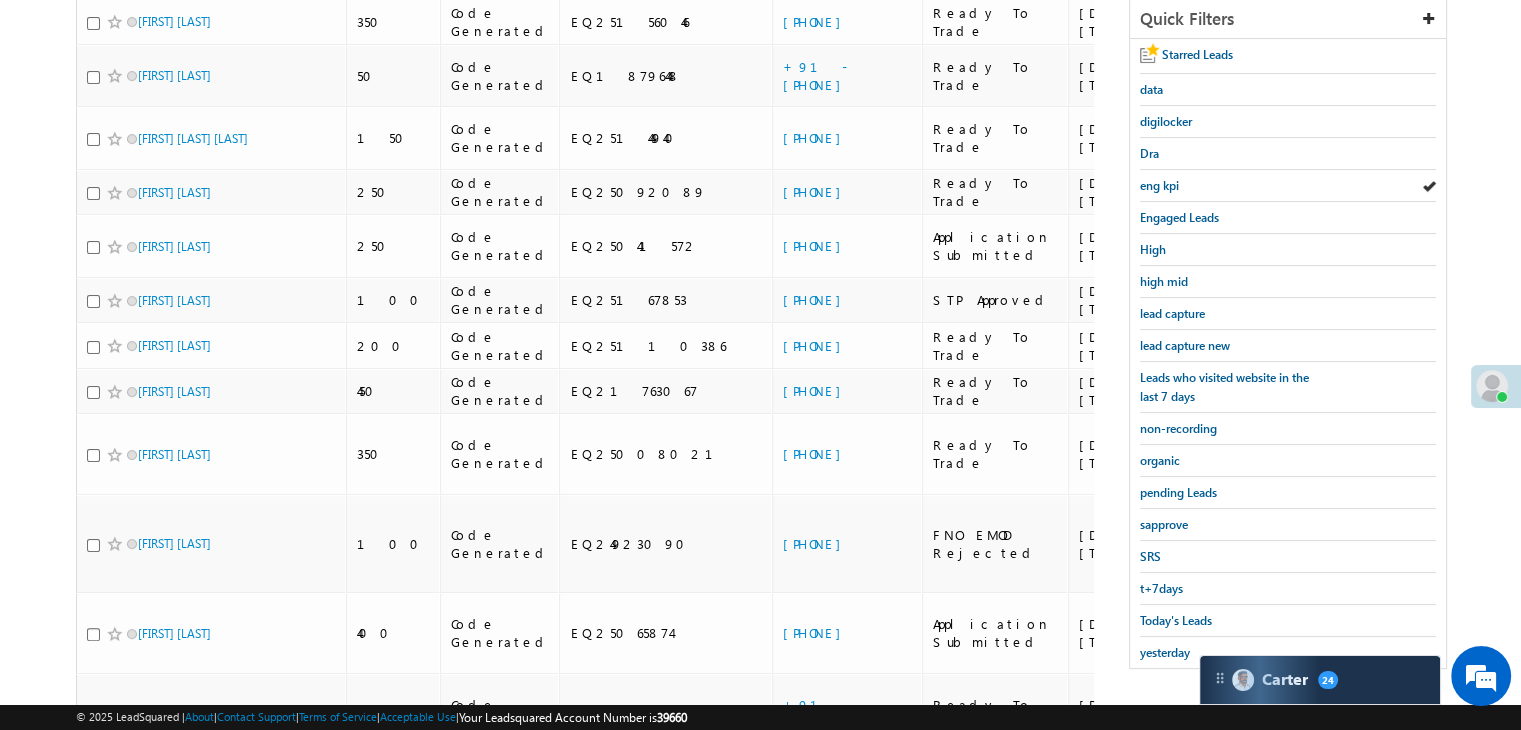 scroll, scrollTop: 4601, scrollLeft: 0, axis: vertical 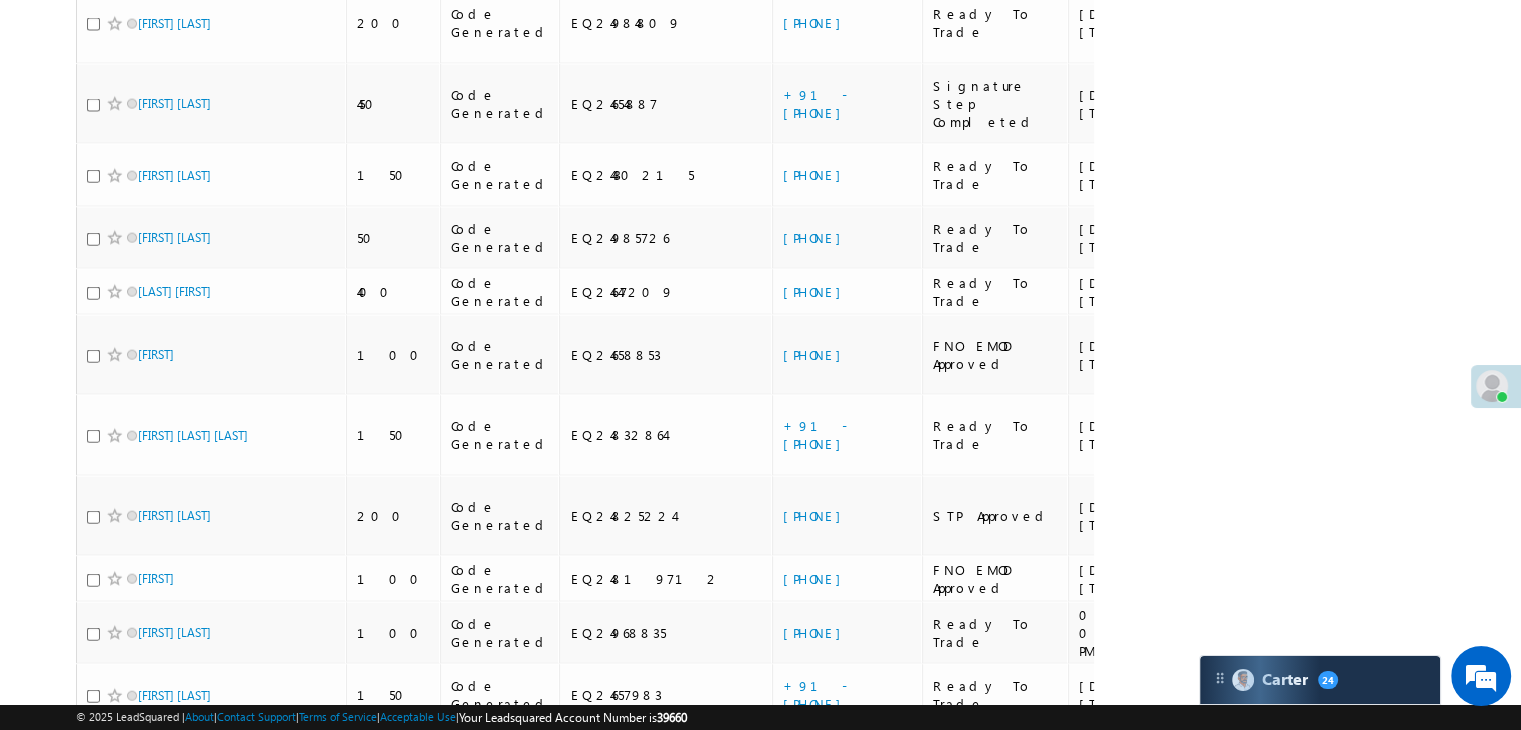 click on "[PHONE]" at bounding box center (817, 1877) 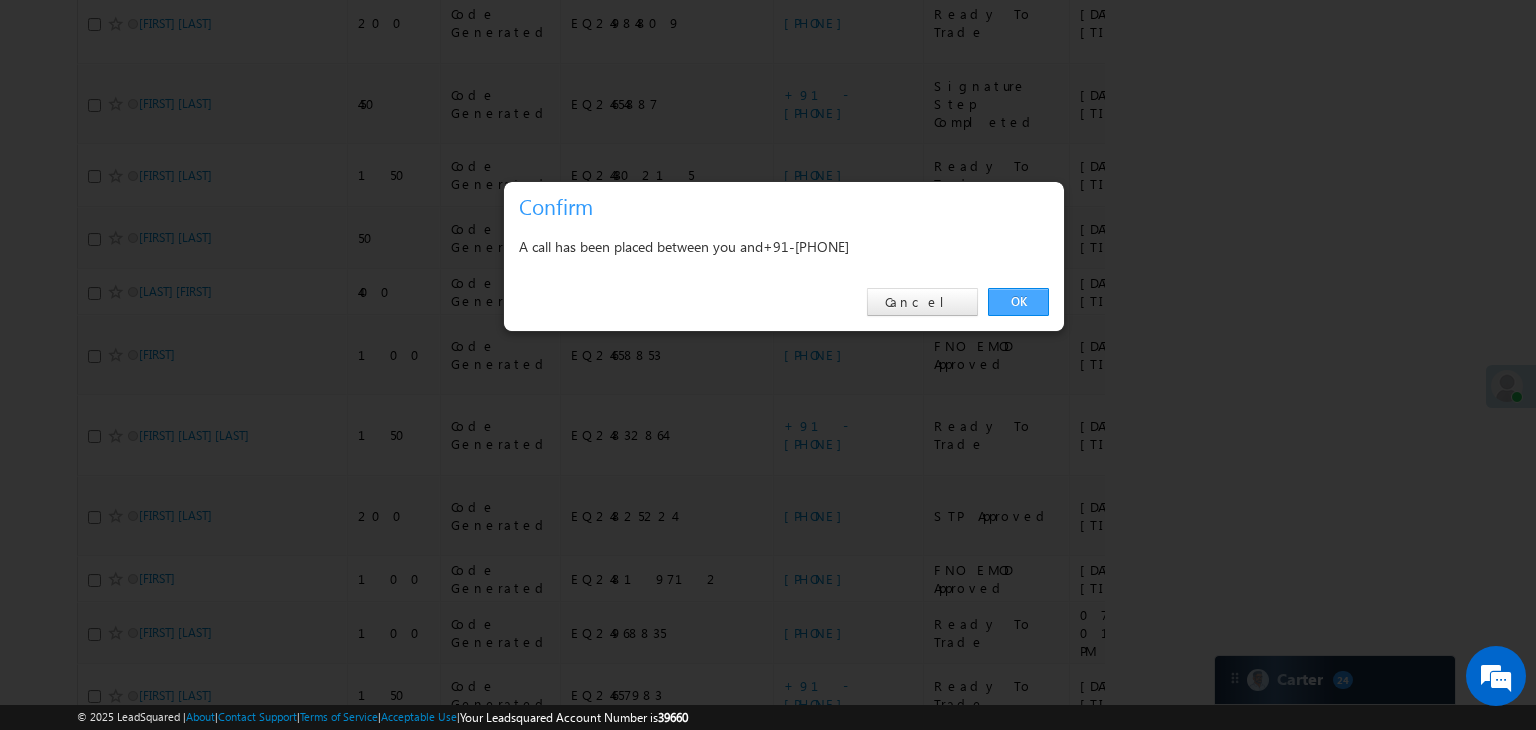 click on "OK" at bounding box center [1018, 302] 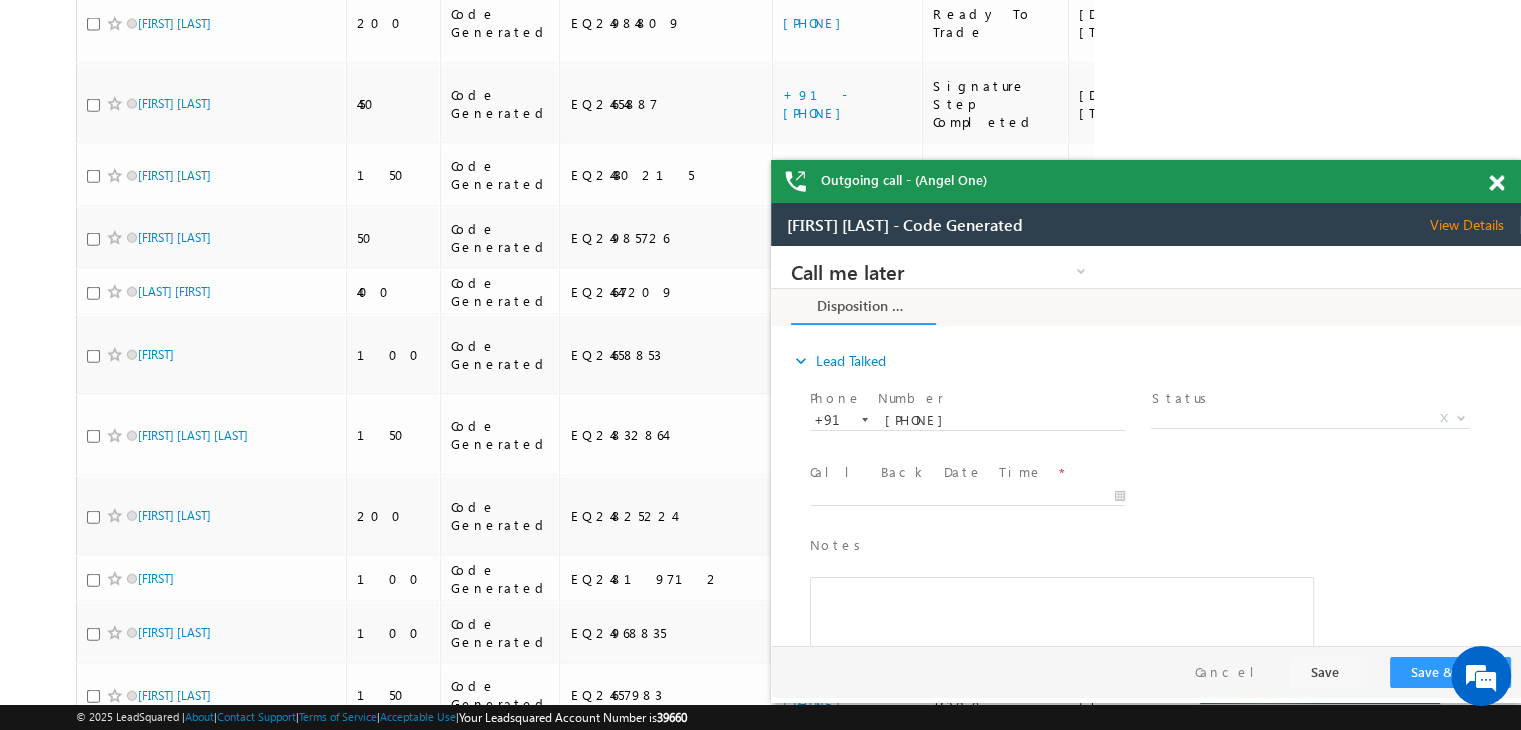 scroll, scrollTop: 0, scrollLeft: 0, axis: both 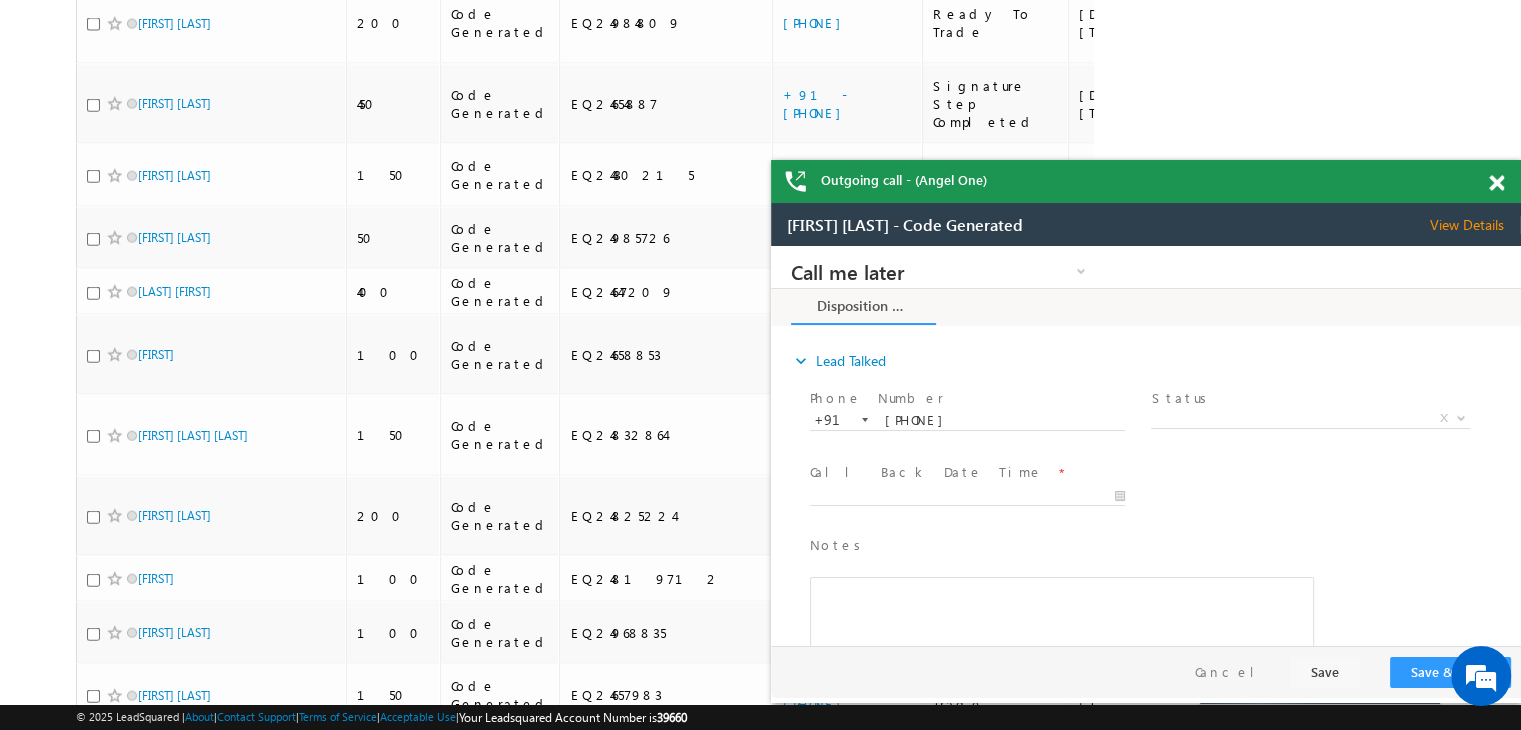 click on "Outgoing call -  (Angel One)" at bounding box center (1146, 181) 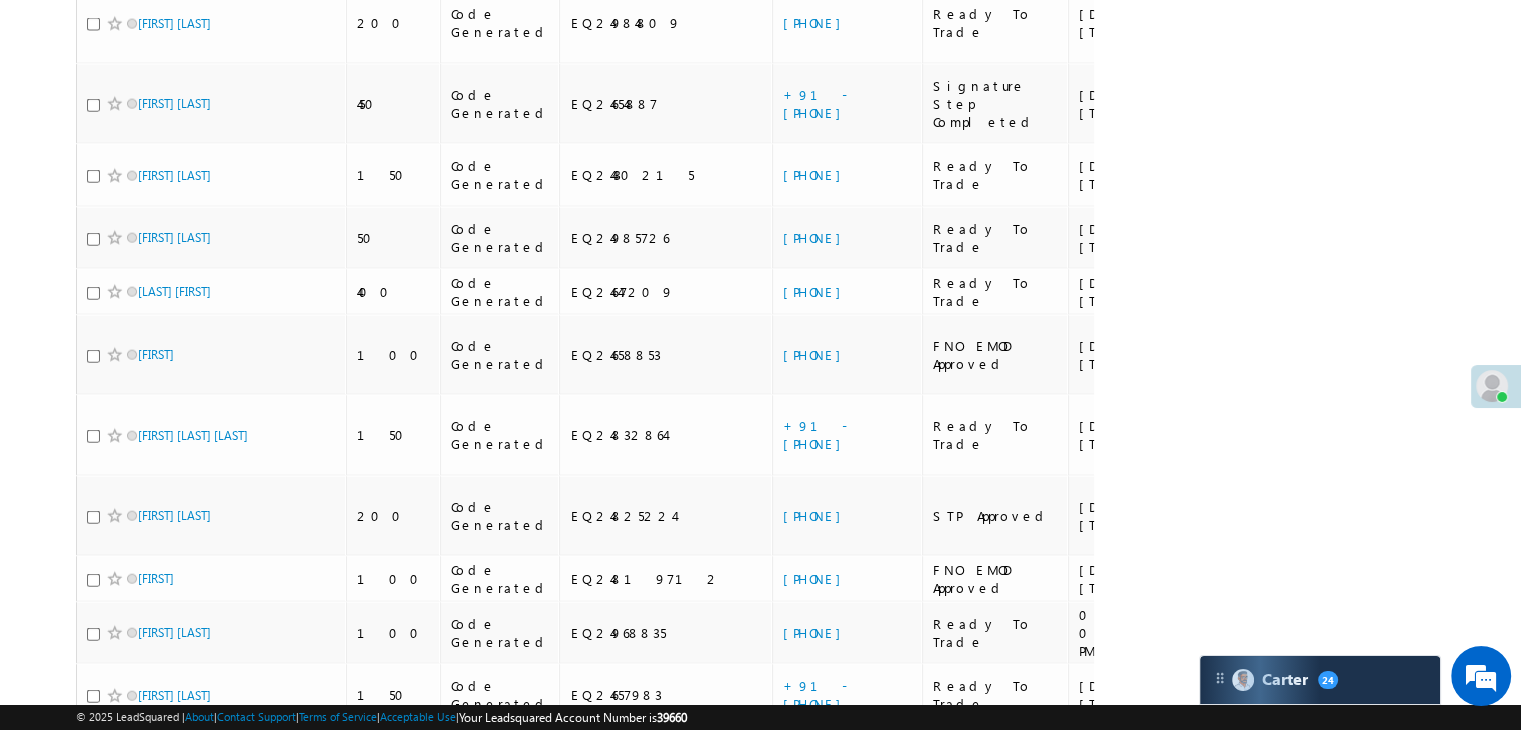 click on "[PHONE]" at bounding box center (847, 1816) 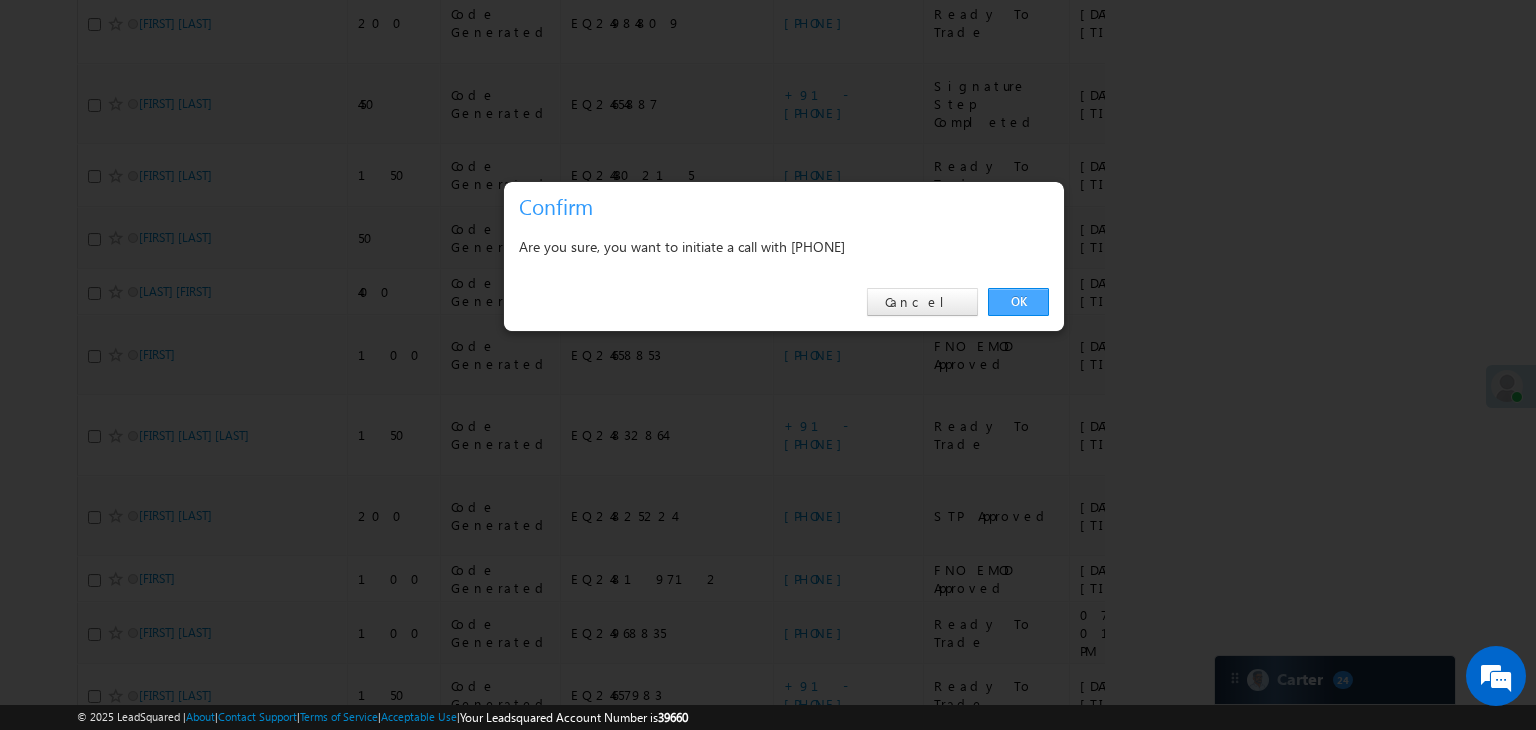 click on "OK" at bounding box center [1018, 302] 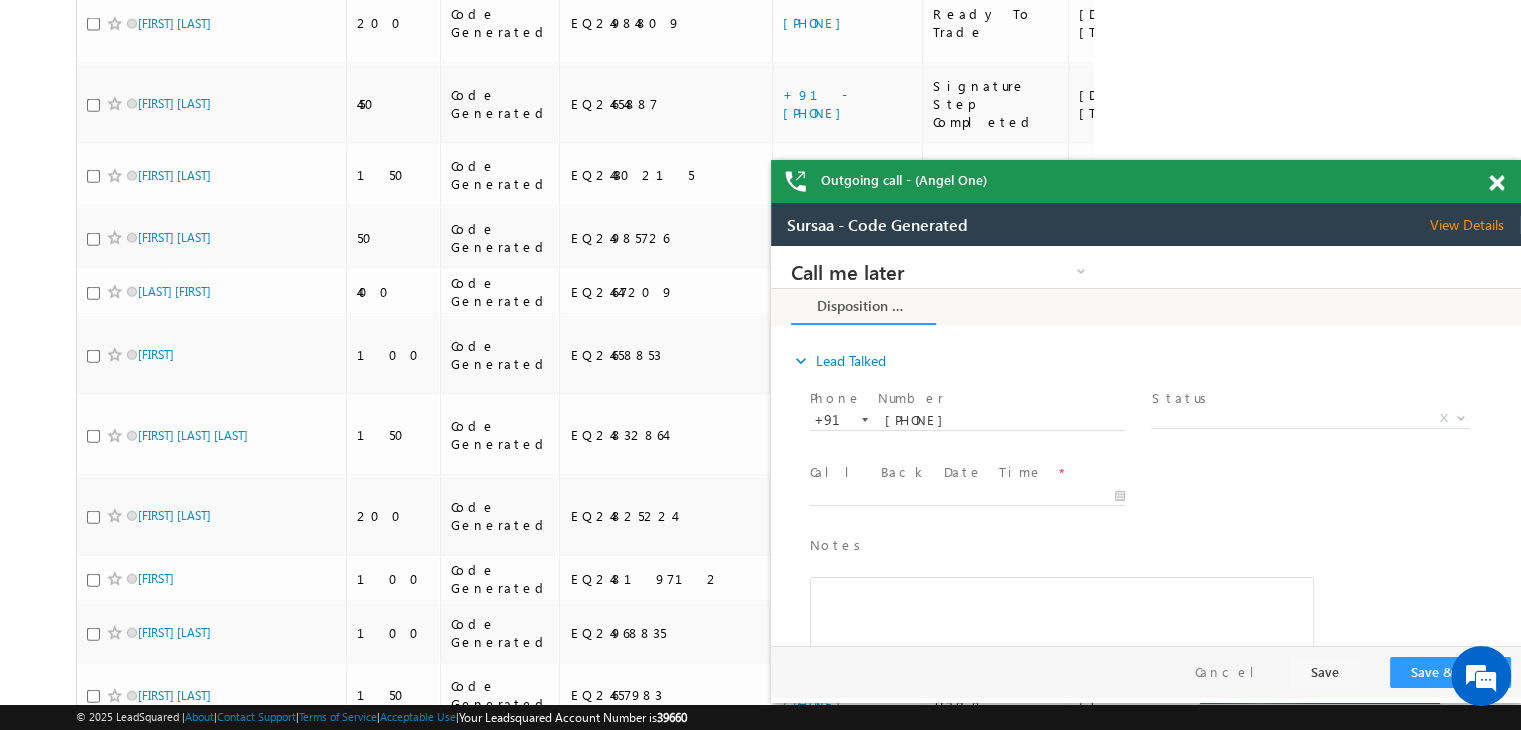 scroll, scrollTop: 0, scrollLeft: 0, axis: both 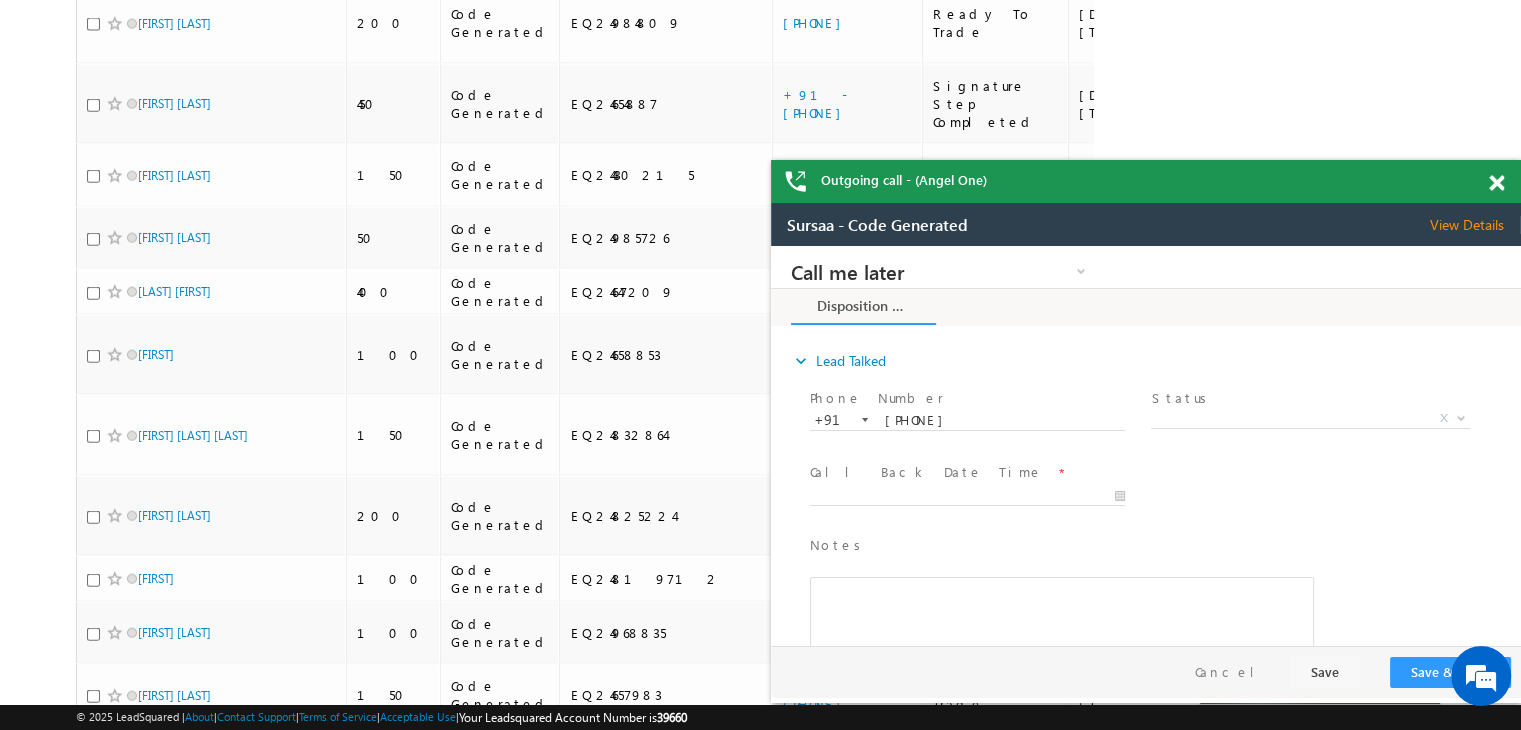 click at bounding box center [1496, 183] 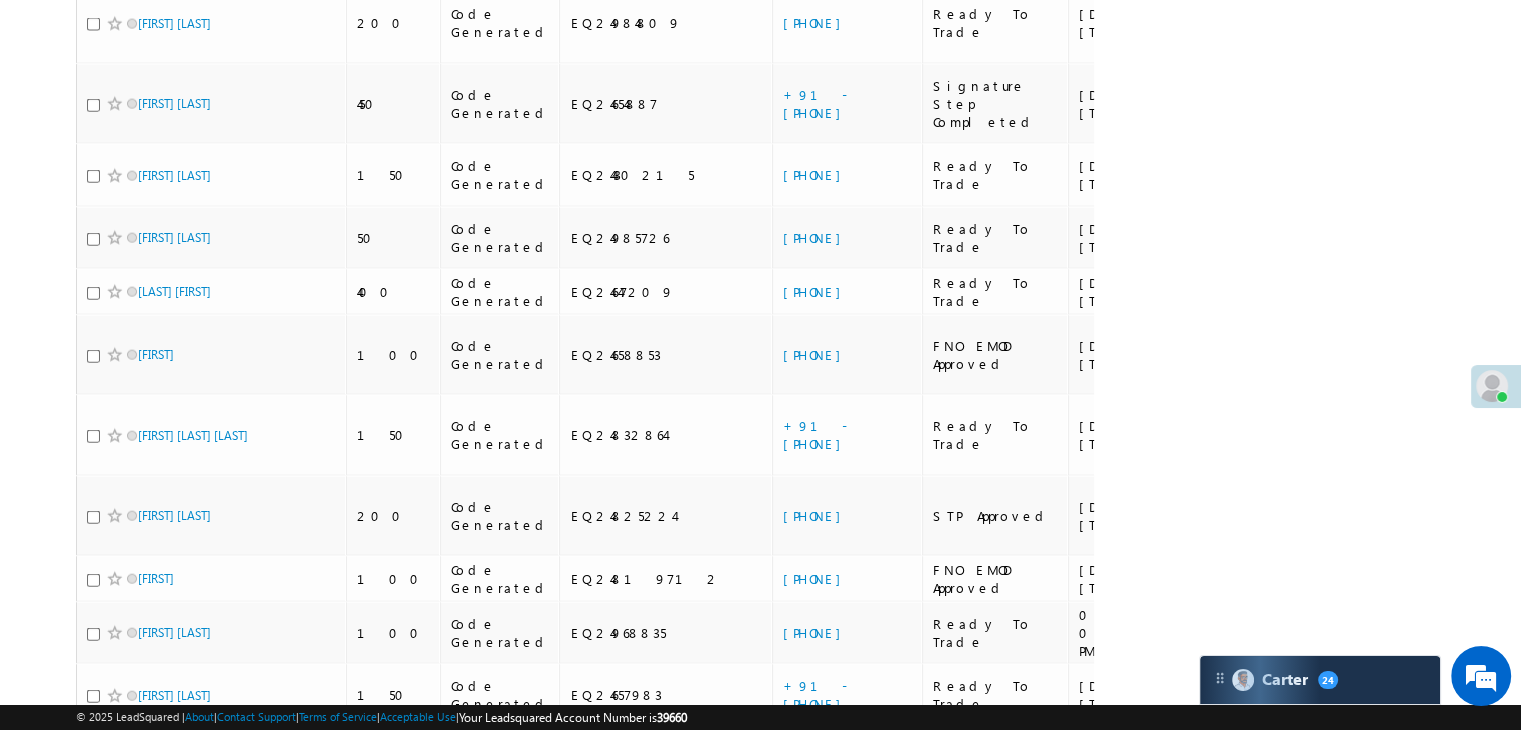 click on "[PHONE]" at bounding box center [817, 1752] 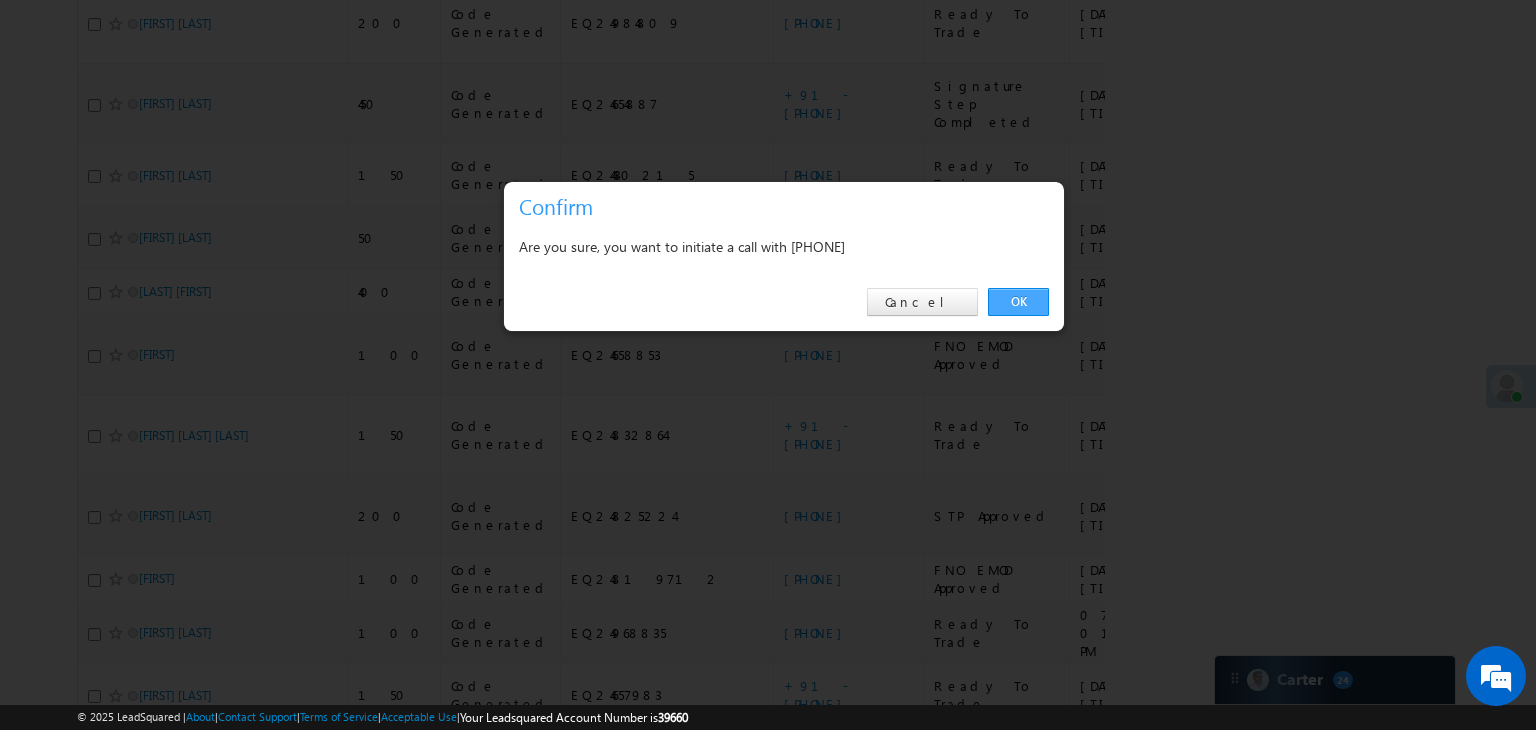 click on "OK" at bounding box center [1018, 302] 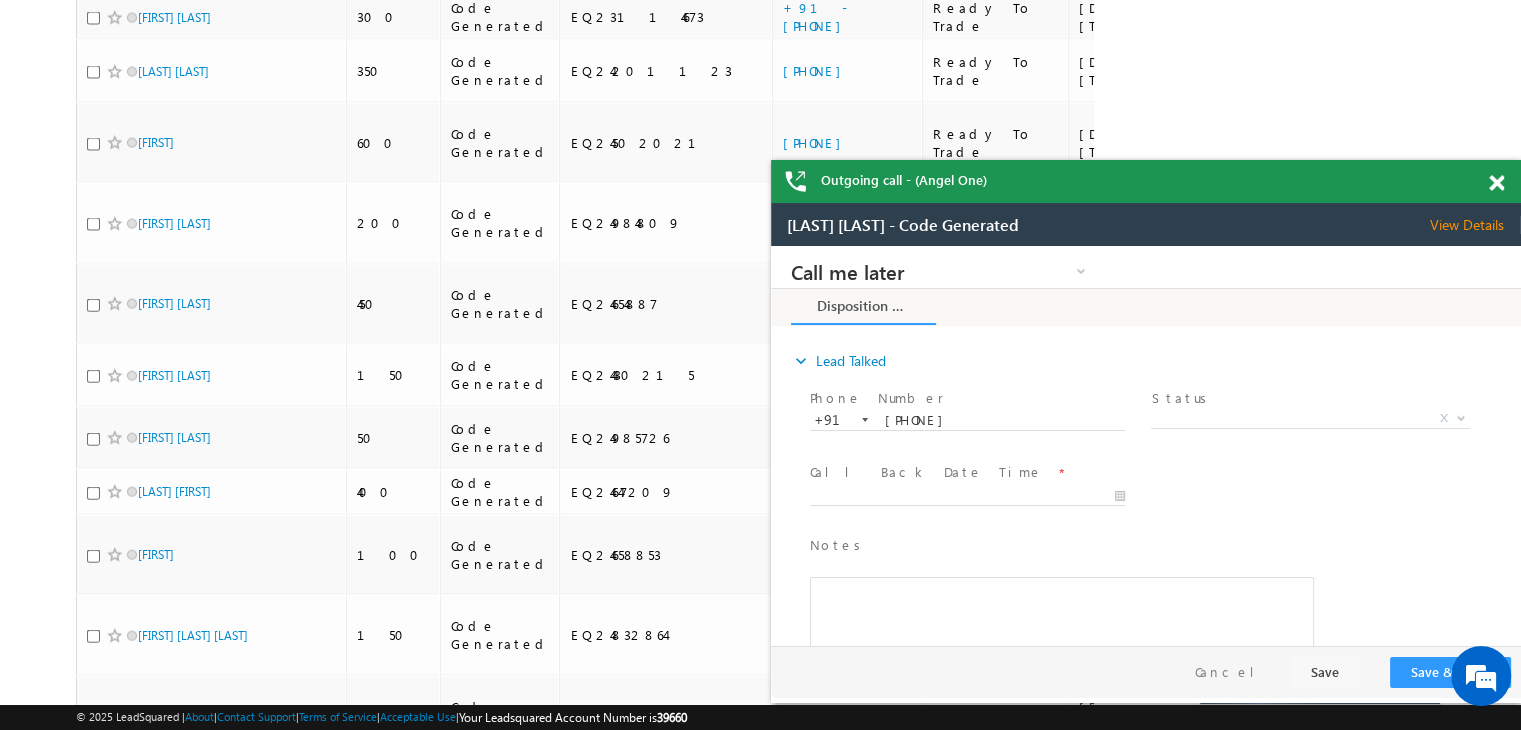 scroll, scrollTop: 0, scrollLeft: 0, axis: both 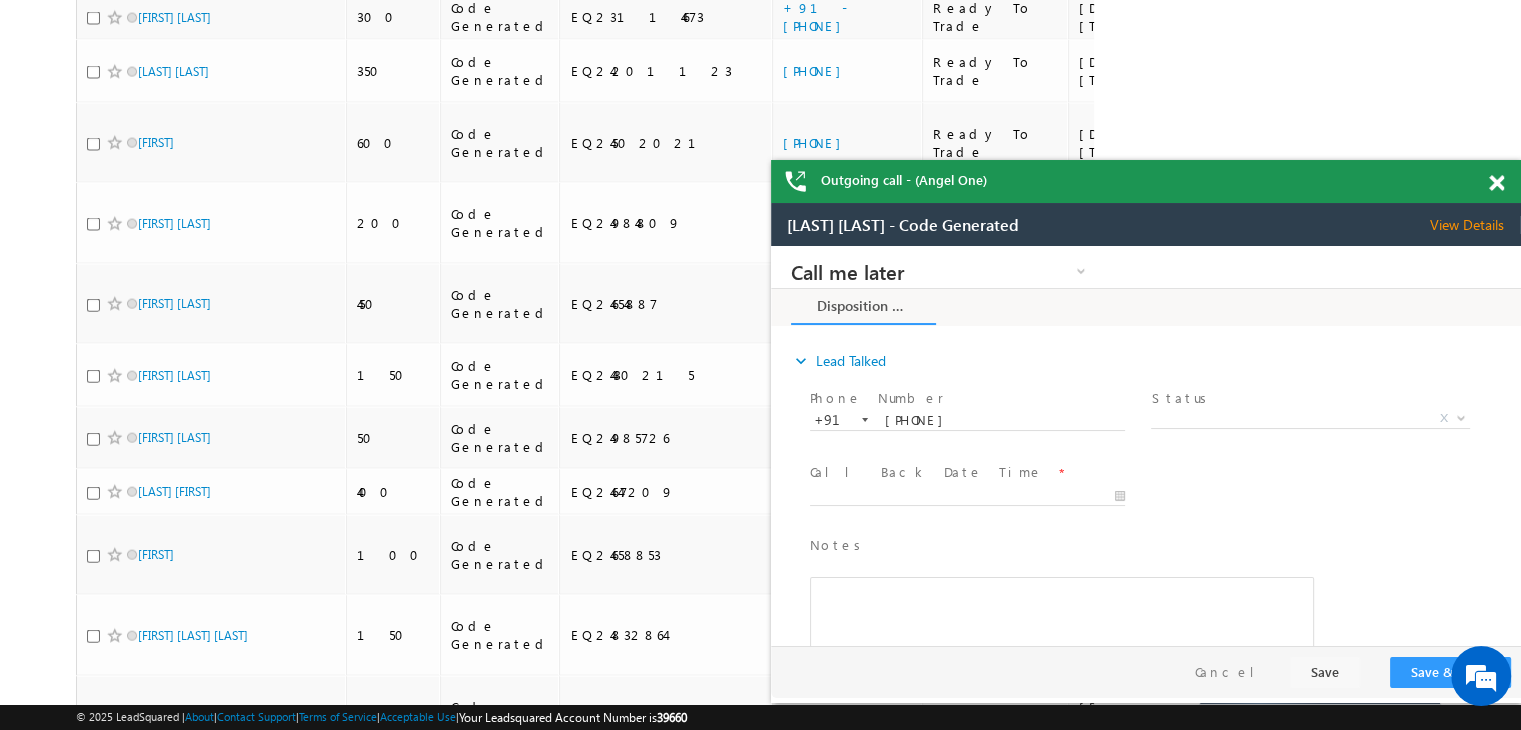 click at bounding box center (1496, 183) 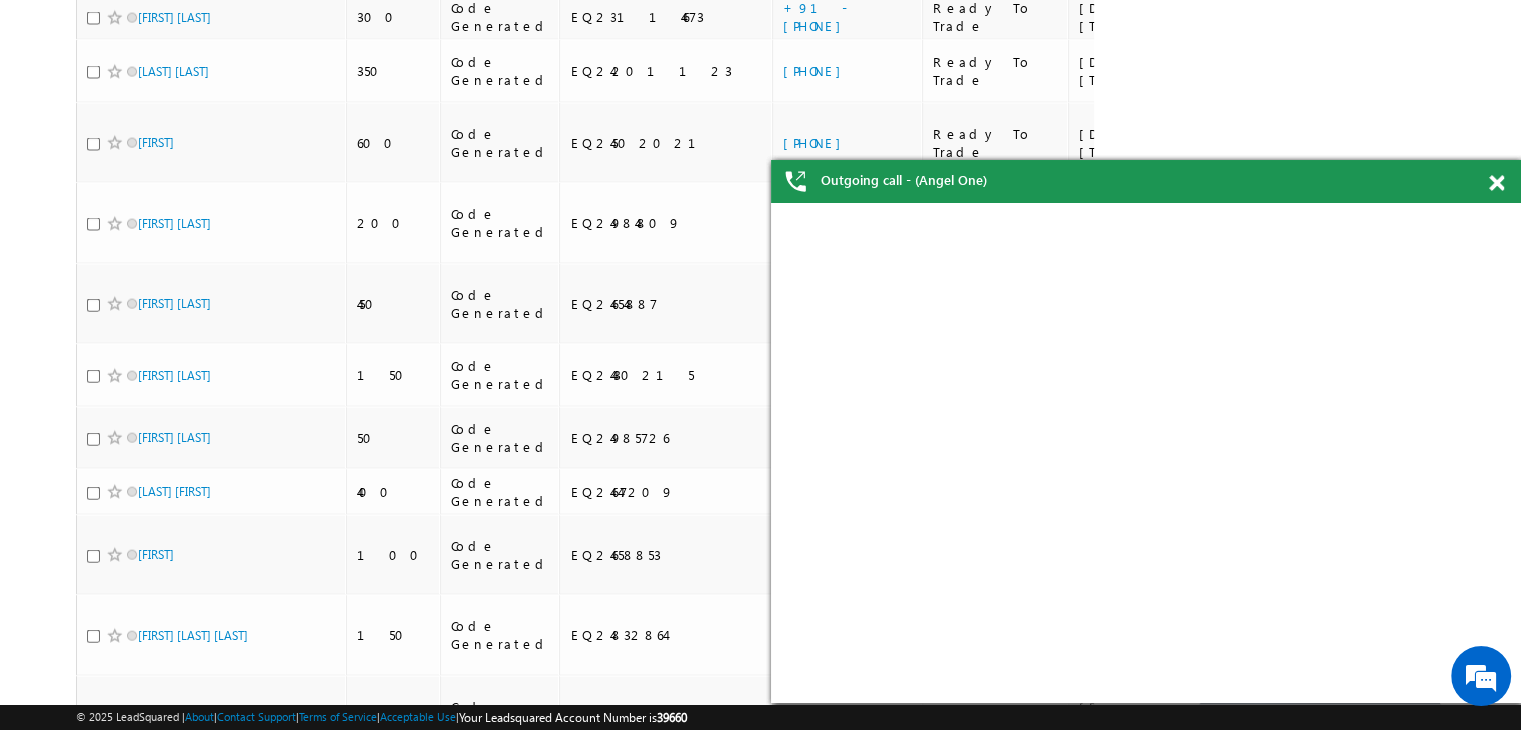 click at bounding box center [1496, 183] 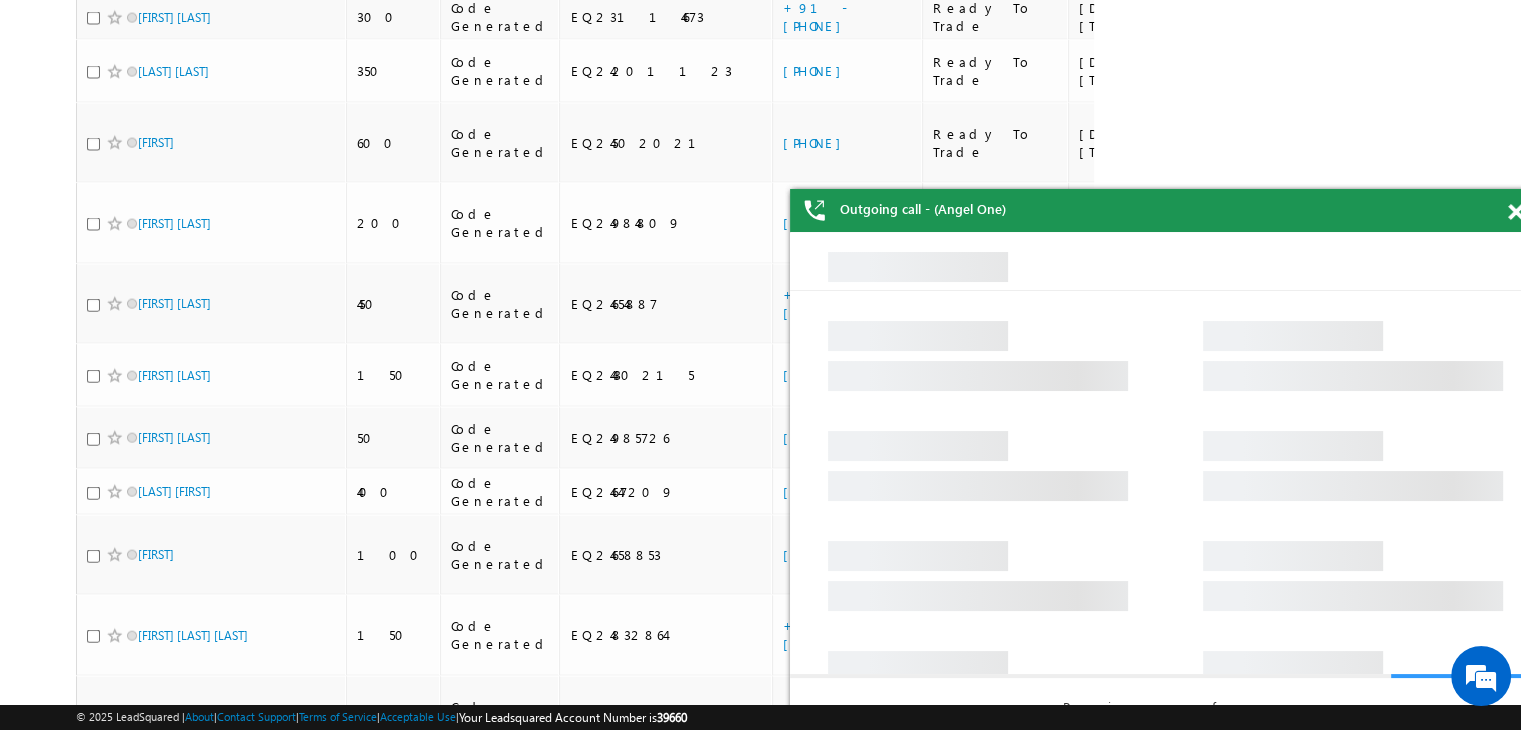 scroll, scrollTop: 4155, scrollLeft: 0, axis: vertical 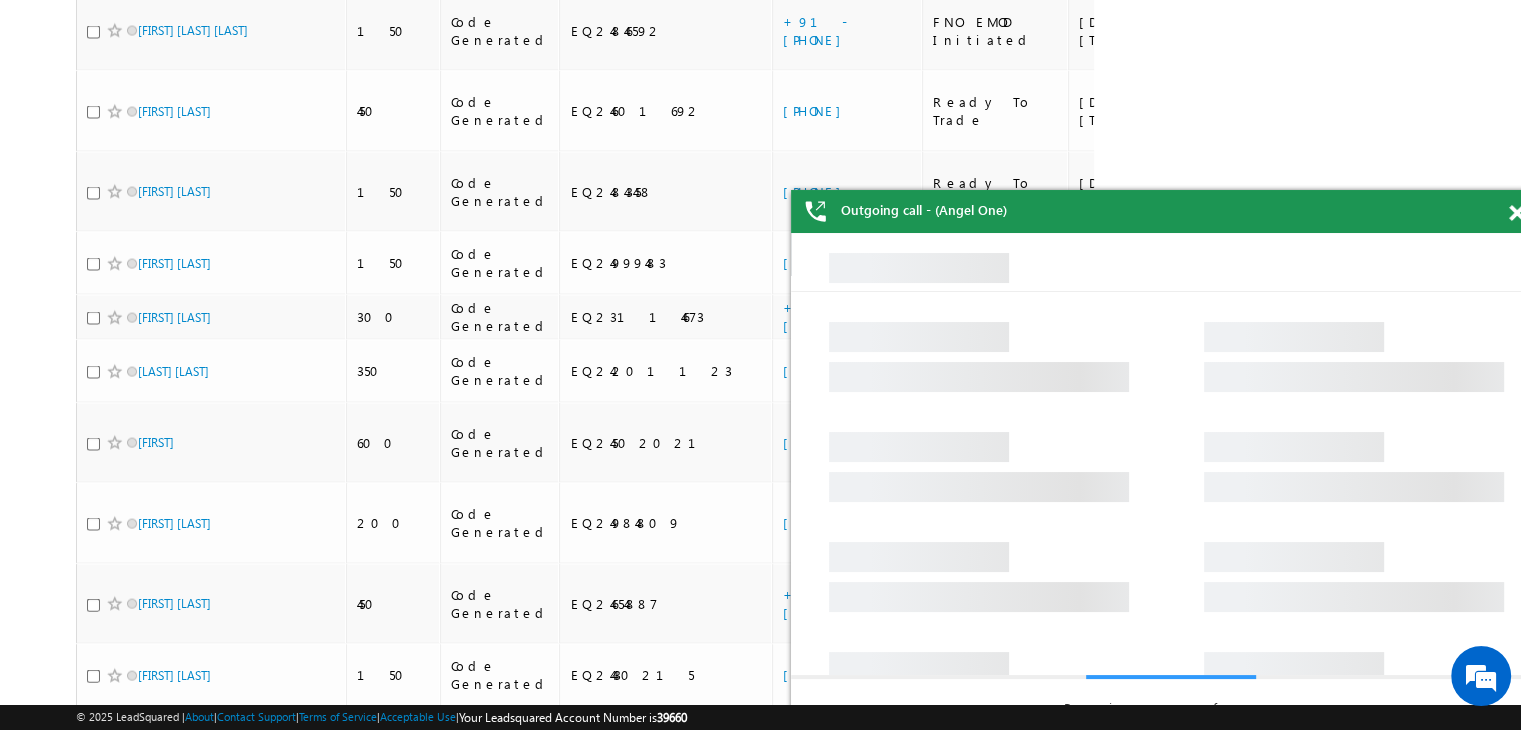 click on "[PHONE]" at bounding box center [847, 1410] 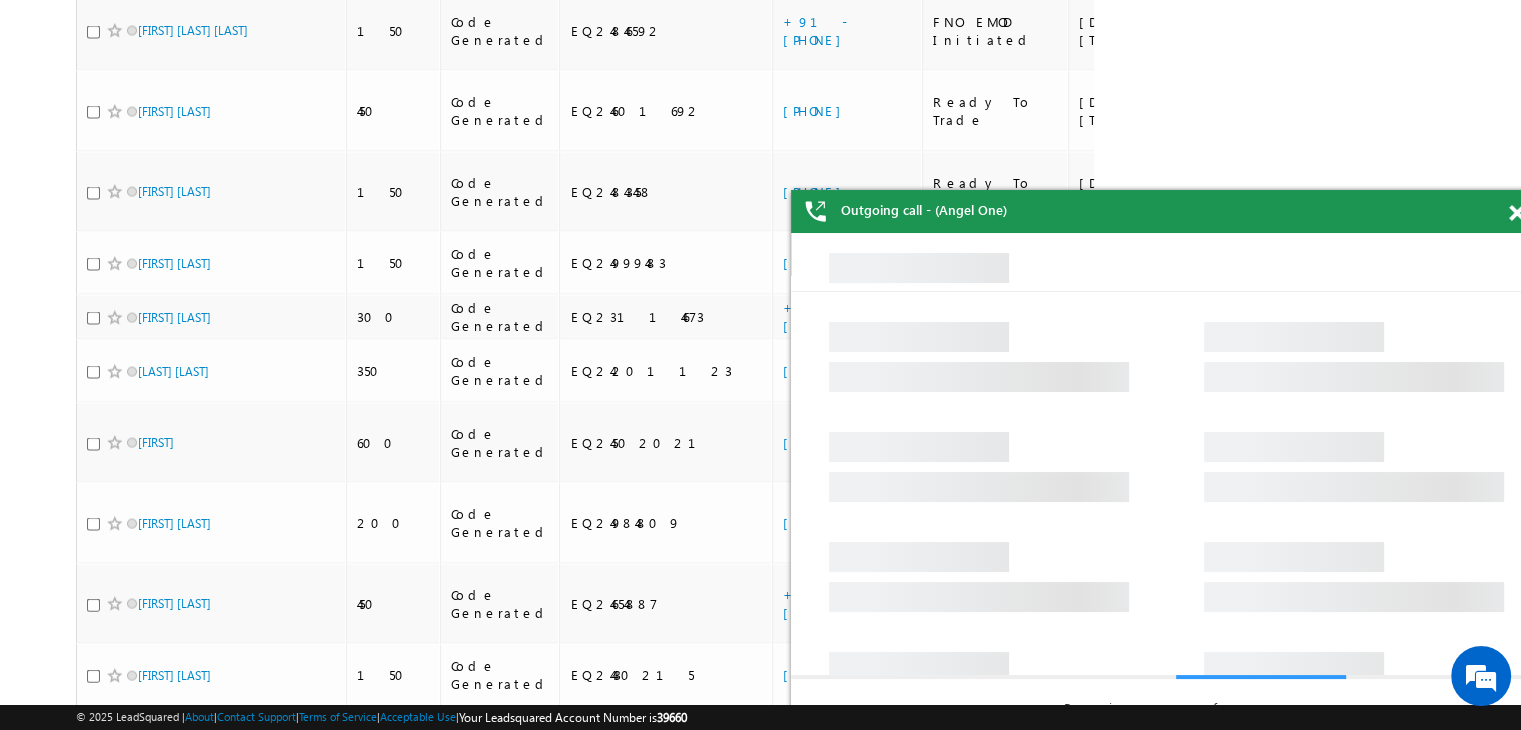 click on "[PHONE]" at bounding box center [817, 1409] 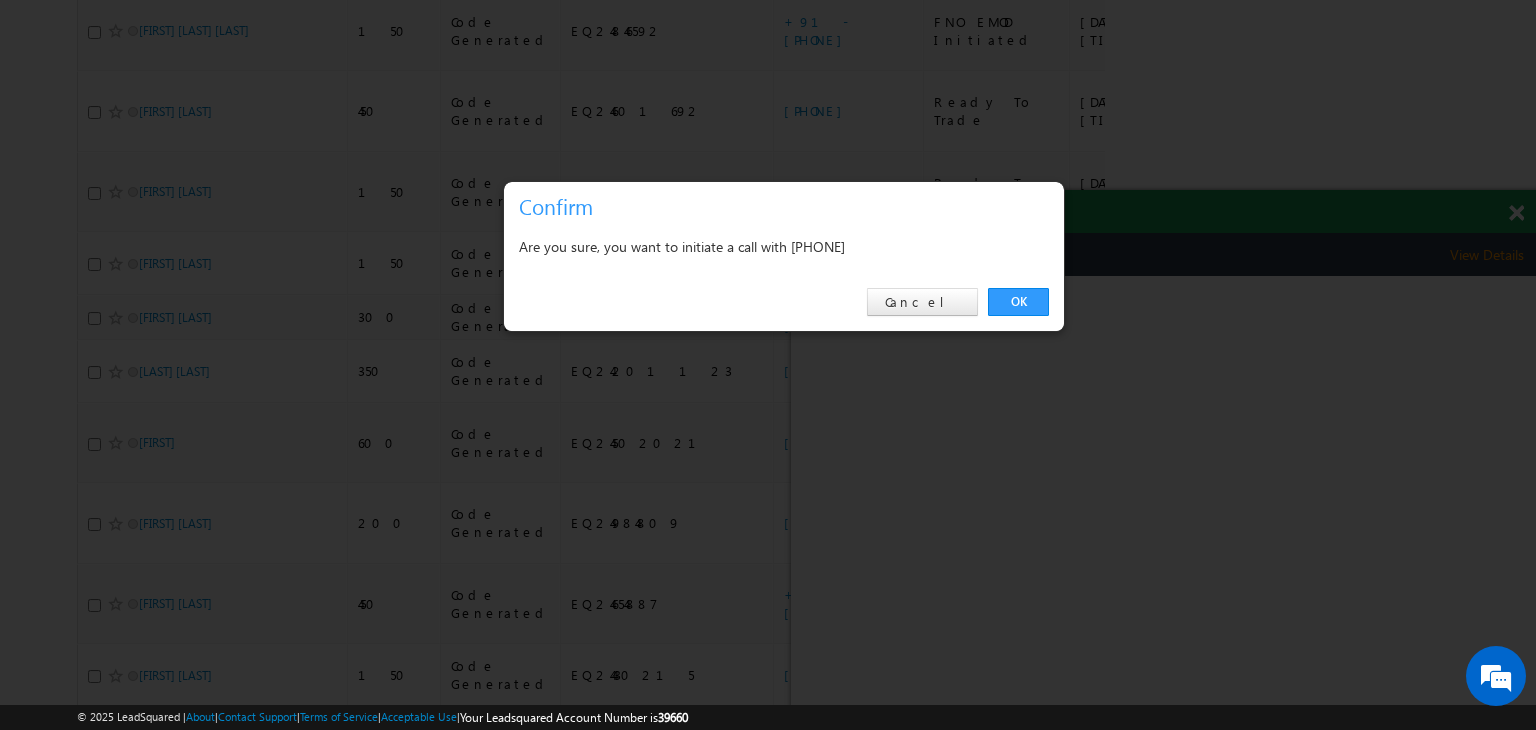 click on "OK" at bounding box center [1018, 302] 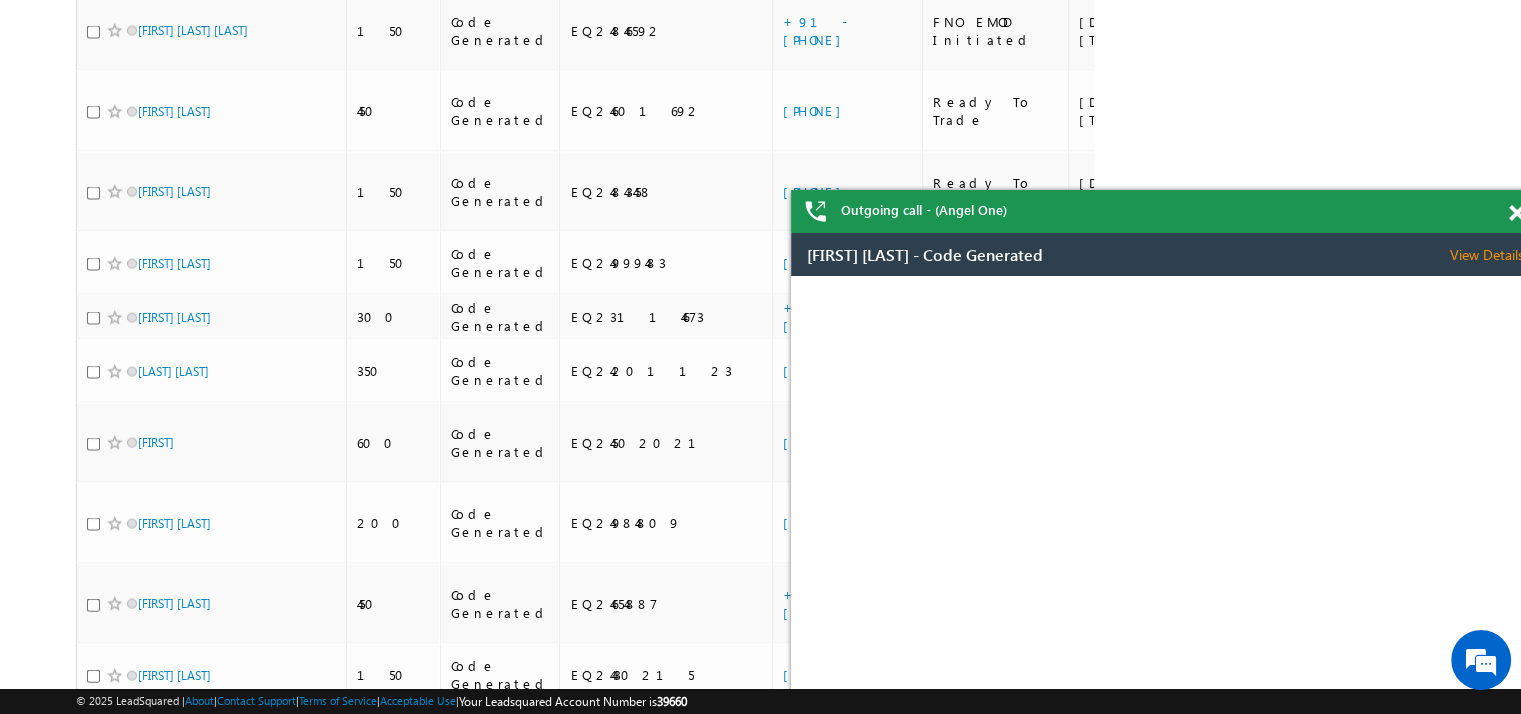 click at bounding box center [1516, 213] 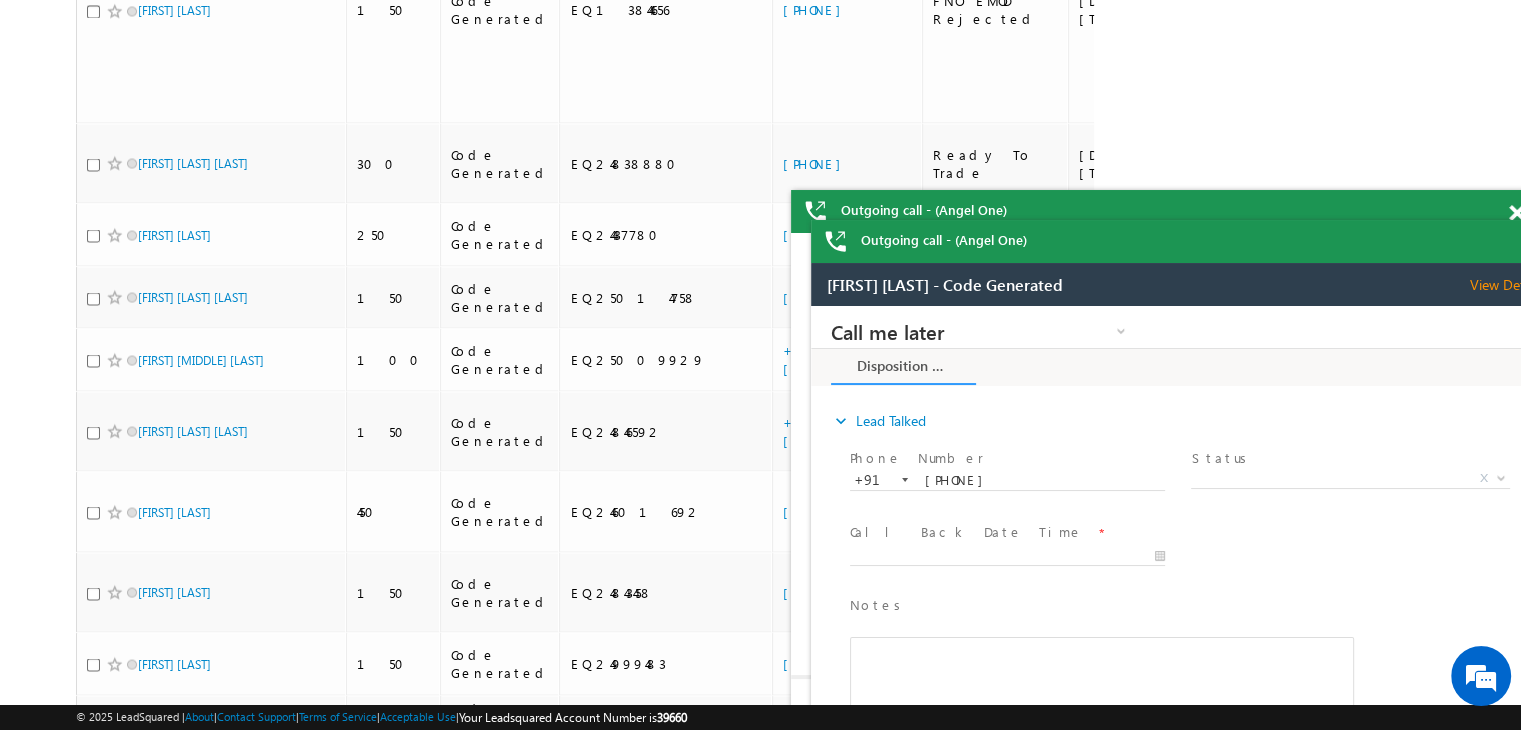 scroll, scrollTop: 0, scrollLeft: 0, axis: both 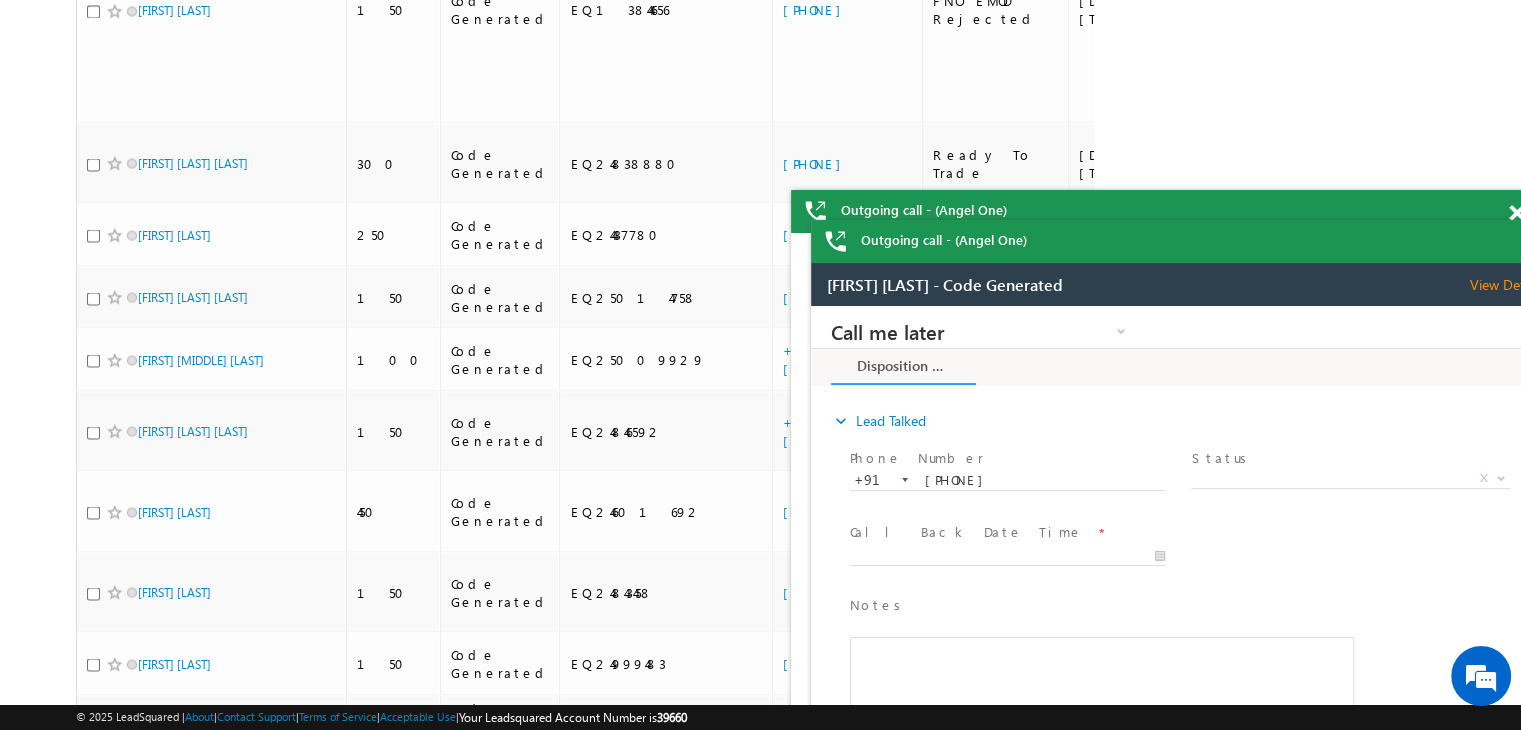 click at bounding box center (1516, 213) 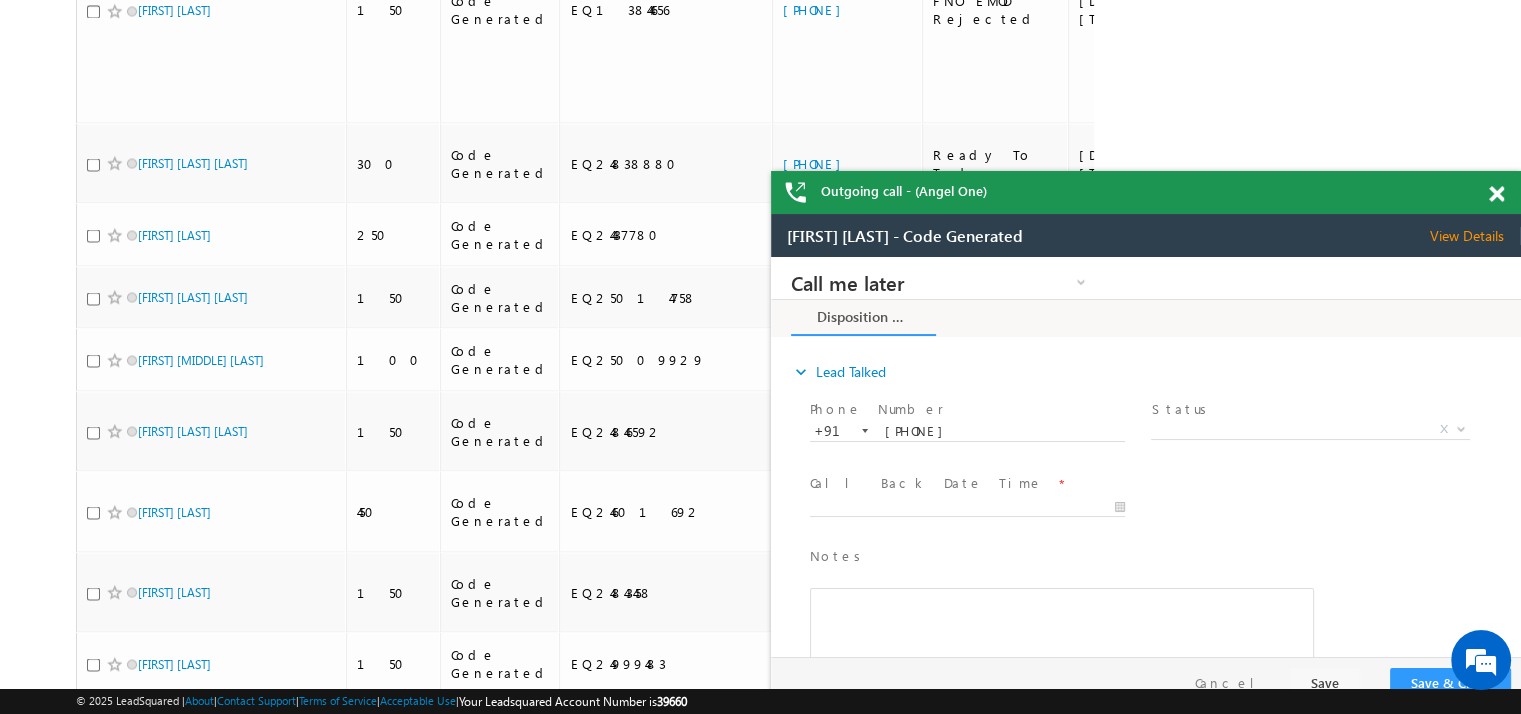 drag, startPoint x: 2268, startPoint y: 441, endPoint x: 1364, endPoint y: 225, distance: 929.44714 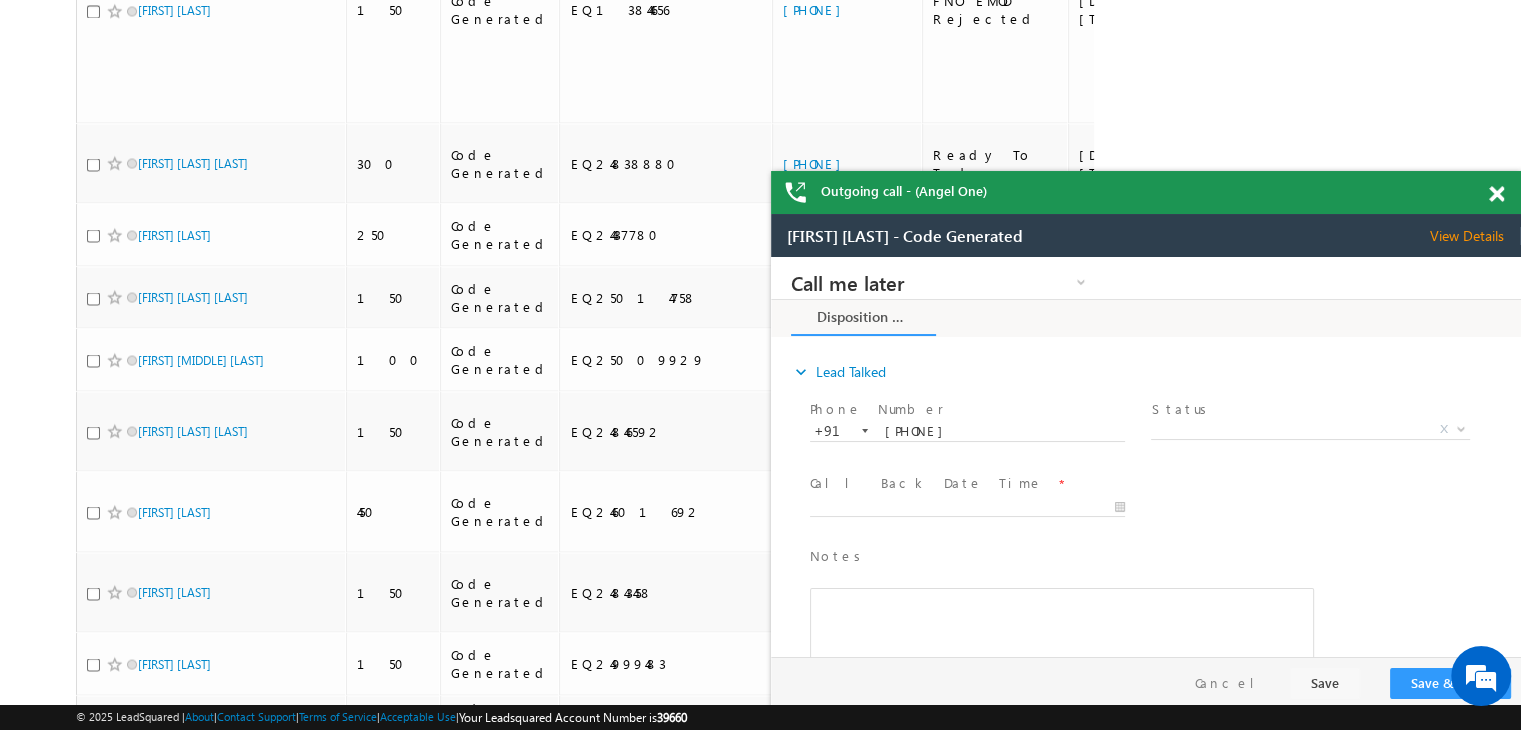 click at bounding box center (1496, 194) 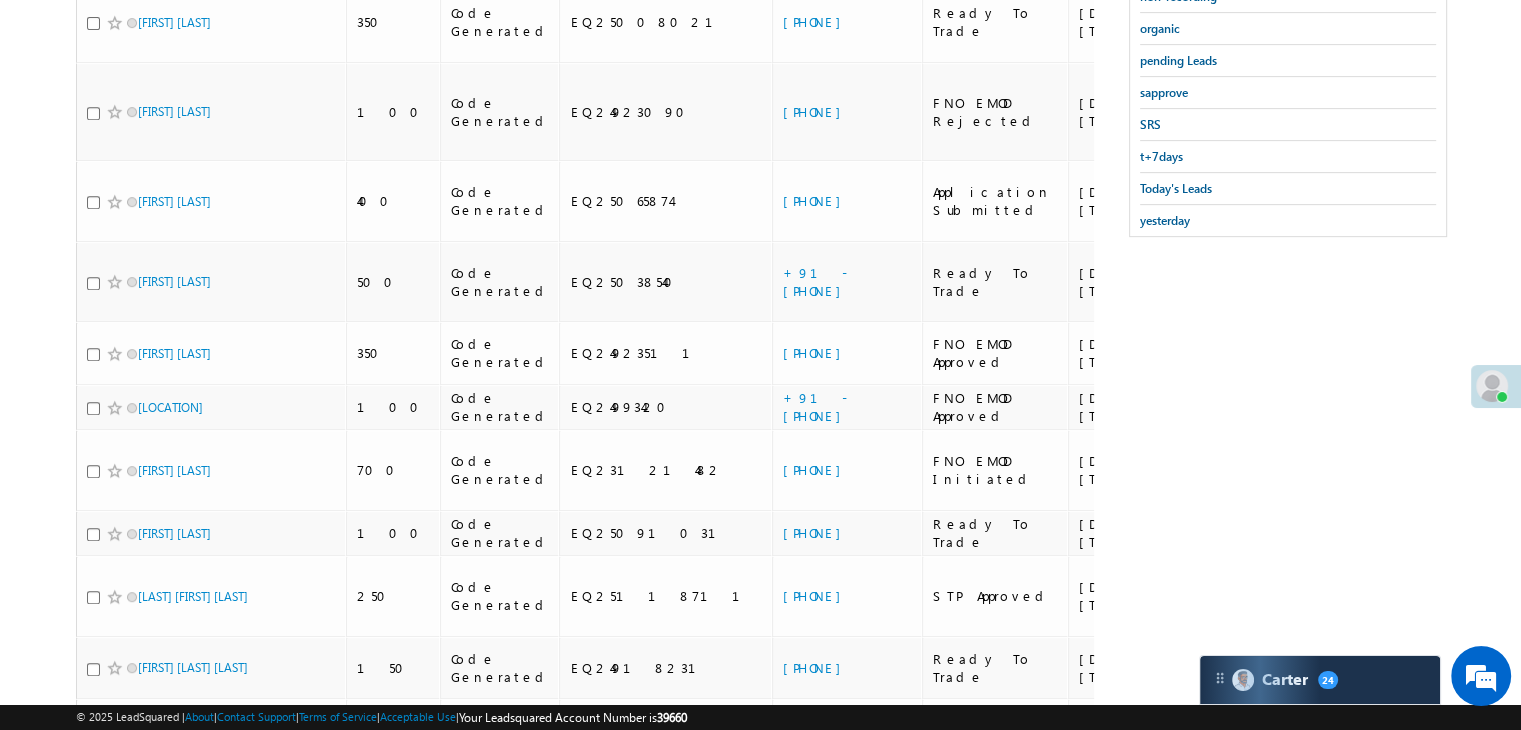 scroll, scrollTop: 355, scrollLeft: 0, axis: vertical 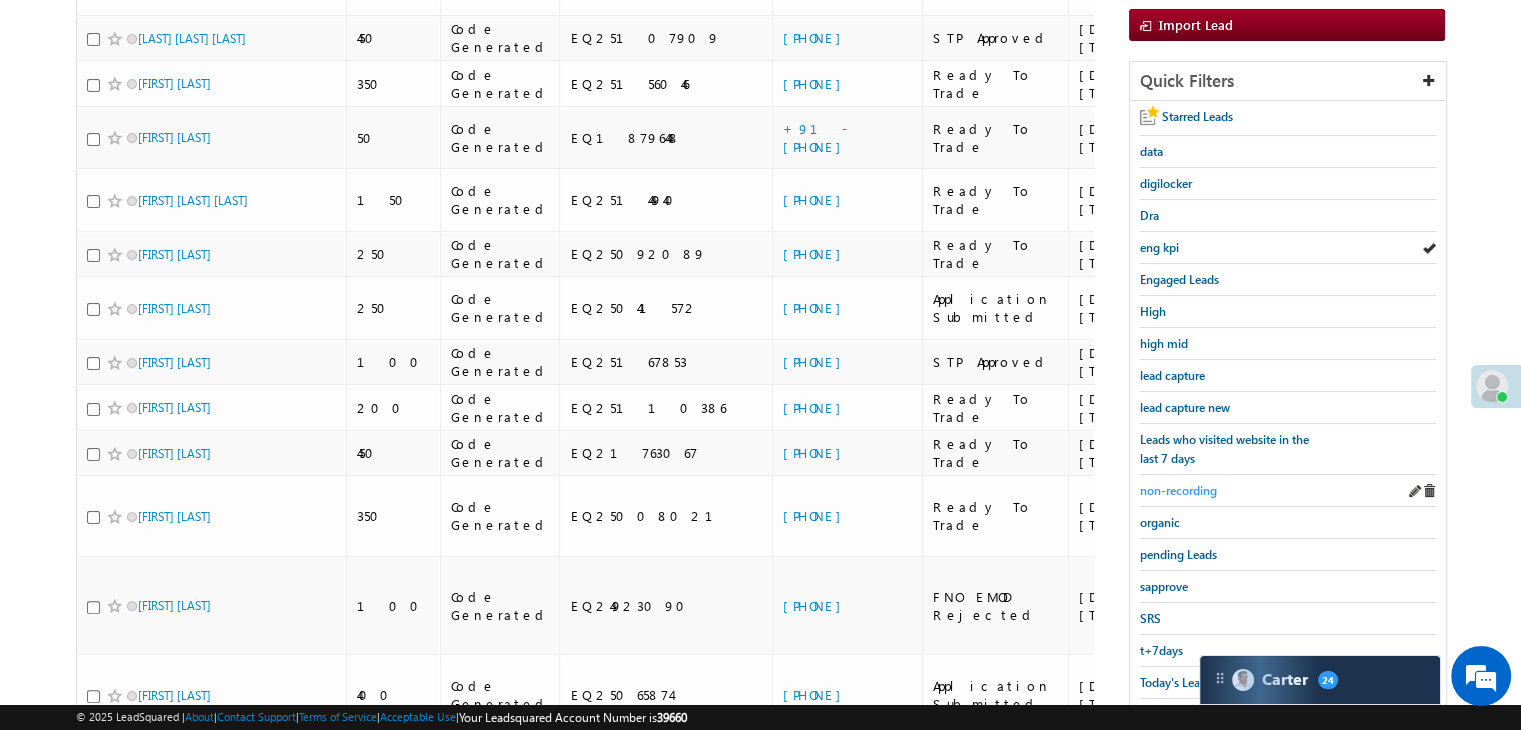 click on "non-recording" at bounding box center [1178, 490] 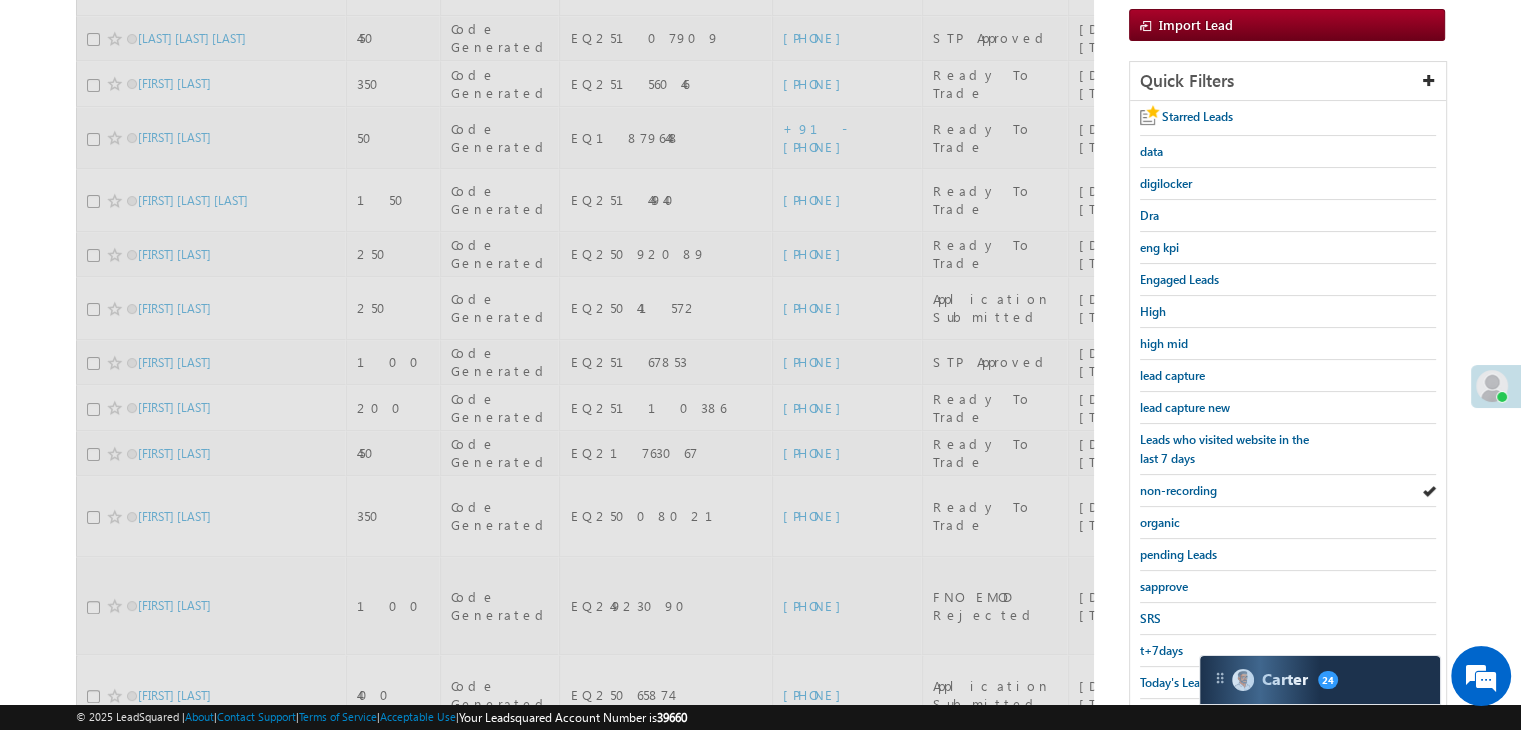 click on "non-recording" at bounding box center [1178, 490] 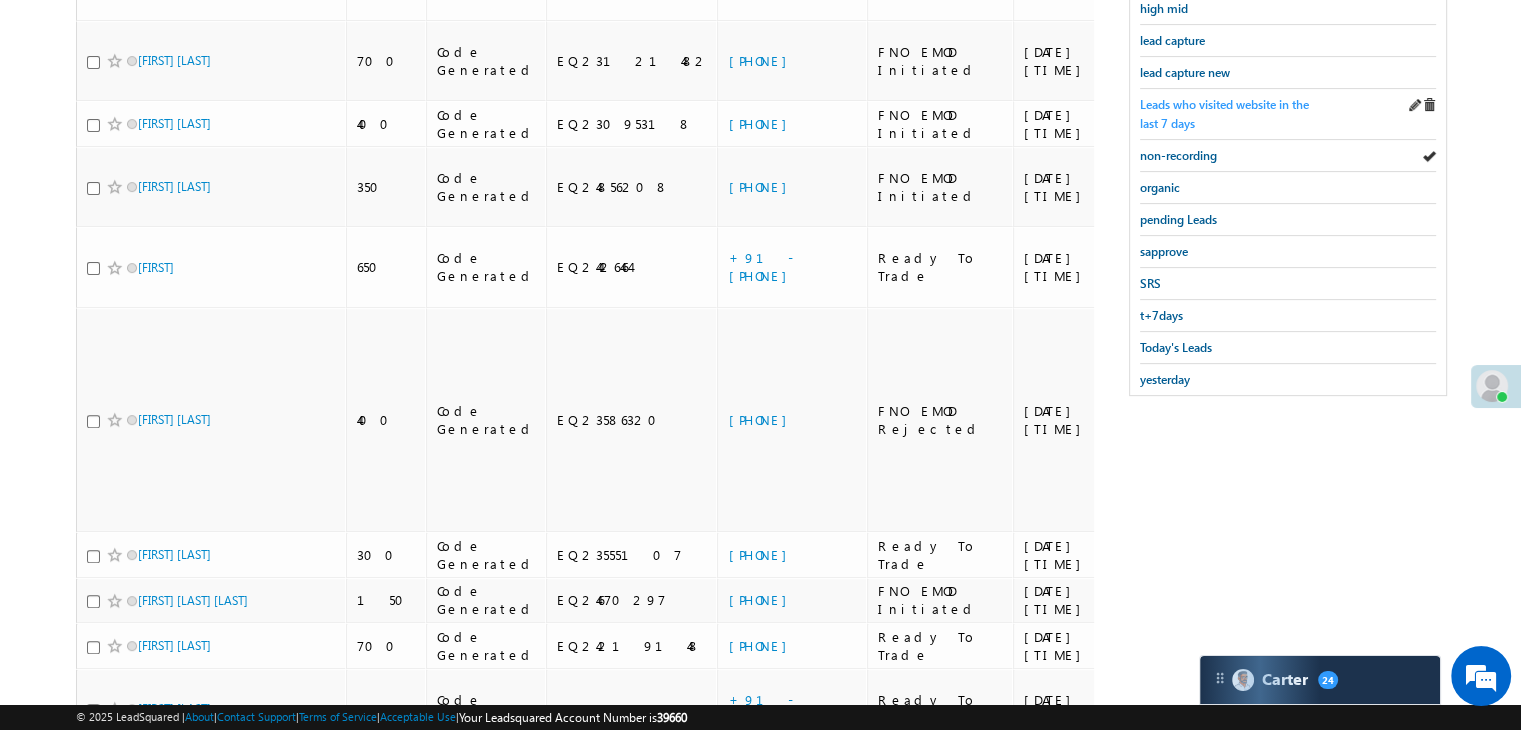 scroll, scrollTop: 710, scrollLeft: 0, axis: vertical 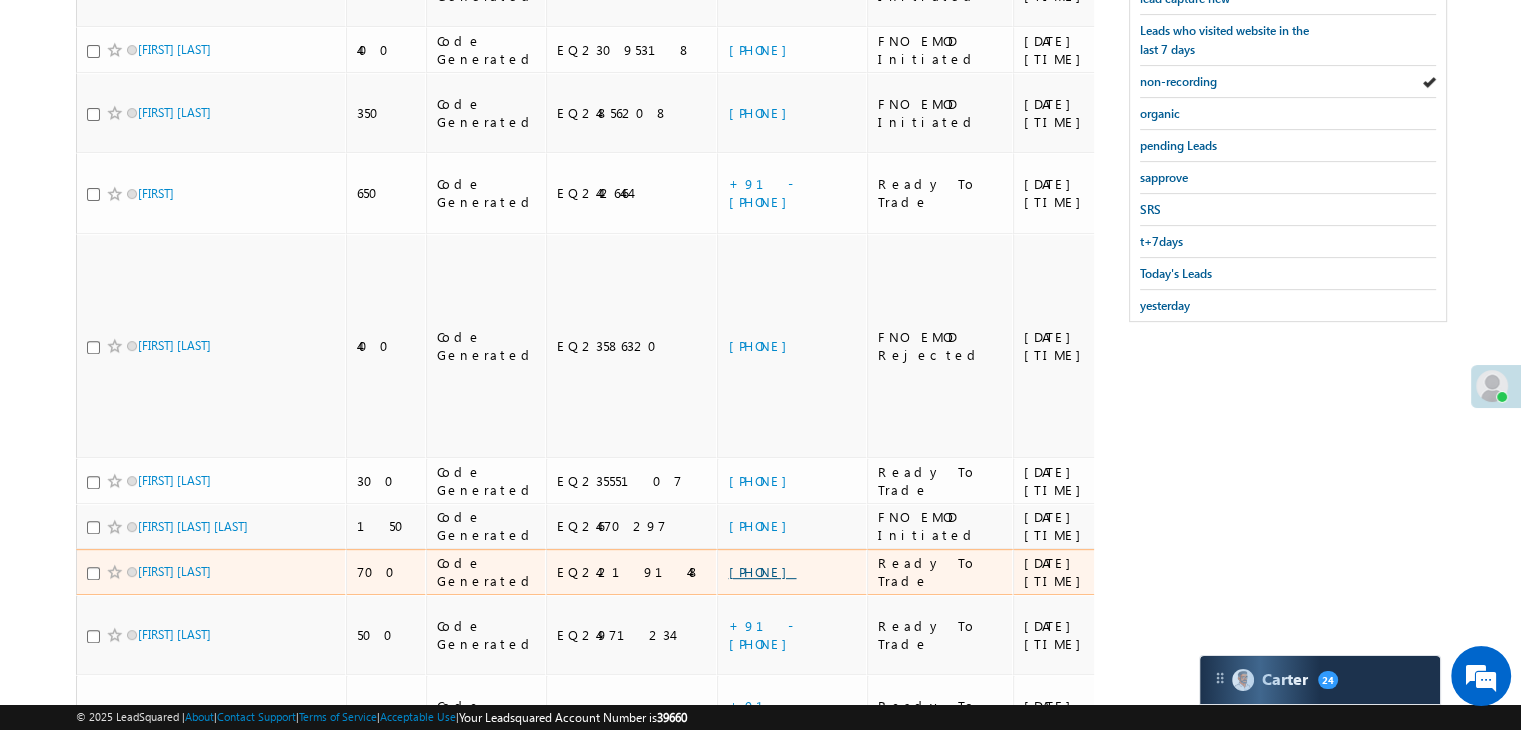 click on "[PHONE]" at bounding box center [762, 571] 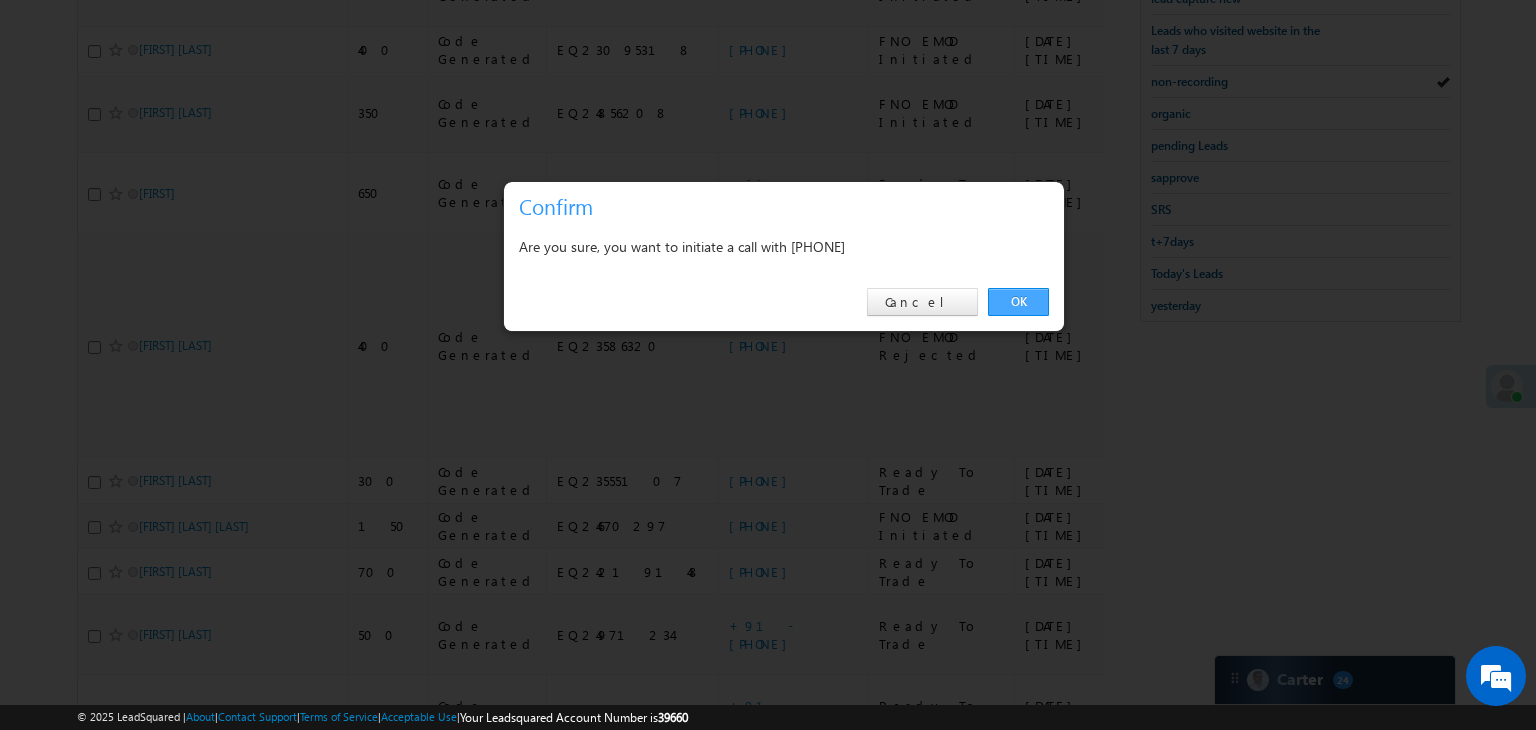 click on "OK" at bounding box center (1018, 302) 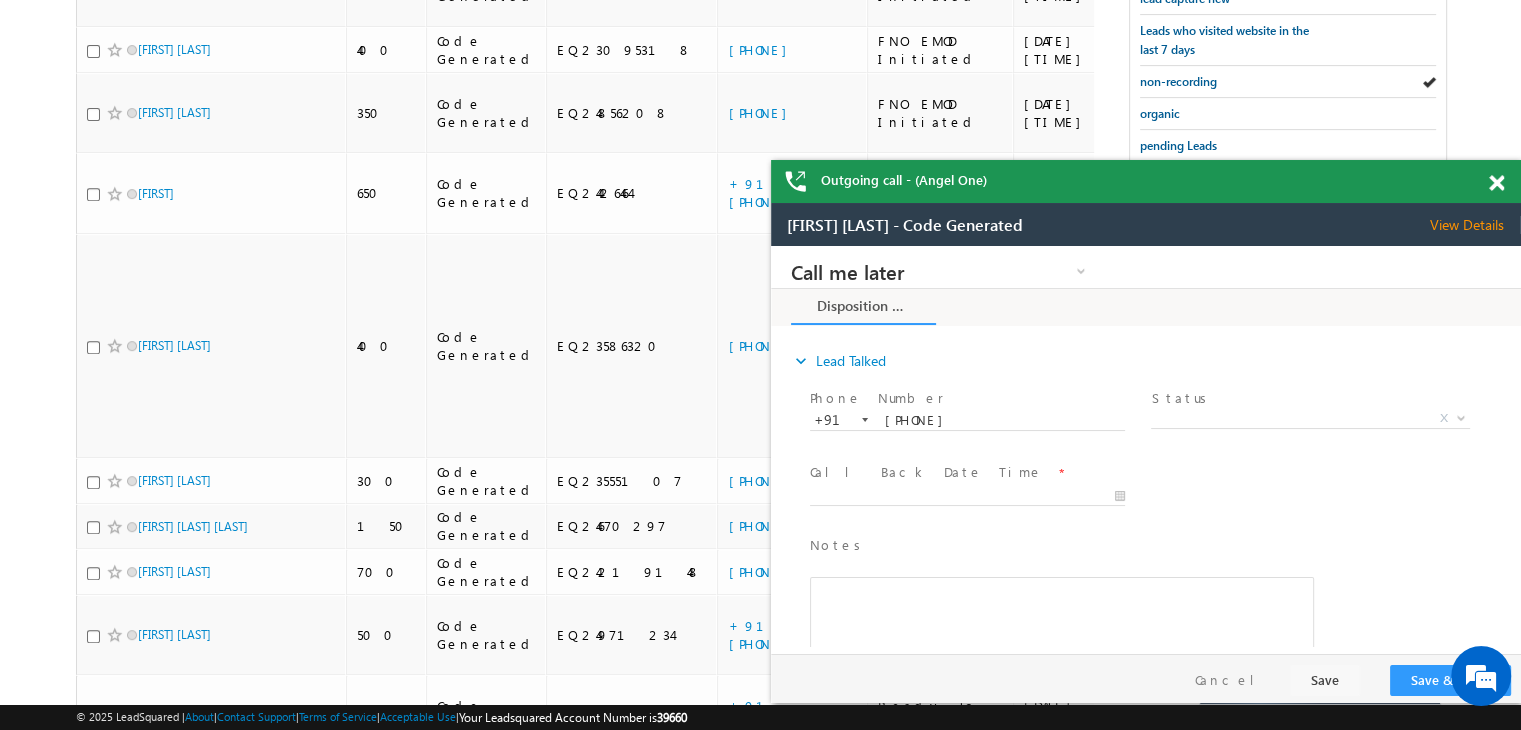 scroll, scrollTop: 0, scrollLeft: 0, axis: both 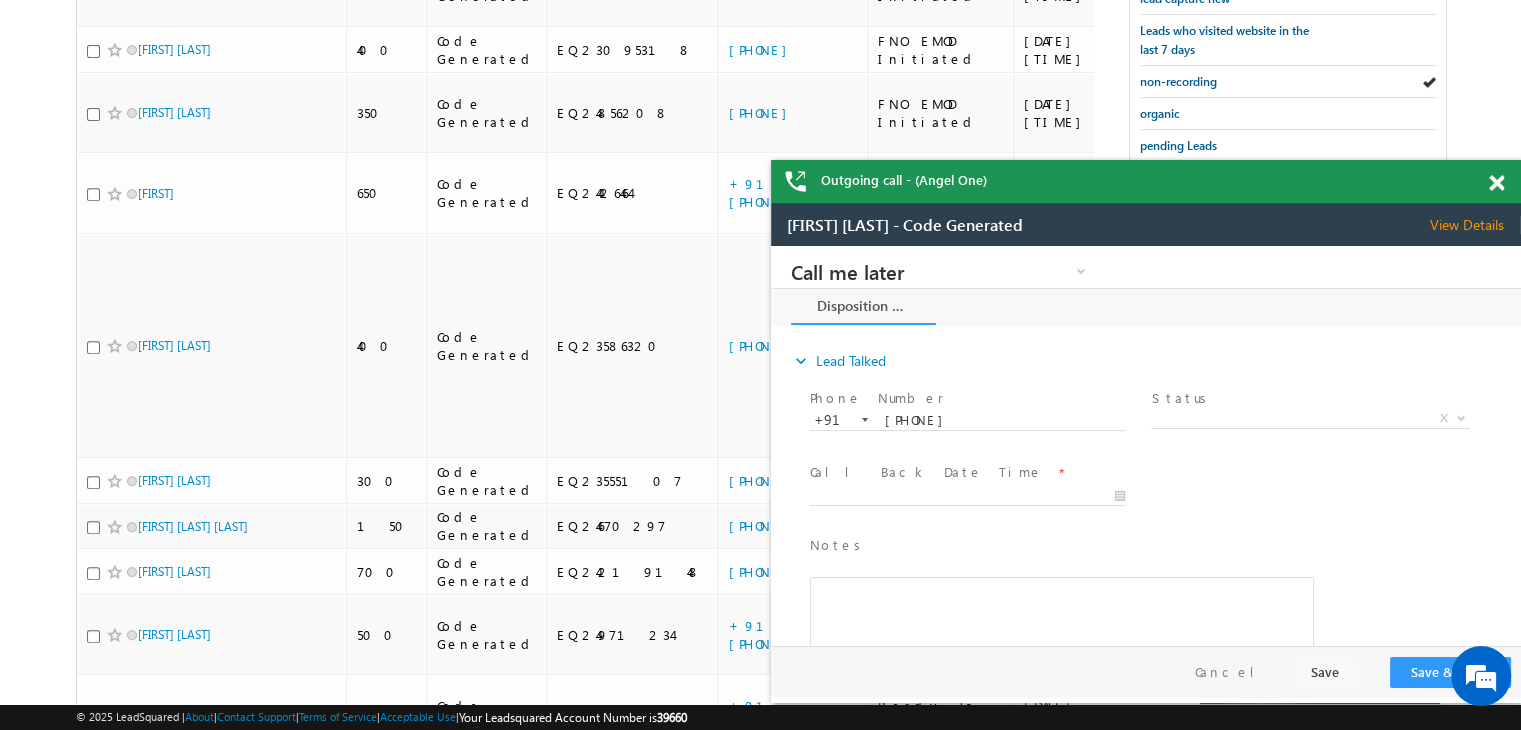click at bounding box center (1496, 183) 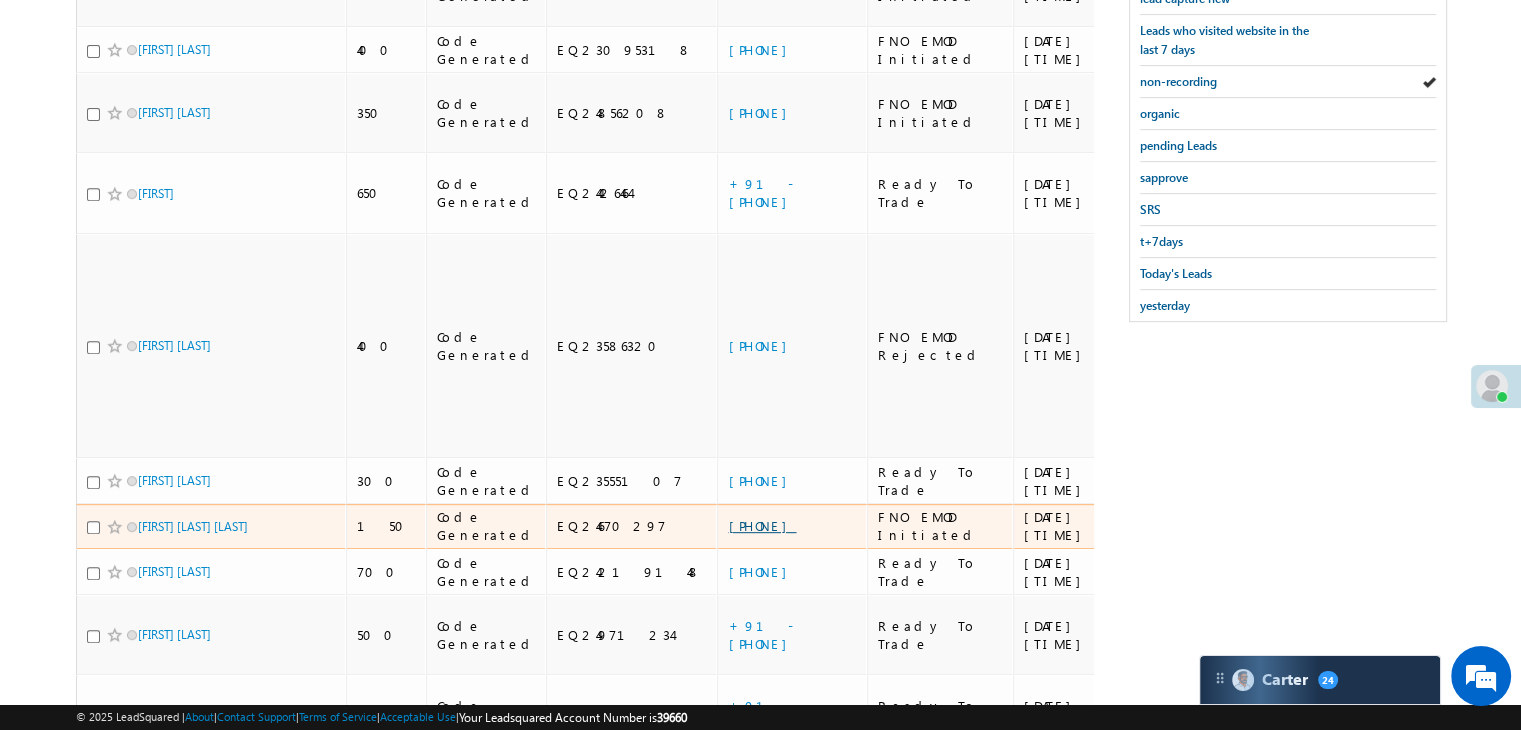click on "[PHONE]" at bounding box center [762, 525] 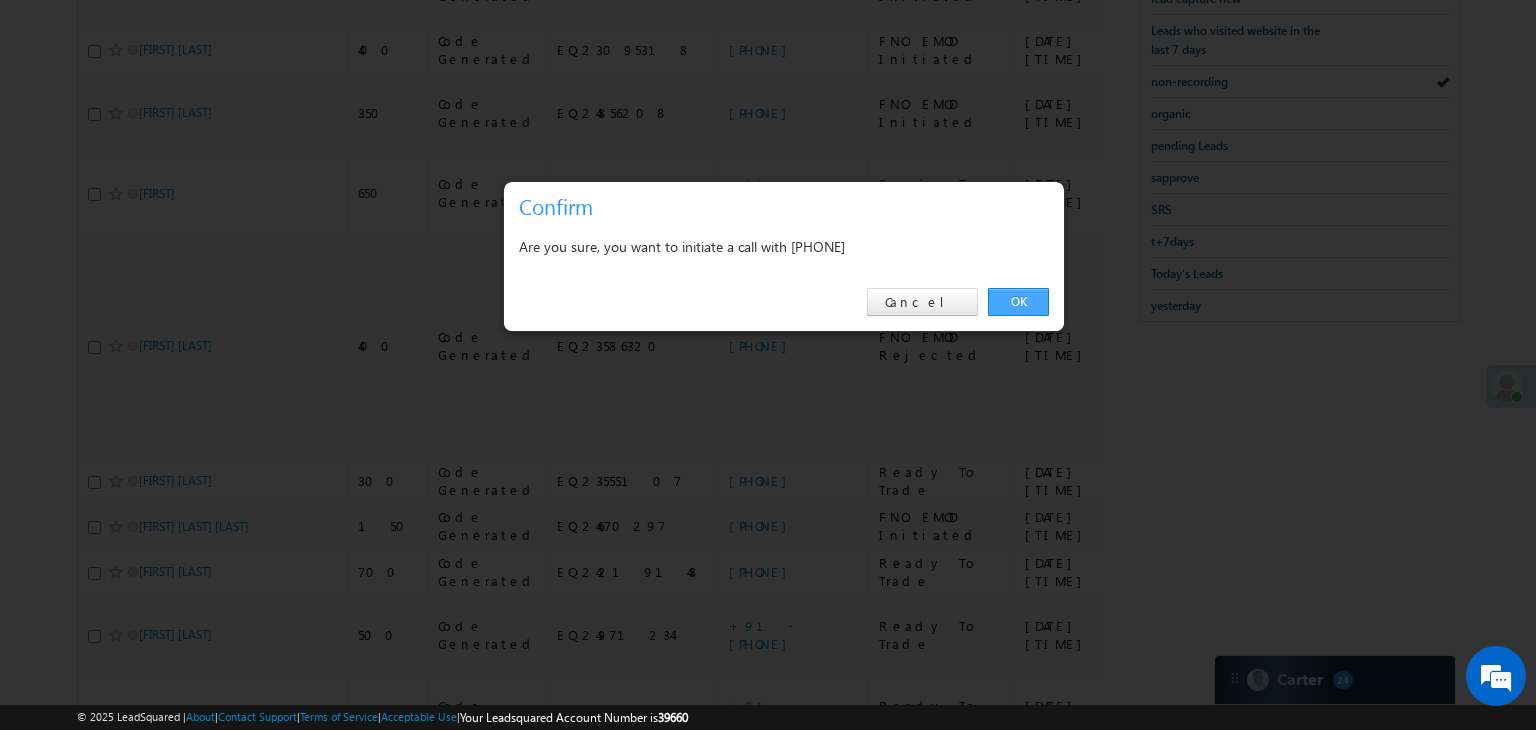 click on "OK" at bounding box center [1018, 302] 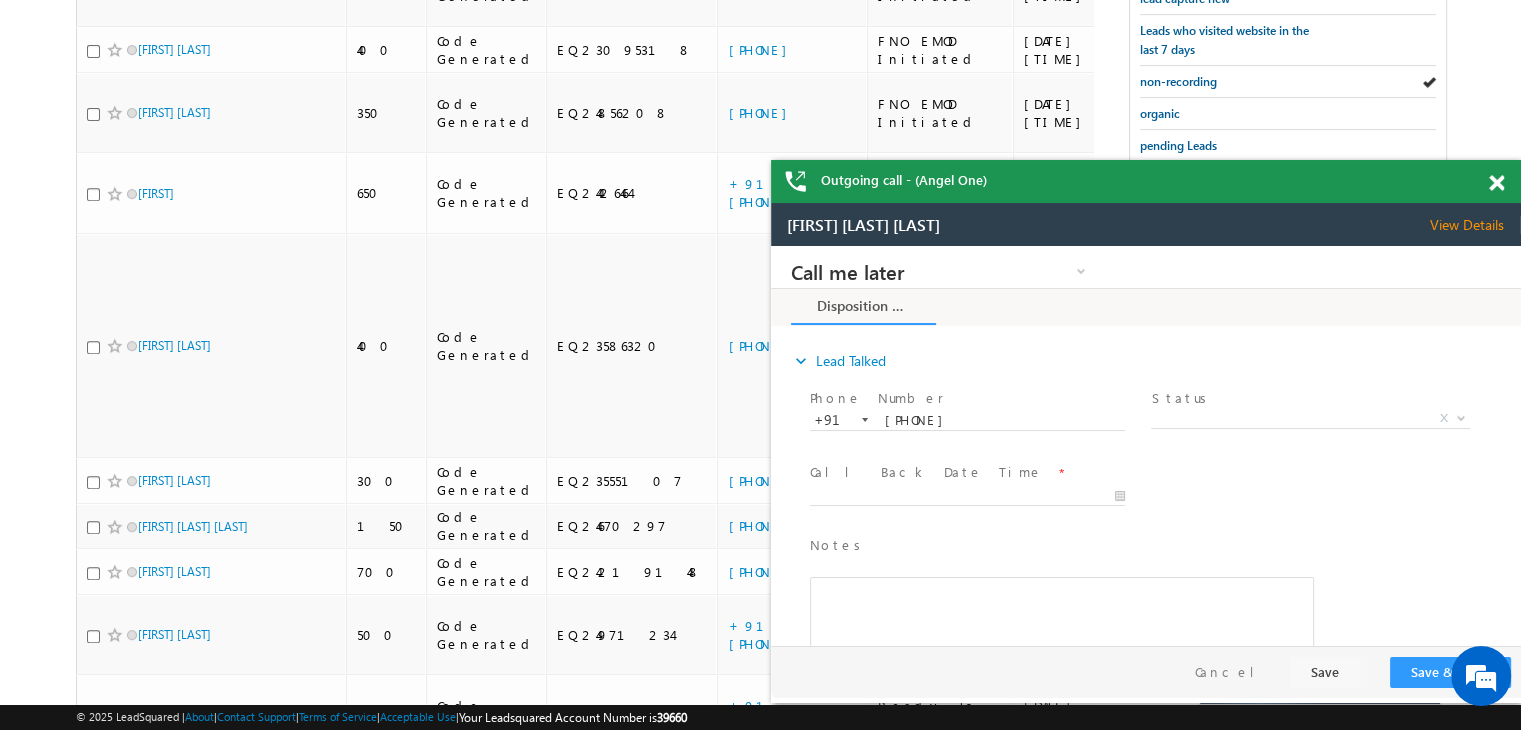 scroll, scrollTop: 0, scrollLeft: 0, axis: both 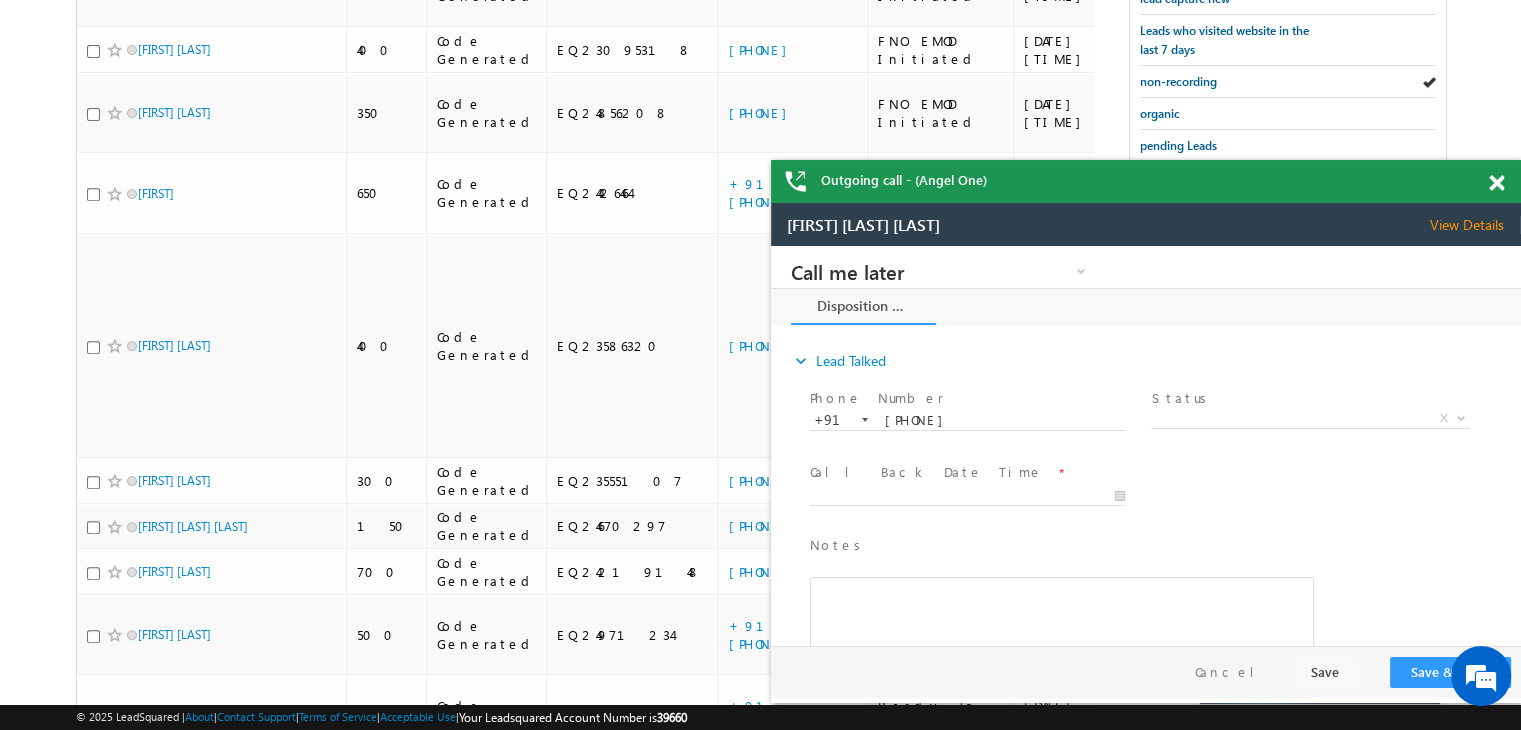 click at bounding box center (1496, 183) 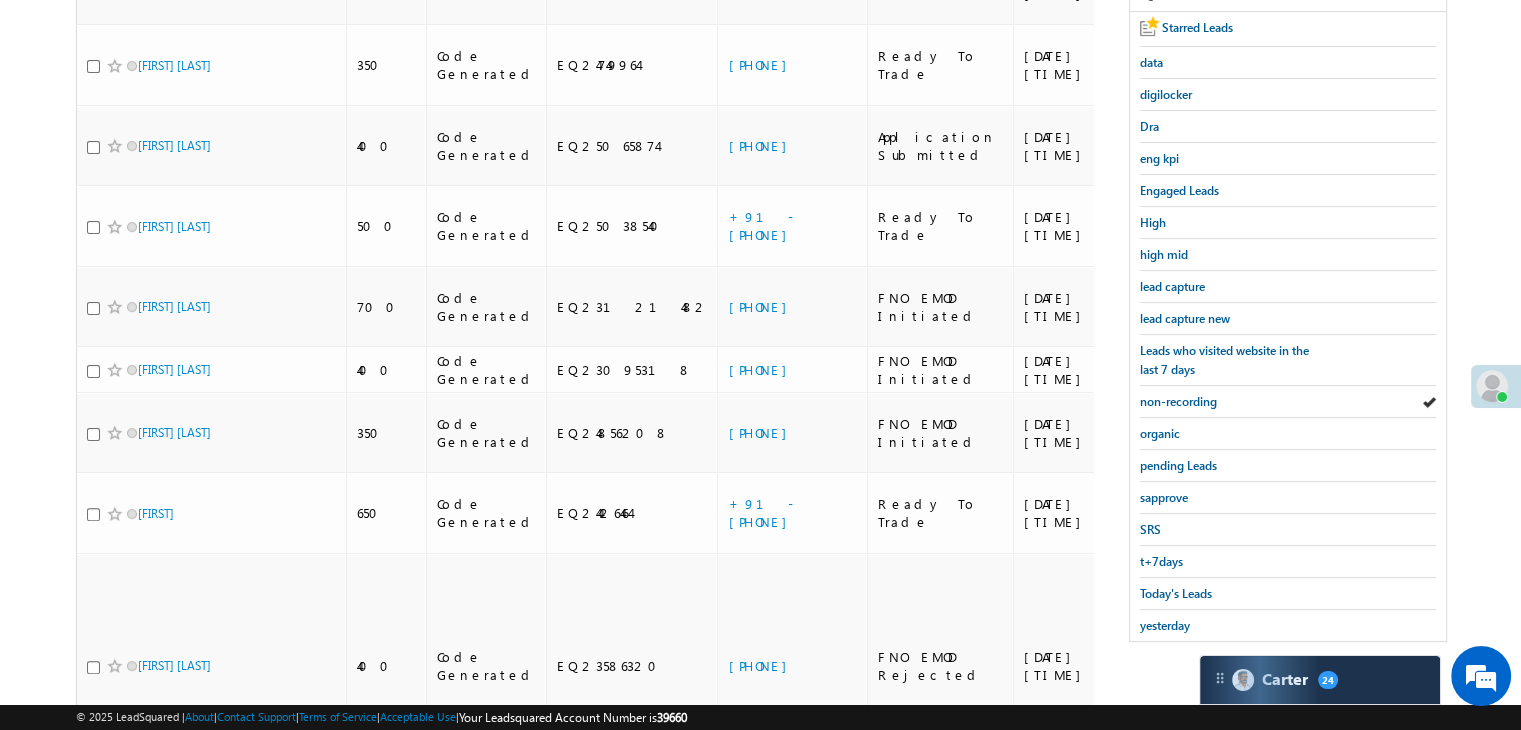 scroll, scrollTop: 664, scrollLeft: 0, axis: vertical 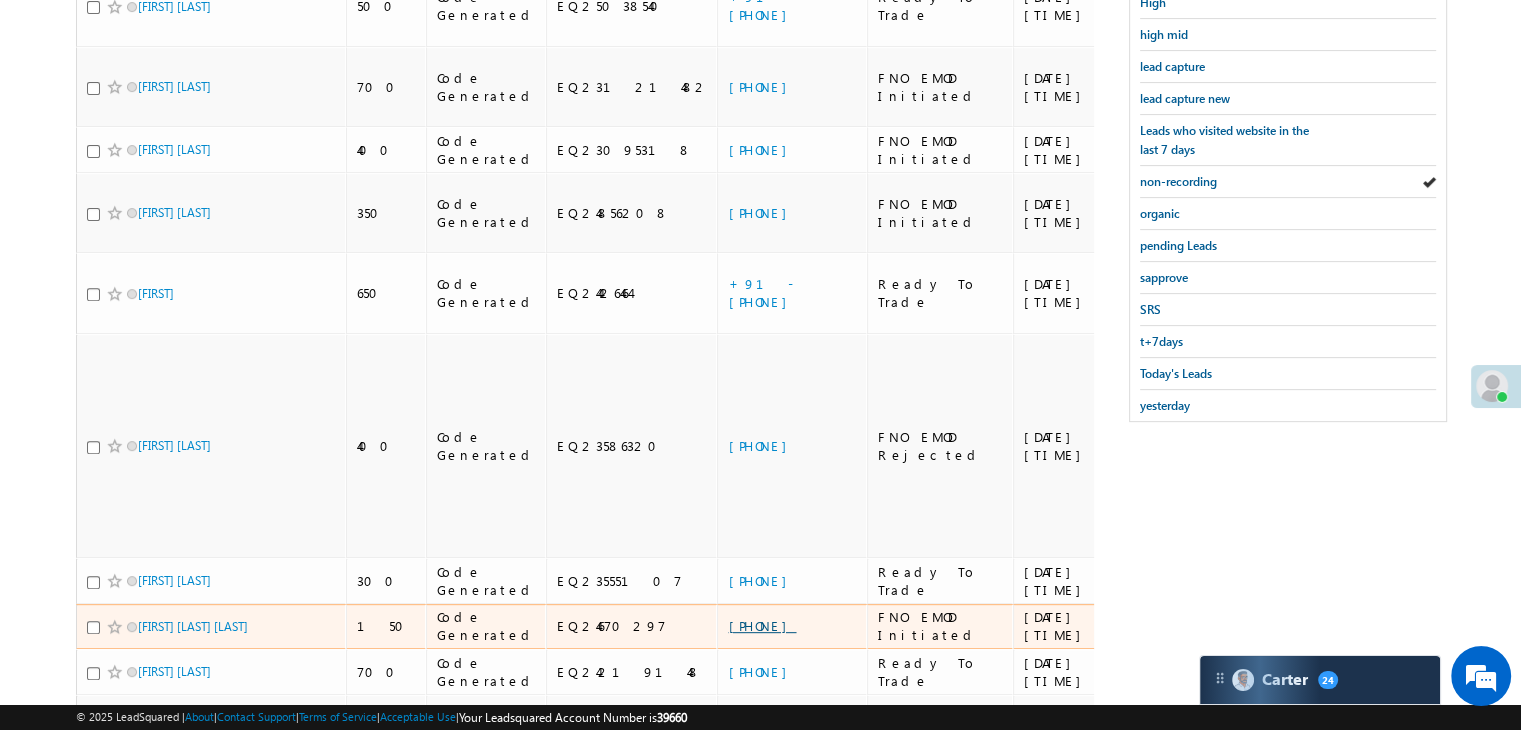 click on "[PHONE]" at bounding box center (762, 625) 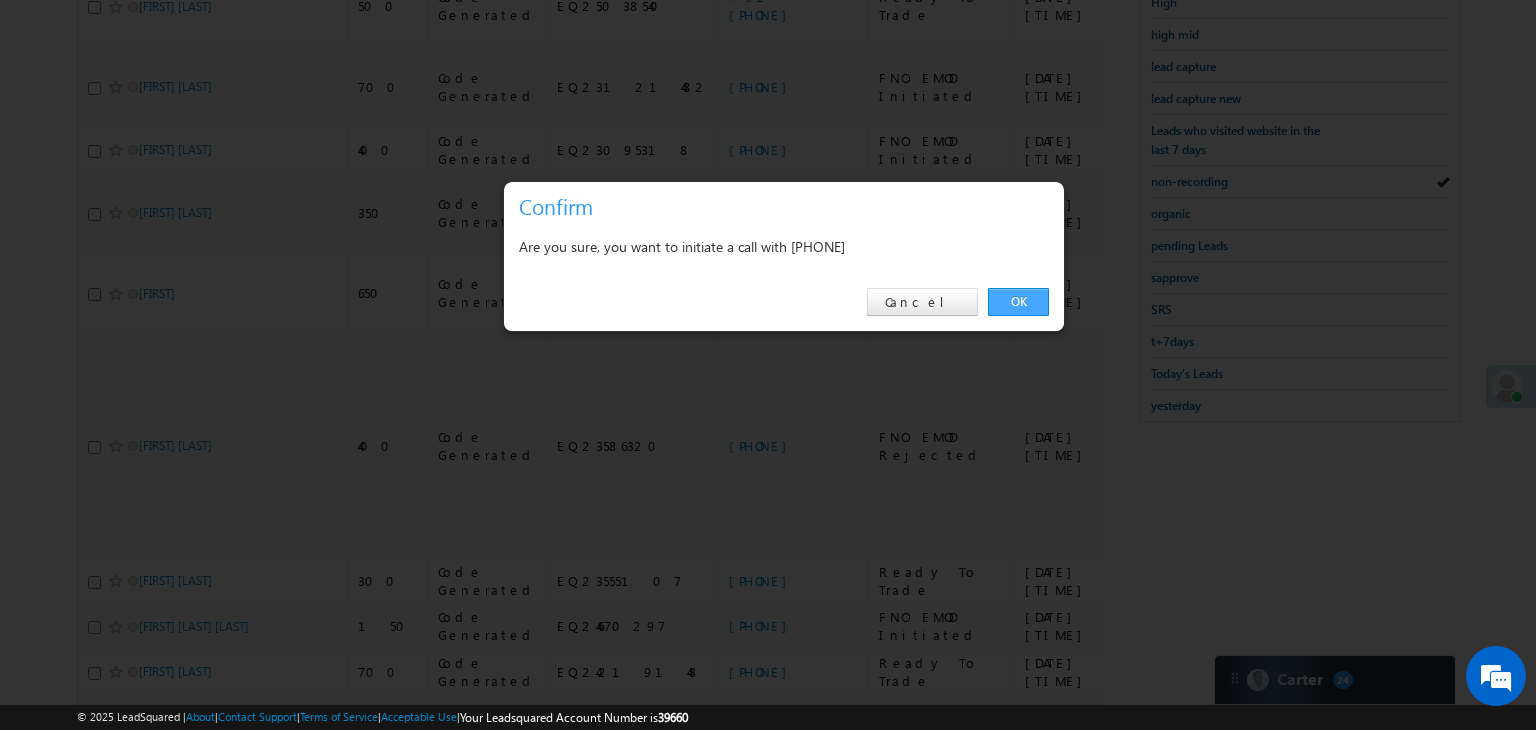 click on "OK" at bounding box center [1018, 302] 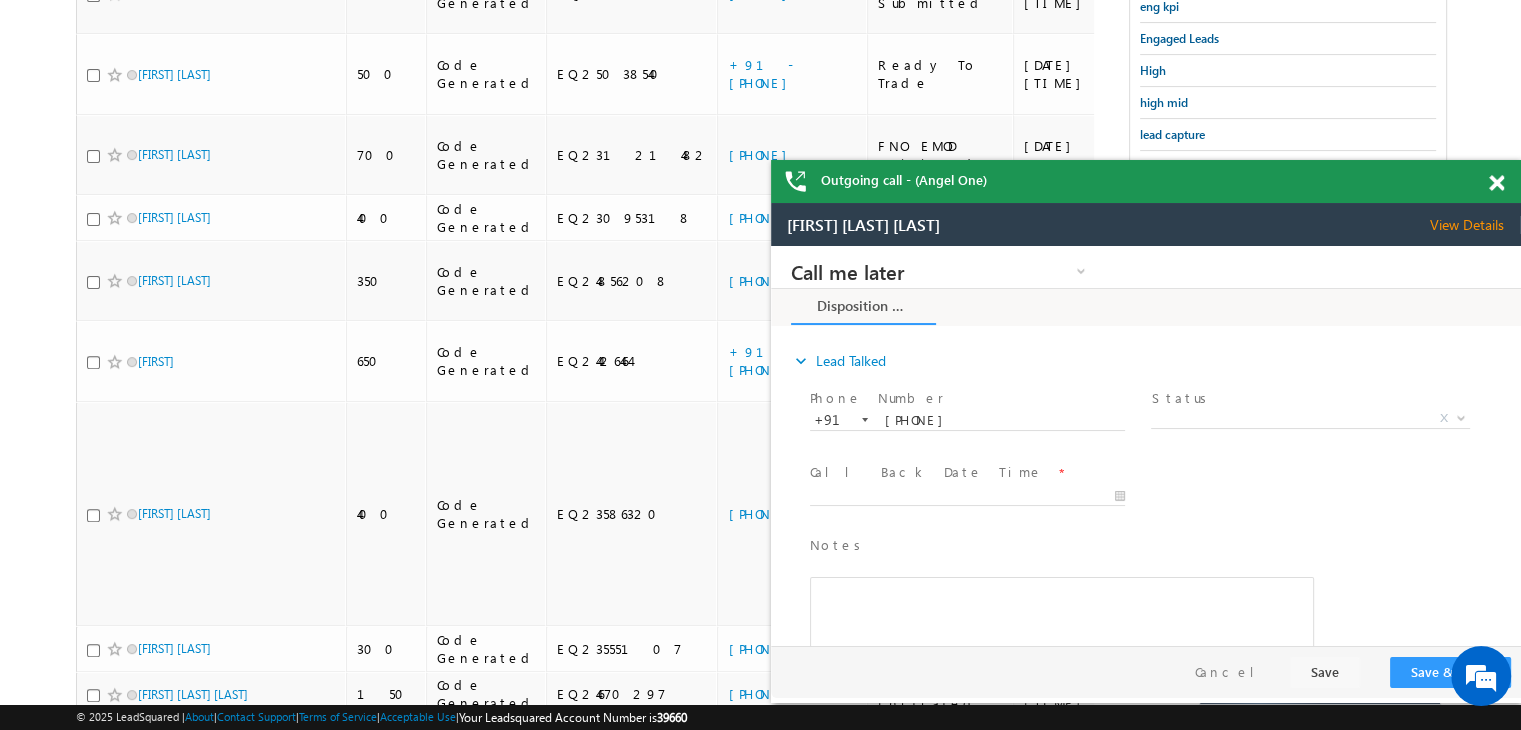 scroll, scrollTop: 564, scrollLeft: 0, axis: vertical 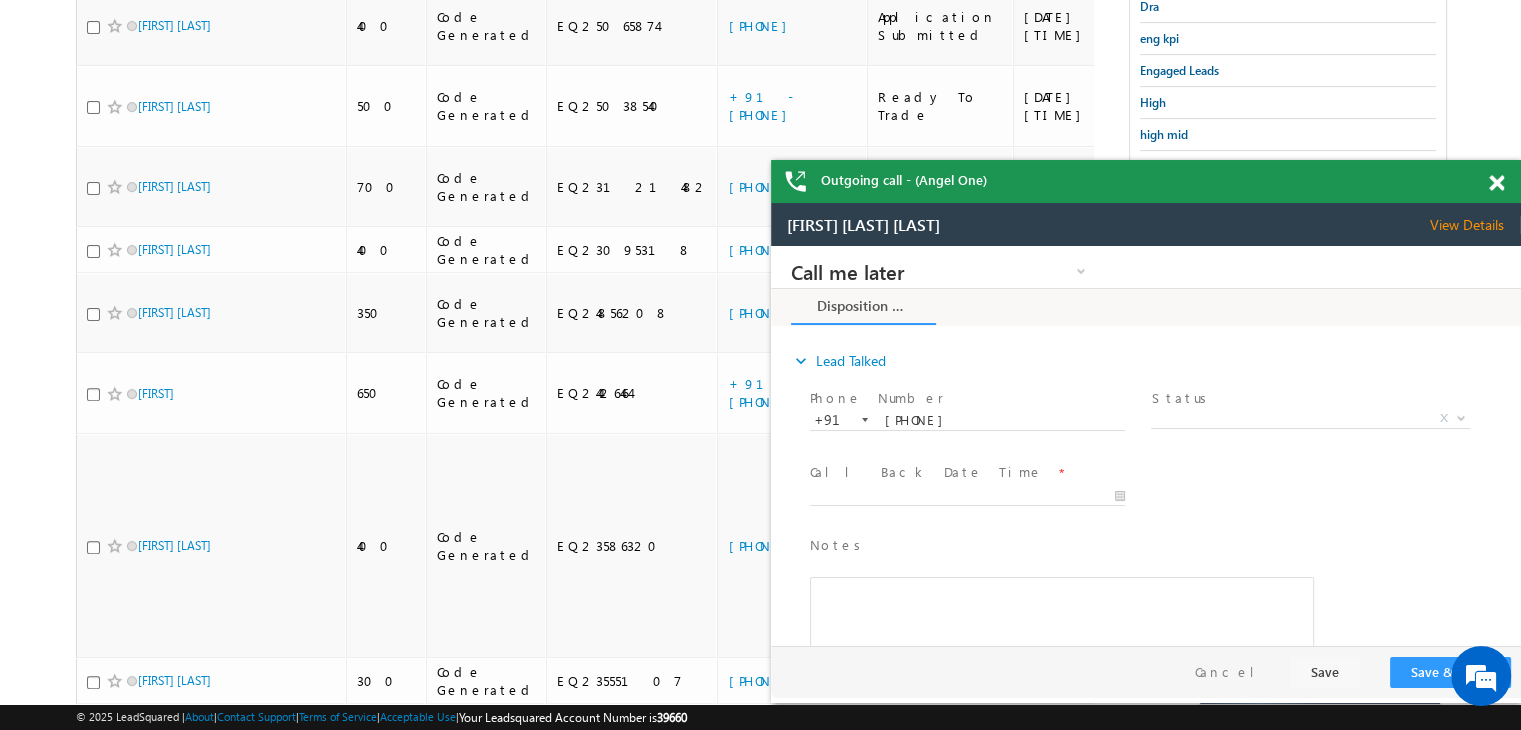 click at bounding box center [1496, 183] 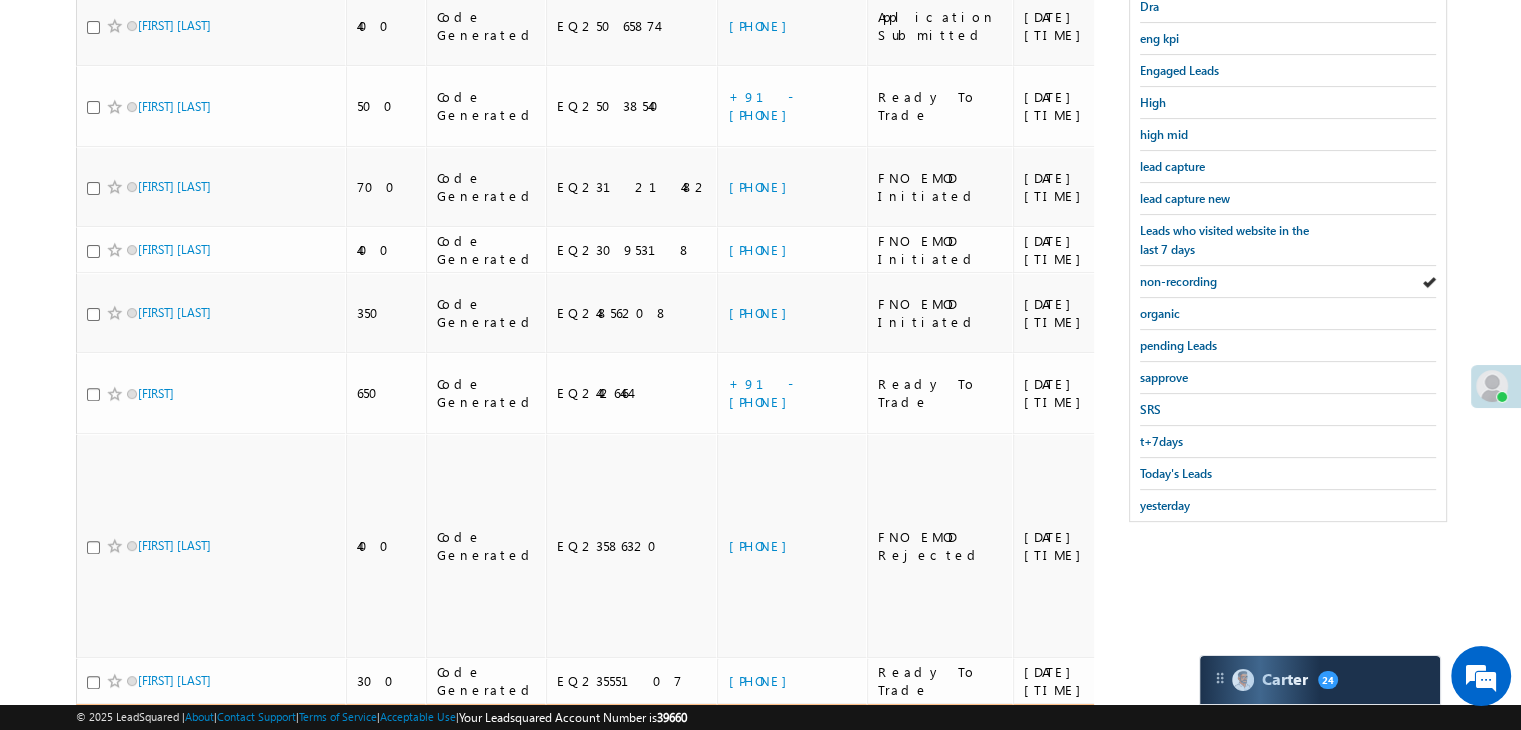 click on "[PHONE]" at bounding box center (762, 725) 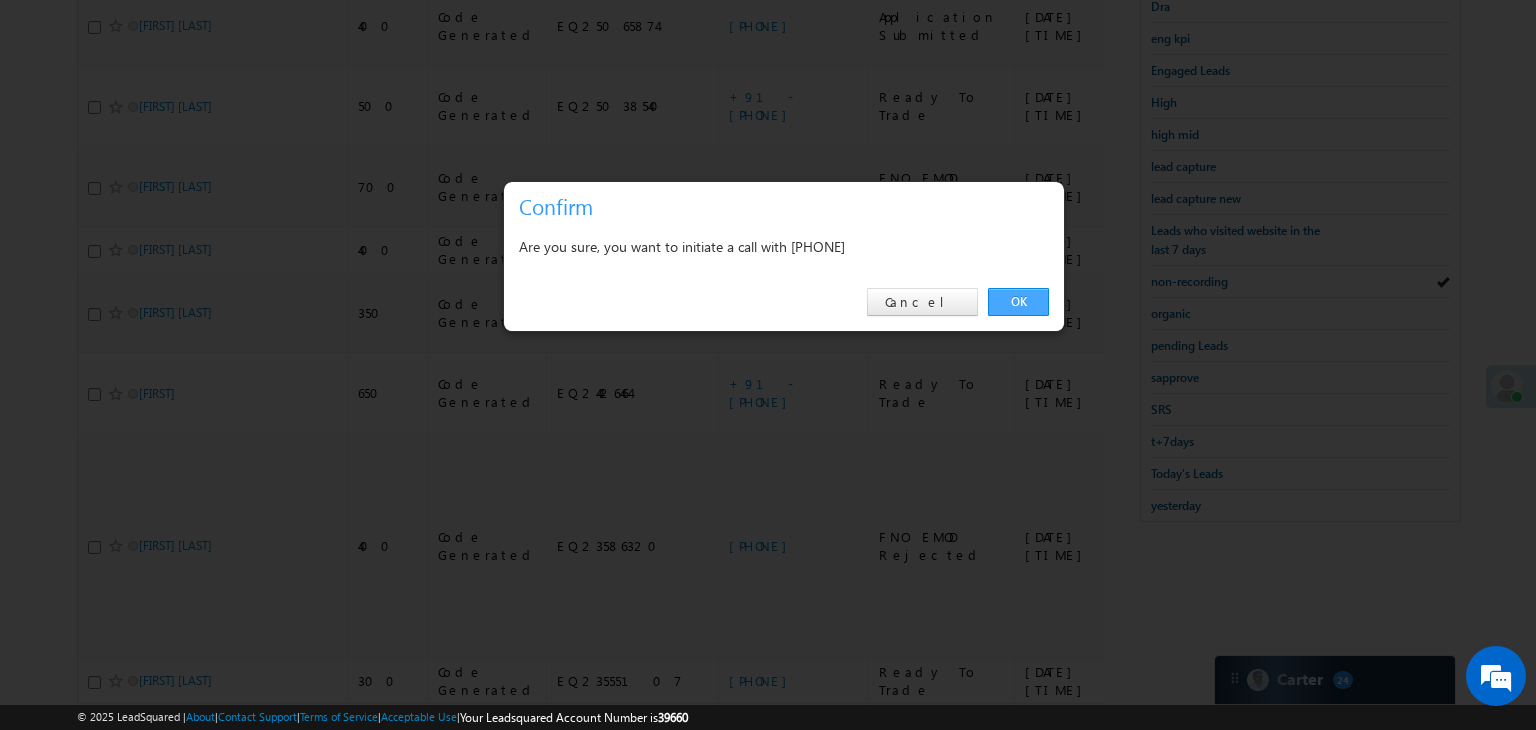 click on "OK" at bounding box center (1018, 302) 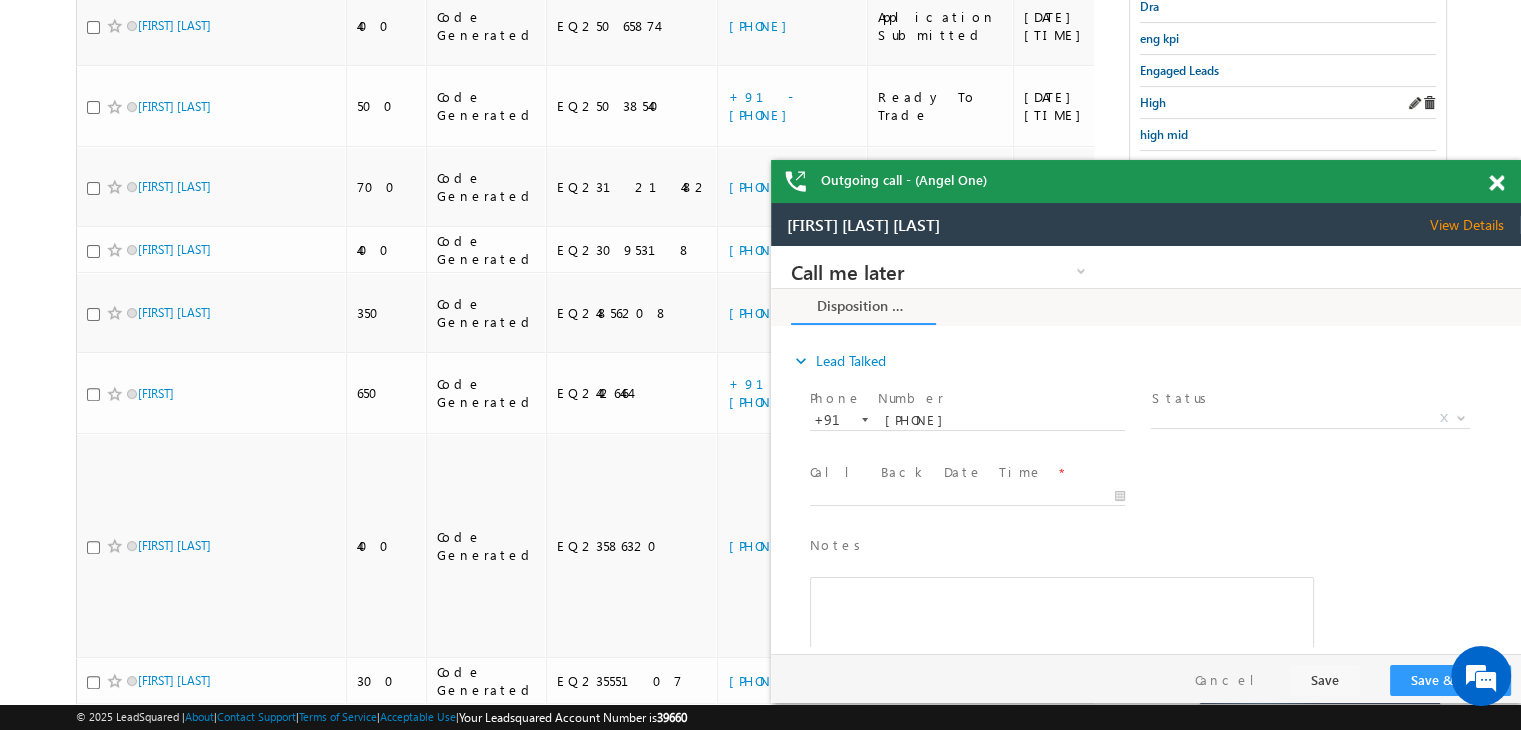 scroll, scrollTop: 0, scrollLeft: 0, axis: both 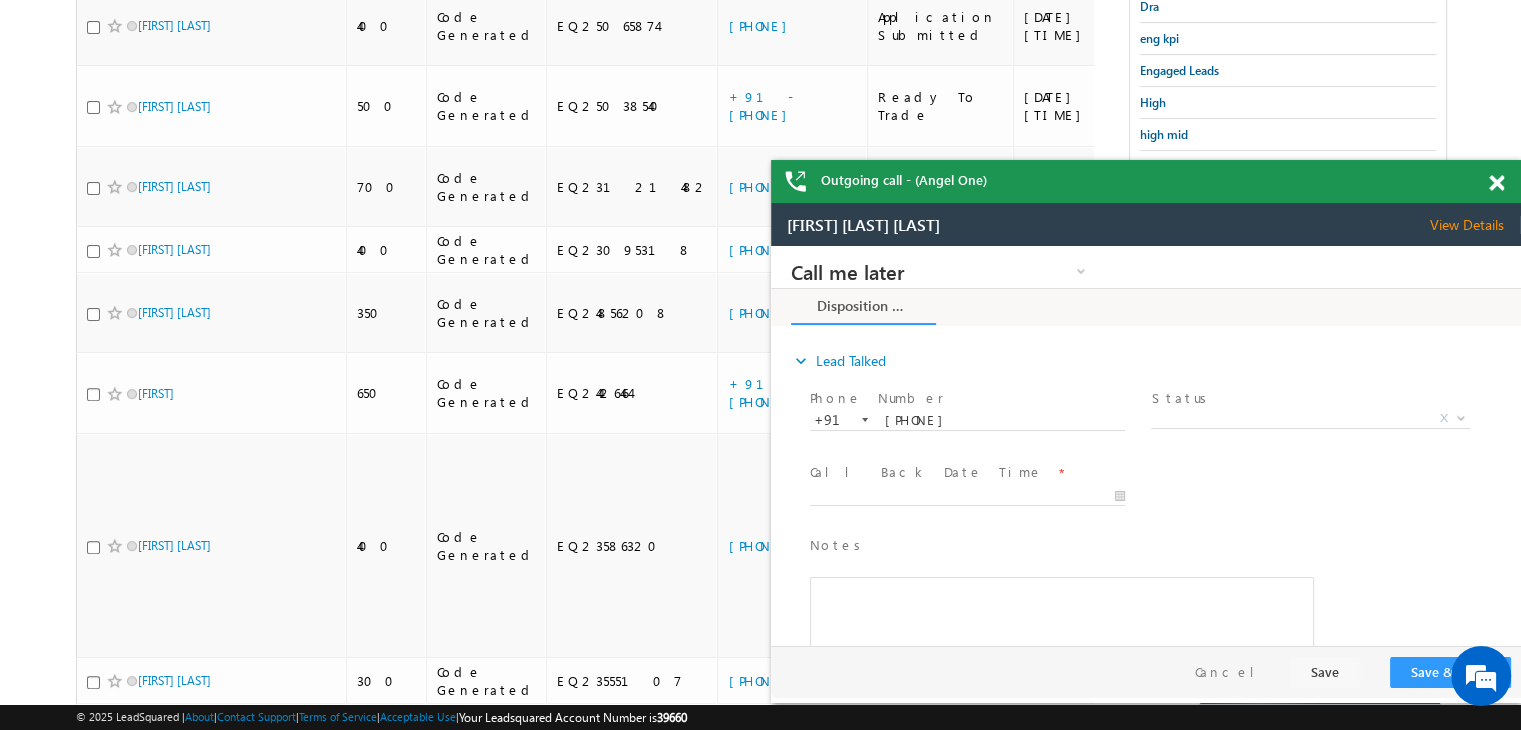 click at bounding box center [1496, 183] 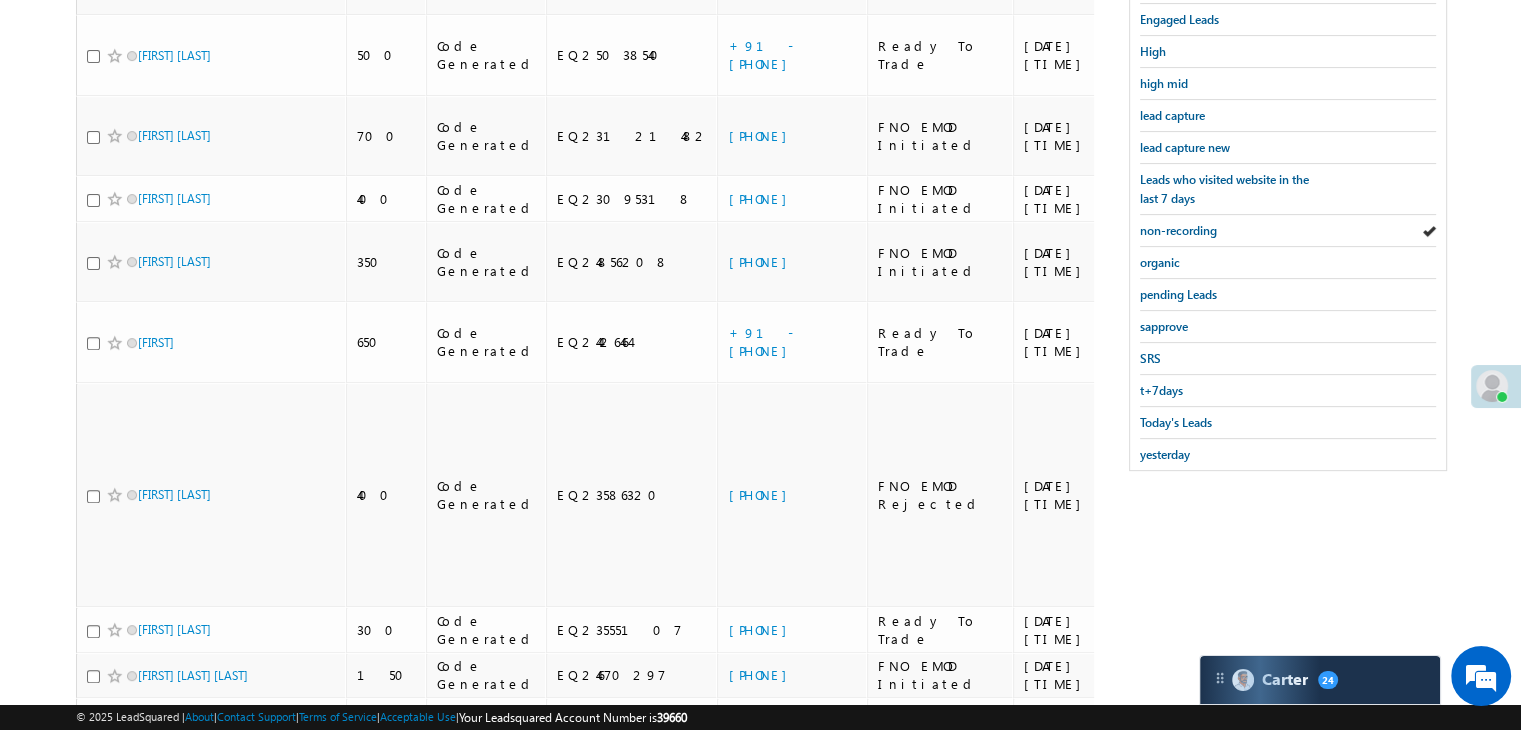 scroll, scrollTop: 664, scrollLeft: 0, axis: vertical 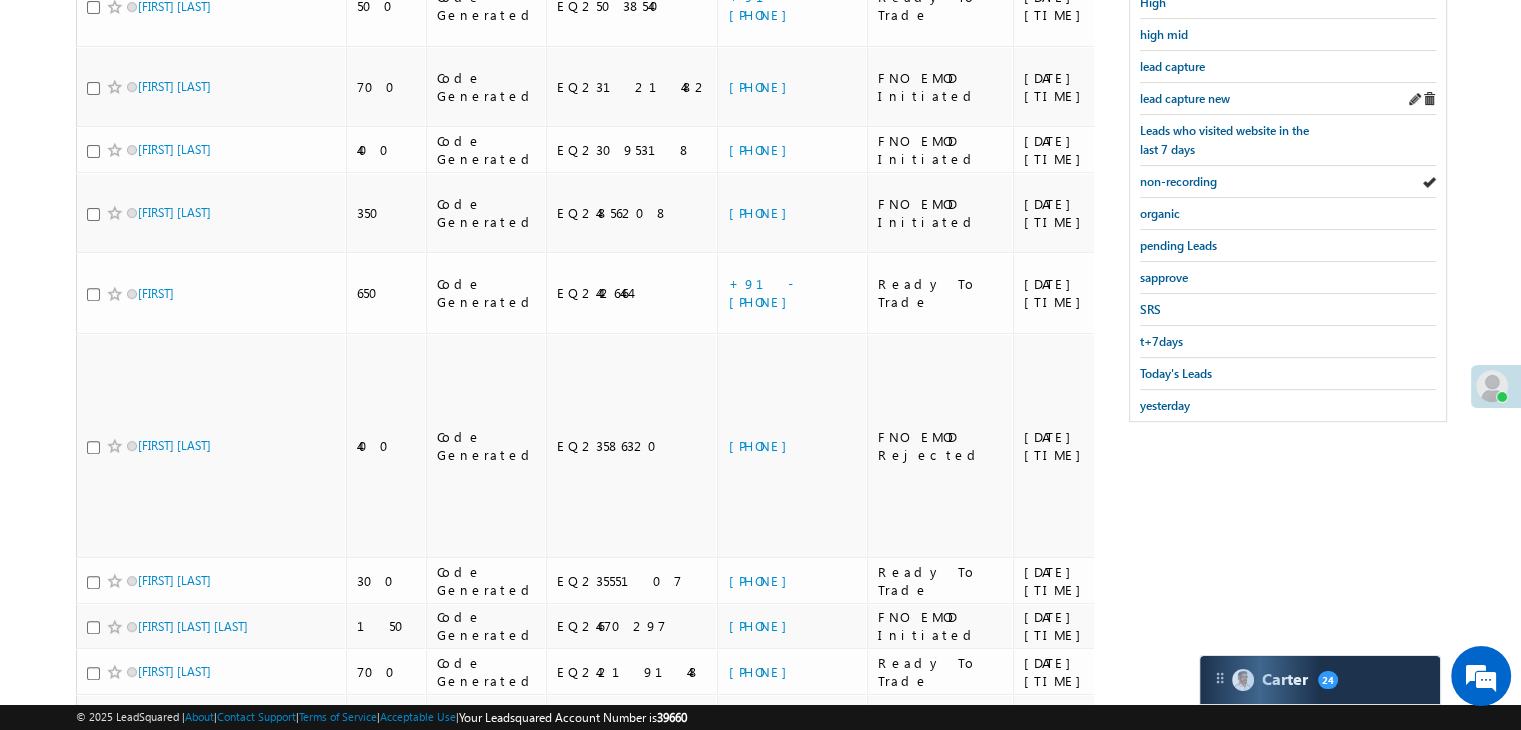 click on "lead capture new" at bounding box center [1288, 99] 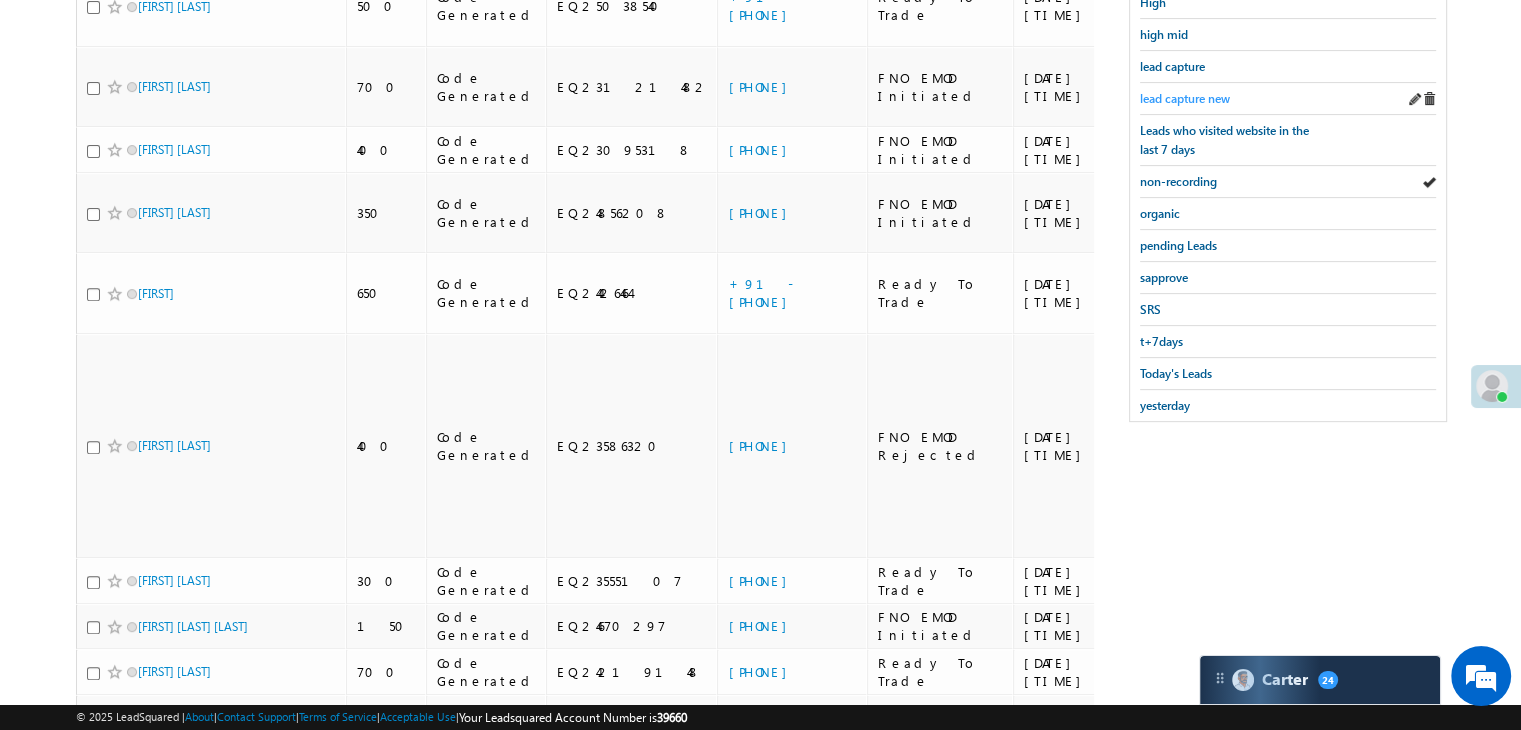 click on "lead capture new" at bounding box center (1185, 98) 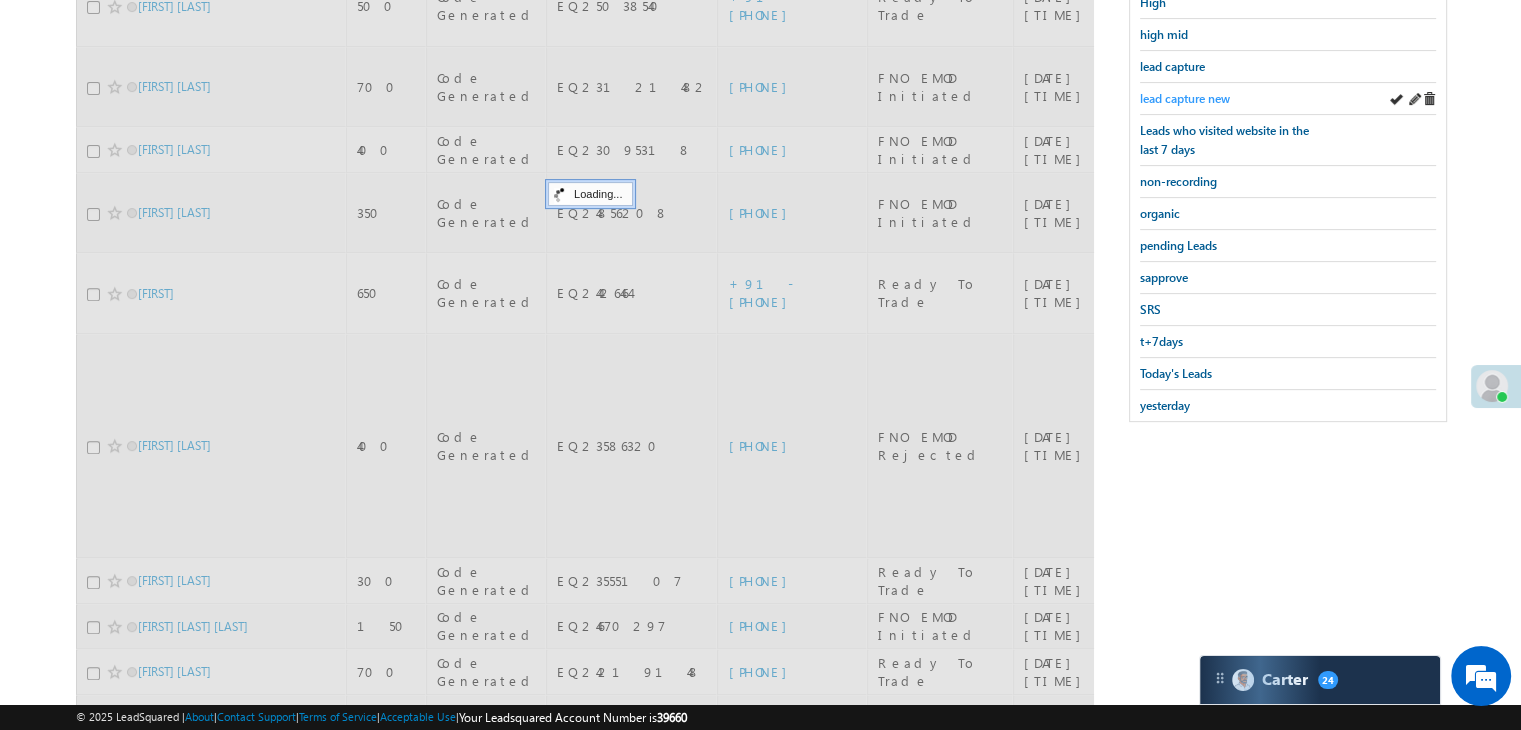 click on "lead capture new" at bounding box center (1185, 98) 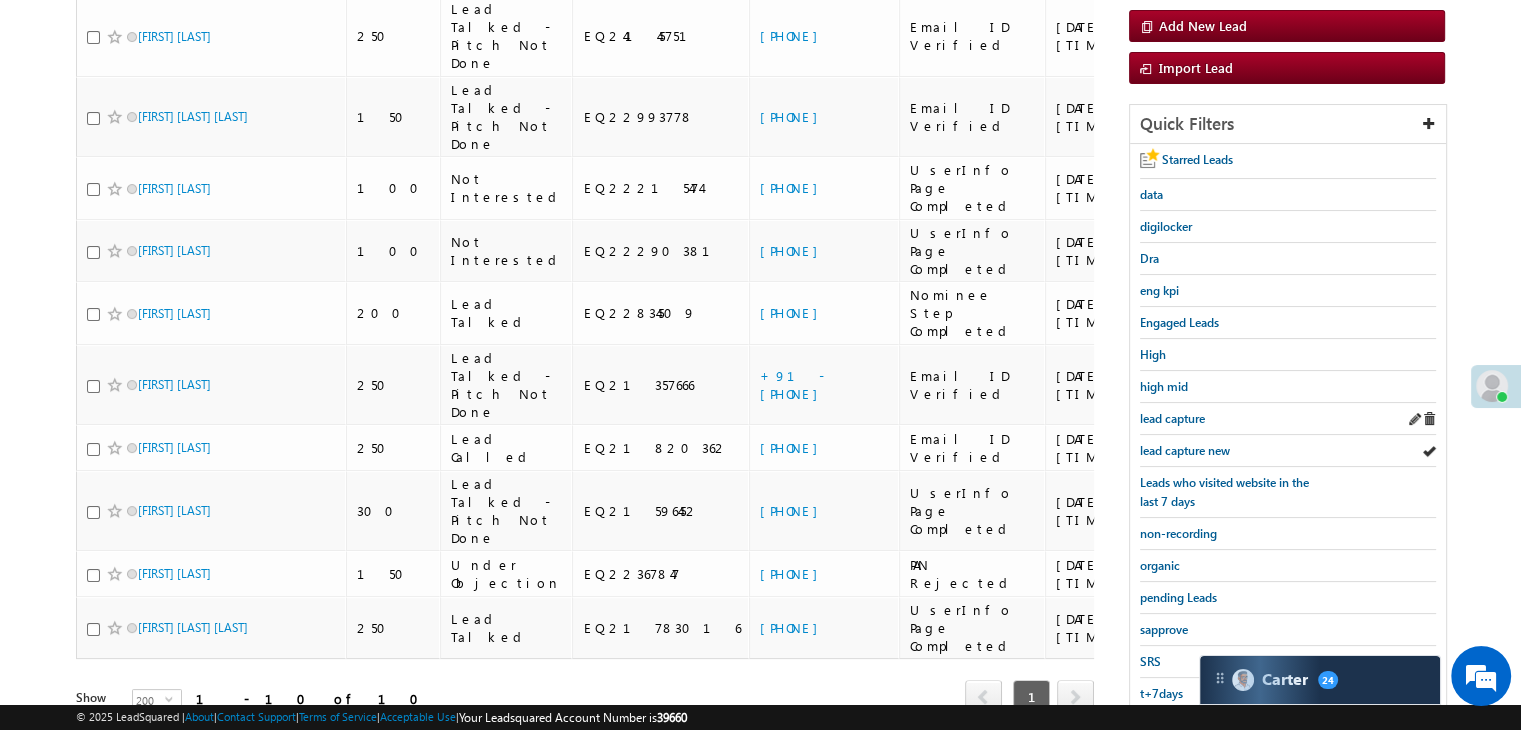 scroll, scrollTop: 363, scrollLeft: 0, axis: vertical 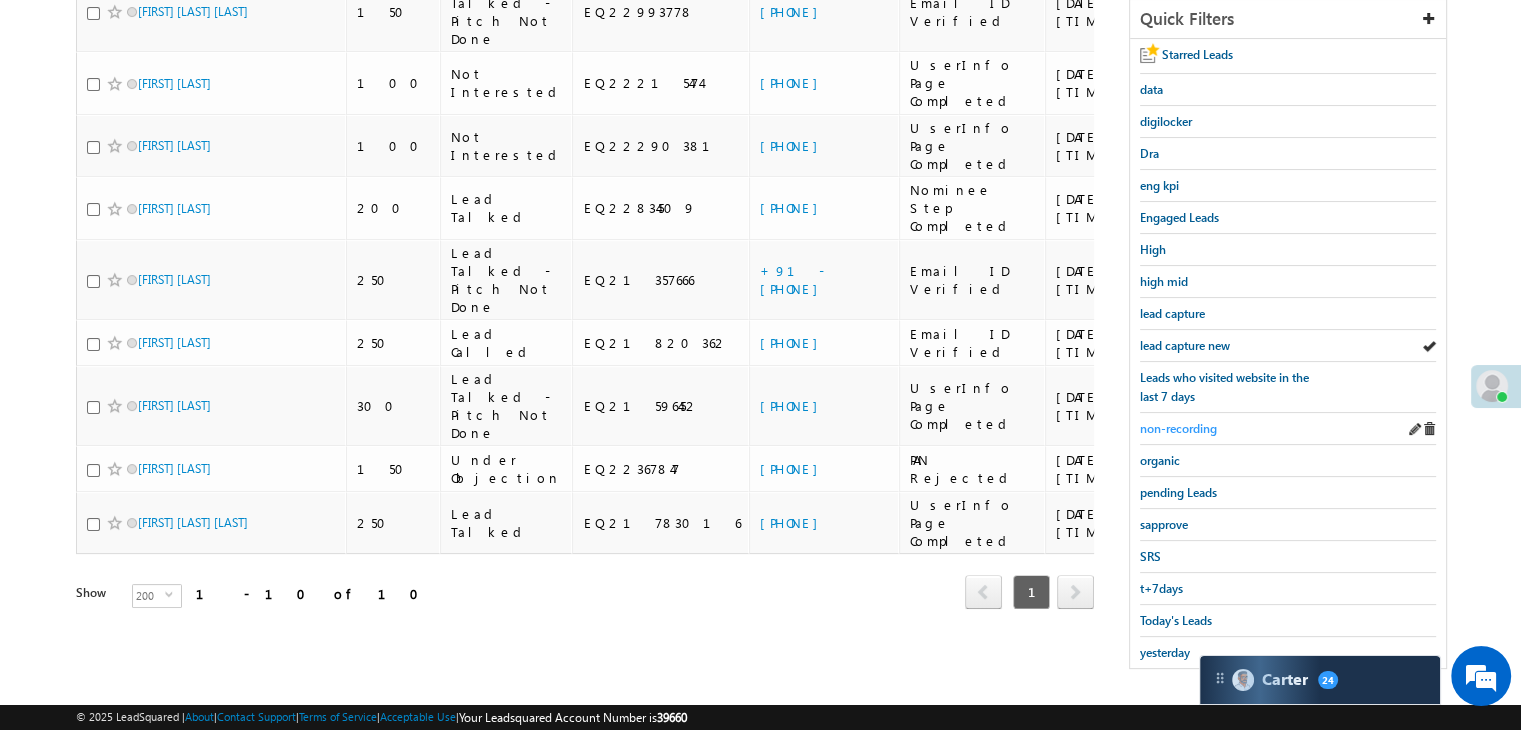 click on "non-recording" at bounding box center (1178, 428) 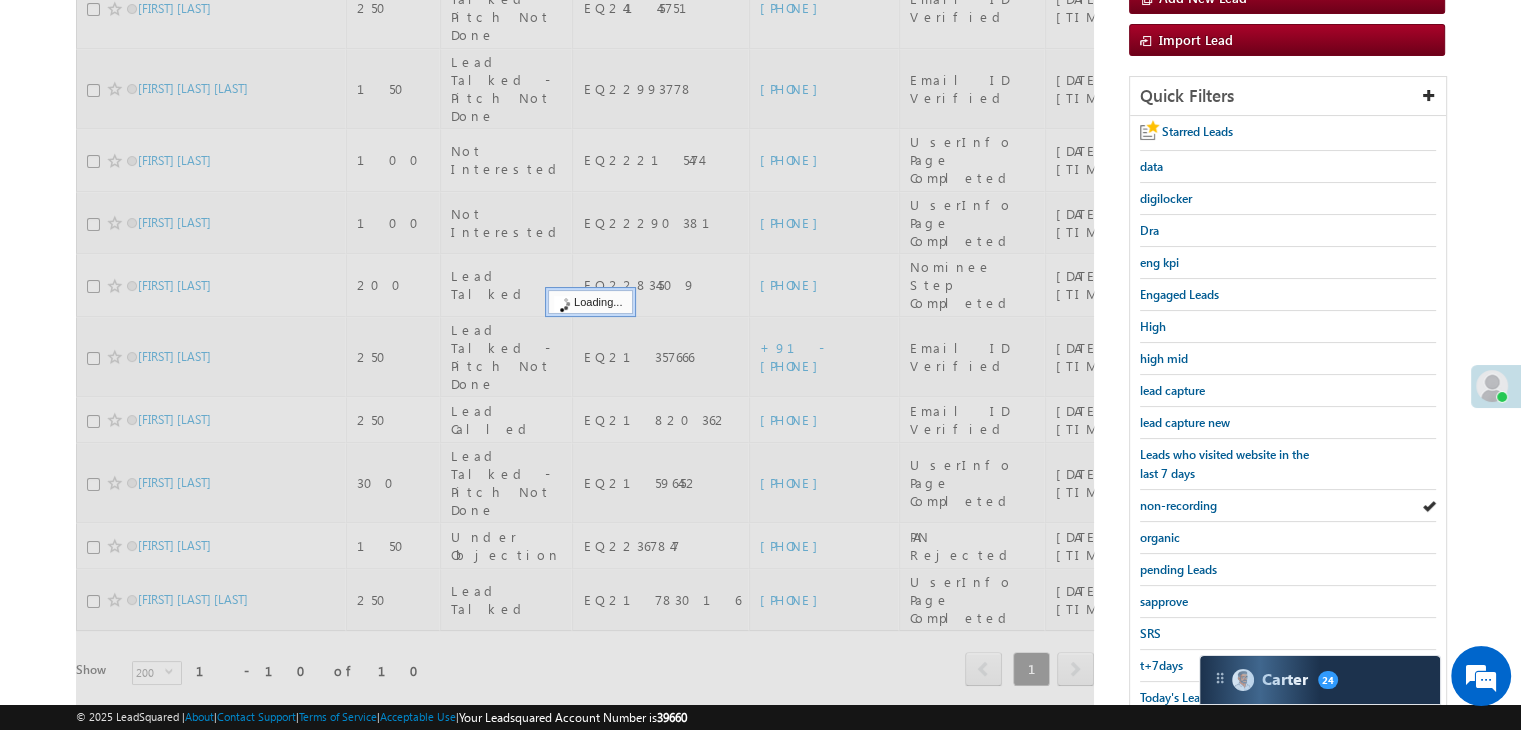 scroll, scrollTop: 163, scrollLeft: 0, axis: vertical 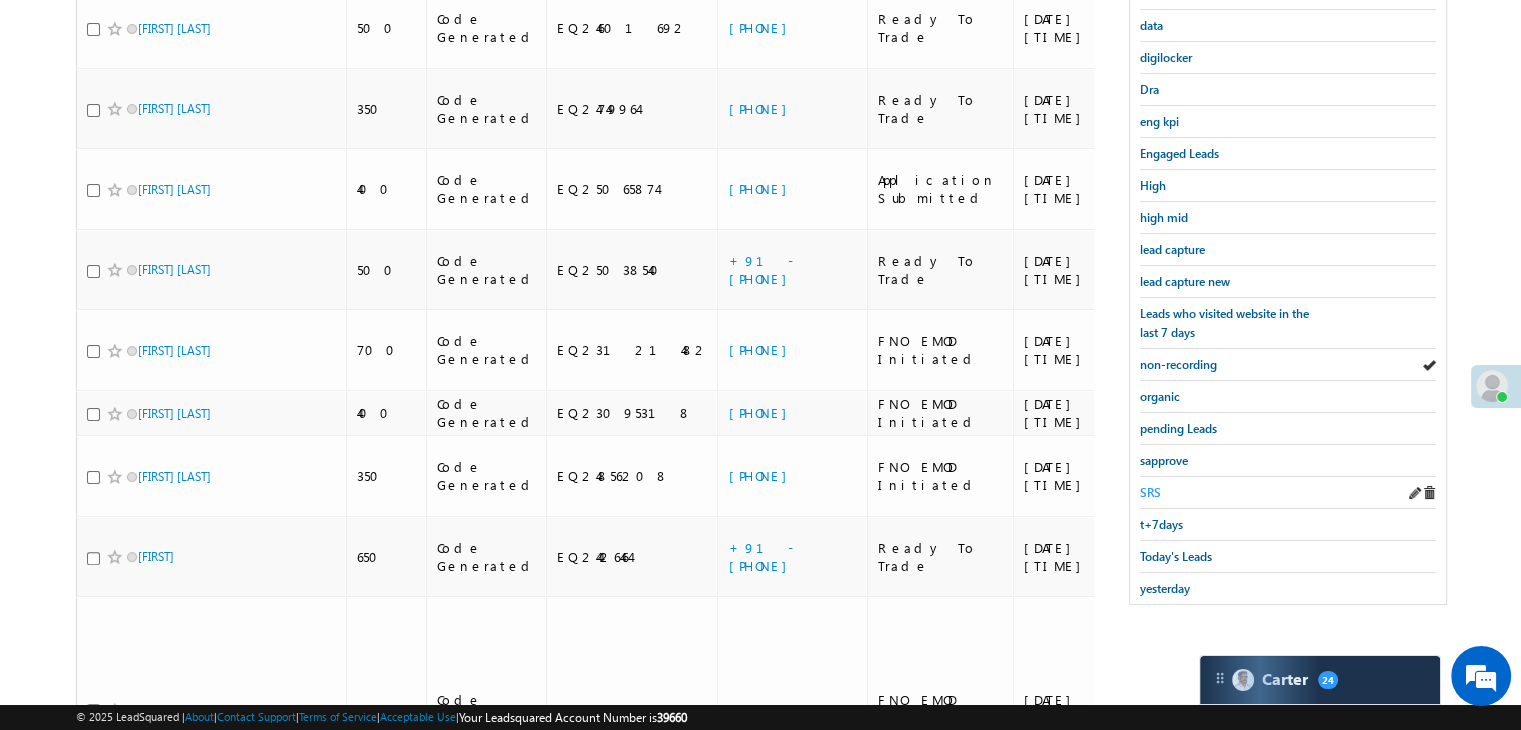 click on "SRS" at bounding box center (1150, 492) 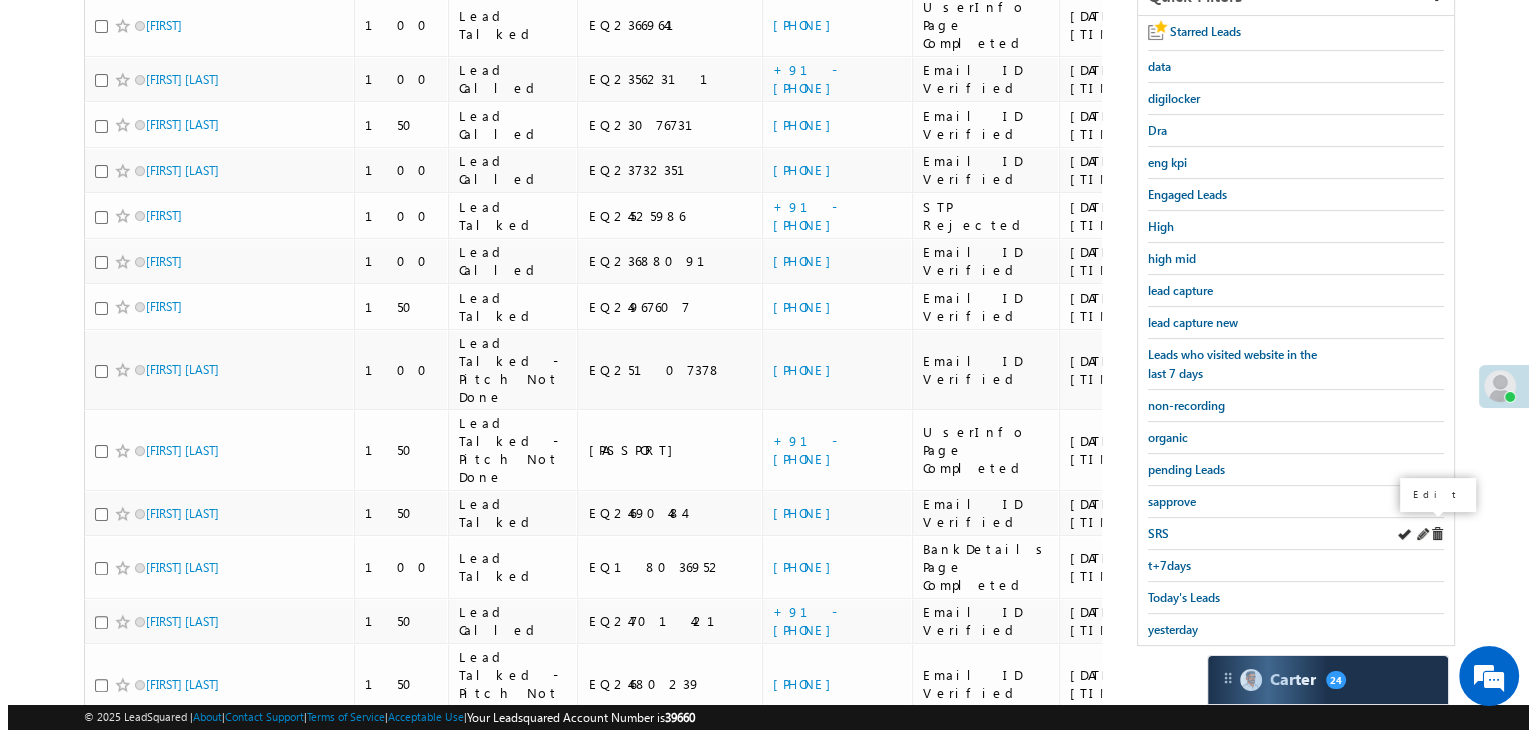 scroll, scrollTop: 427, scrollLeft: 0, axis: vertical 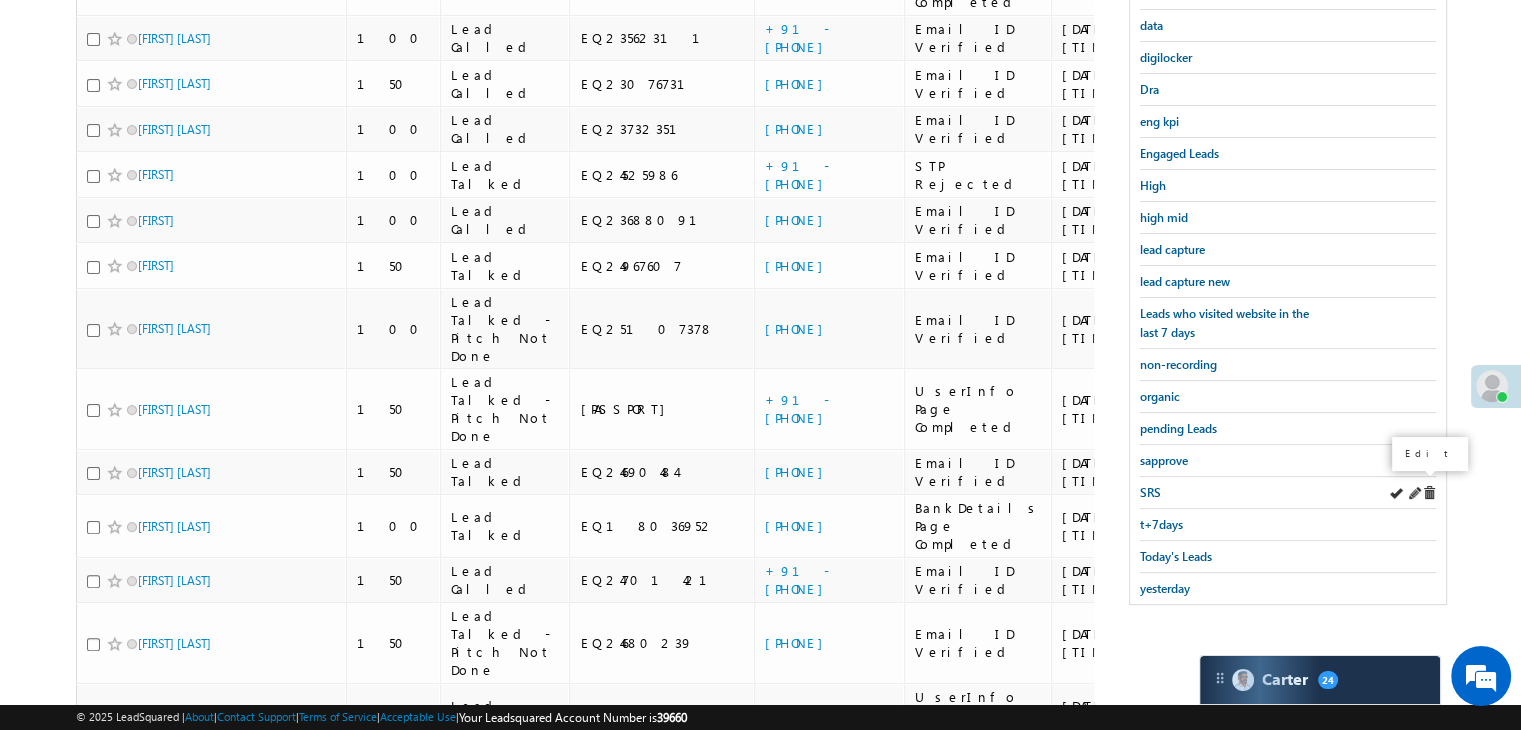 click at bounding box center (1414, 493) 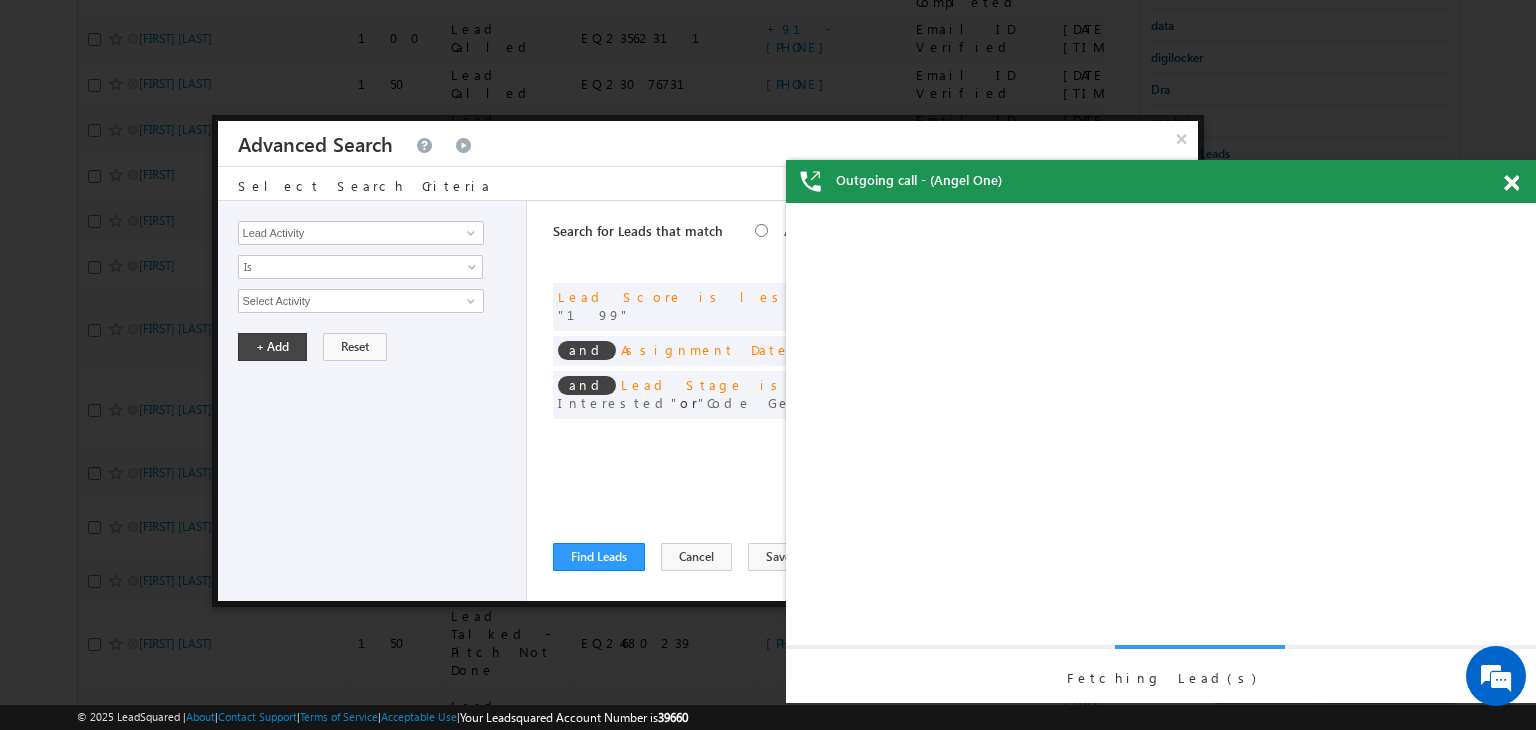 scroll, scrollTop: 0, scrollLeft: 0, axis: both 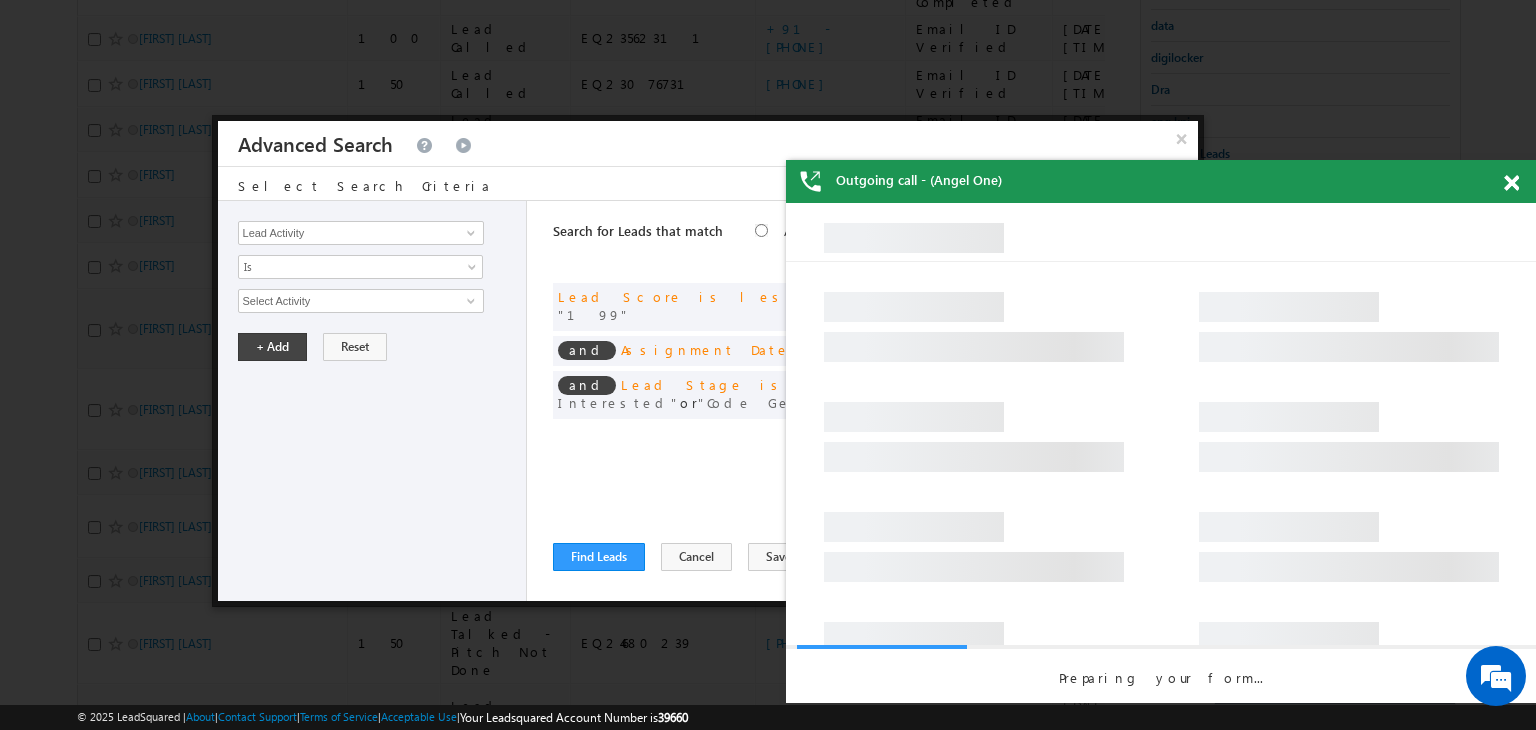 click at bounding box center (1511, 183) 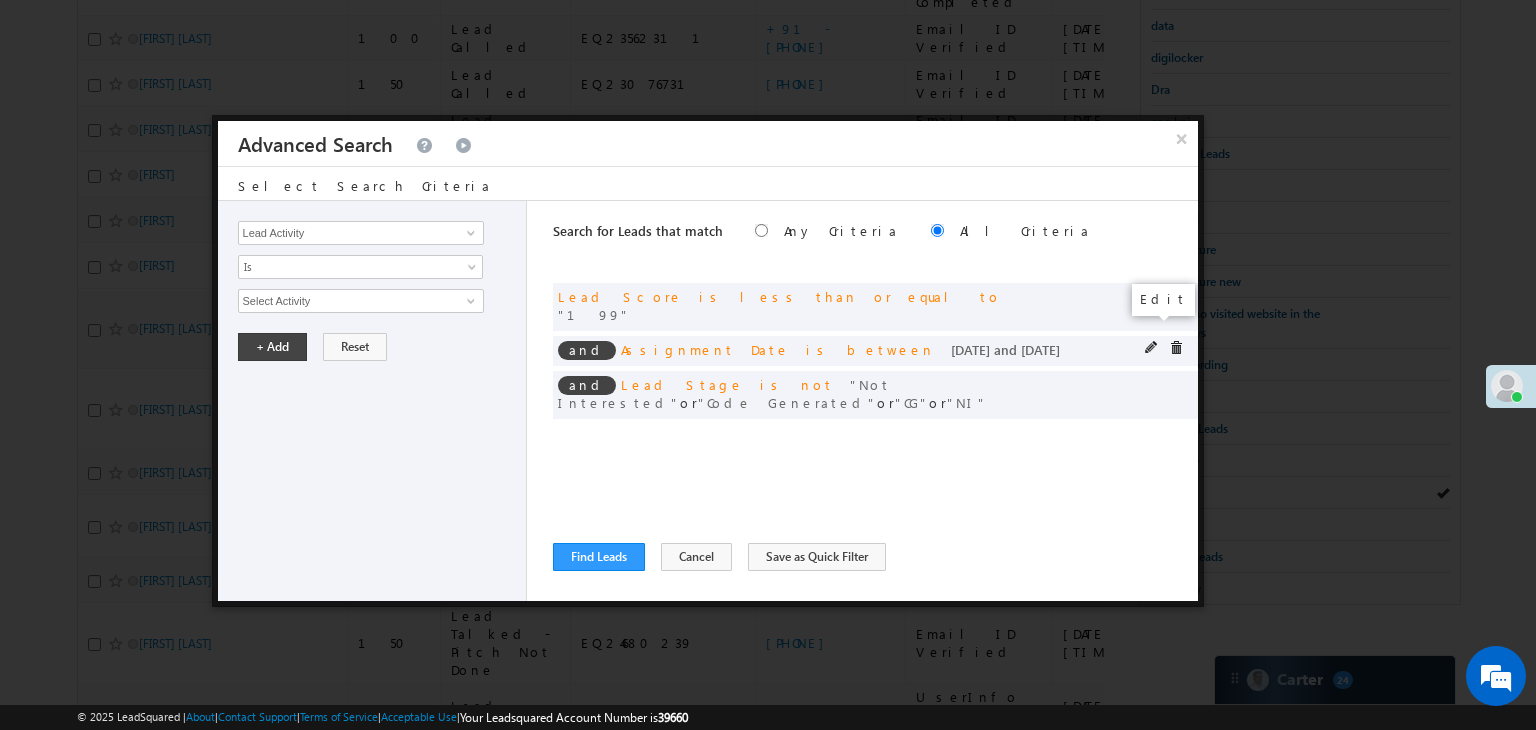 click at bounding box center [1152, 348] 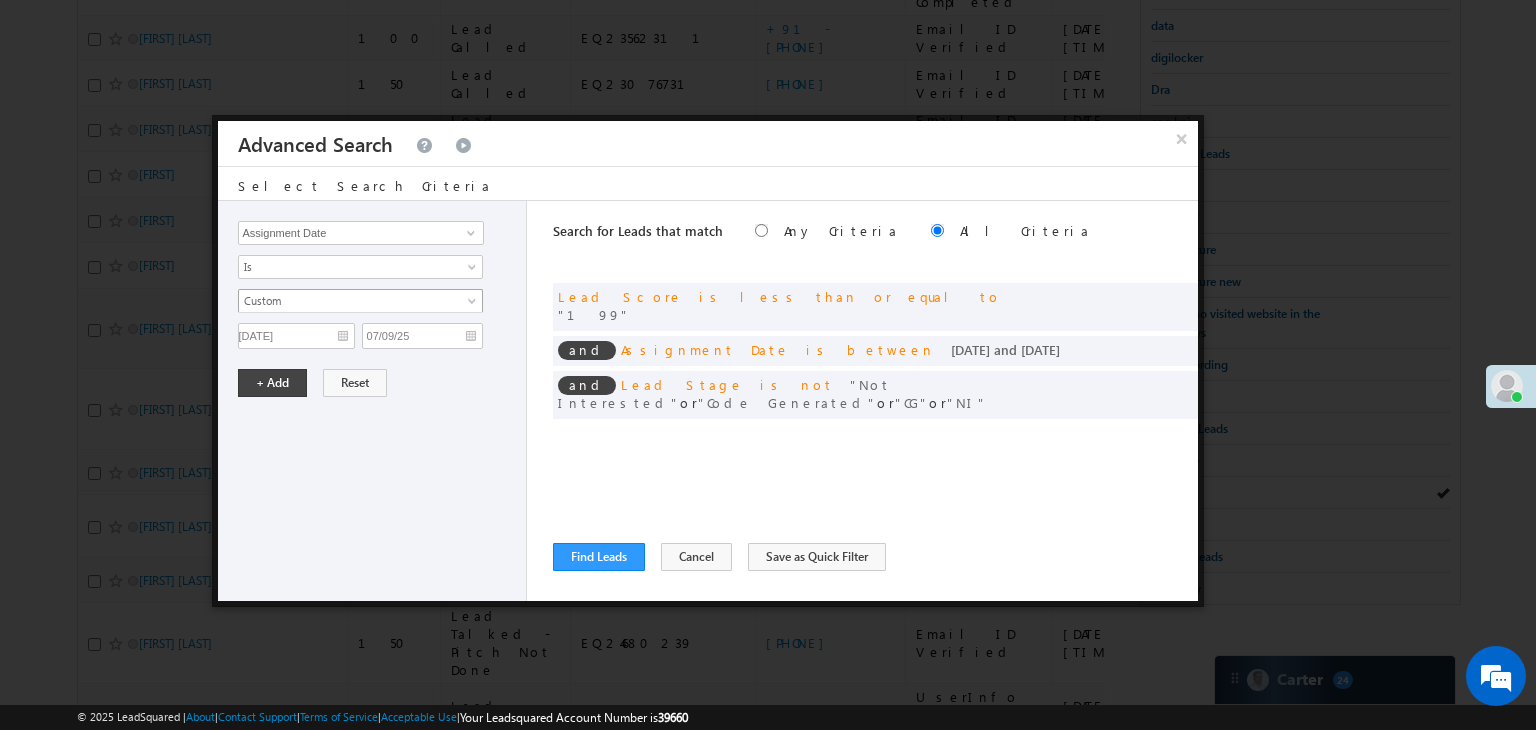 click on "Custom" at bounding box center (347, 301) 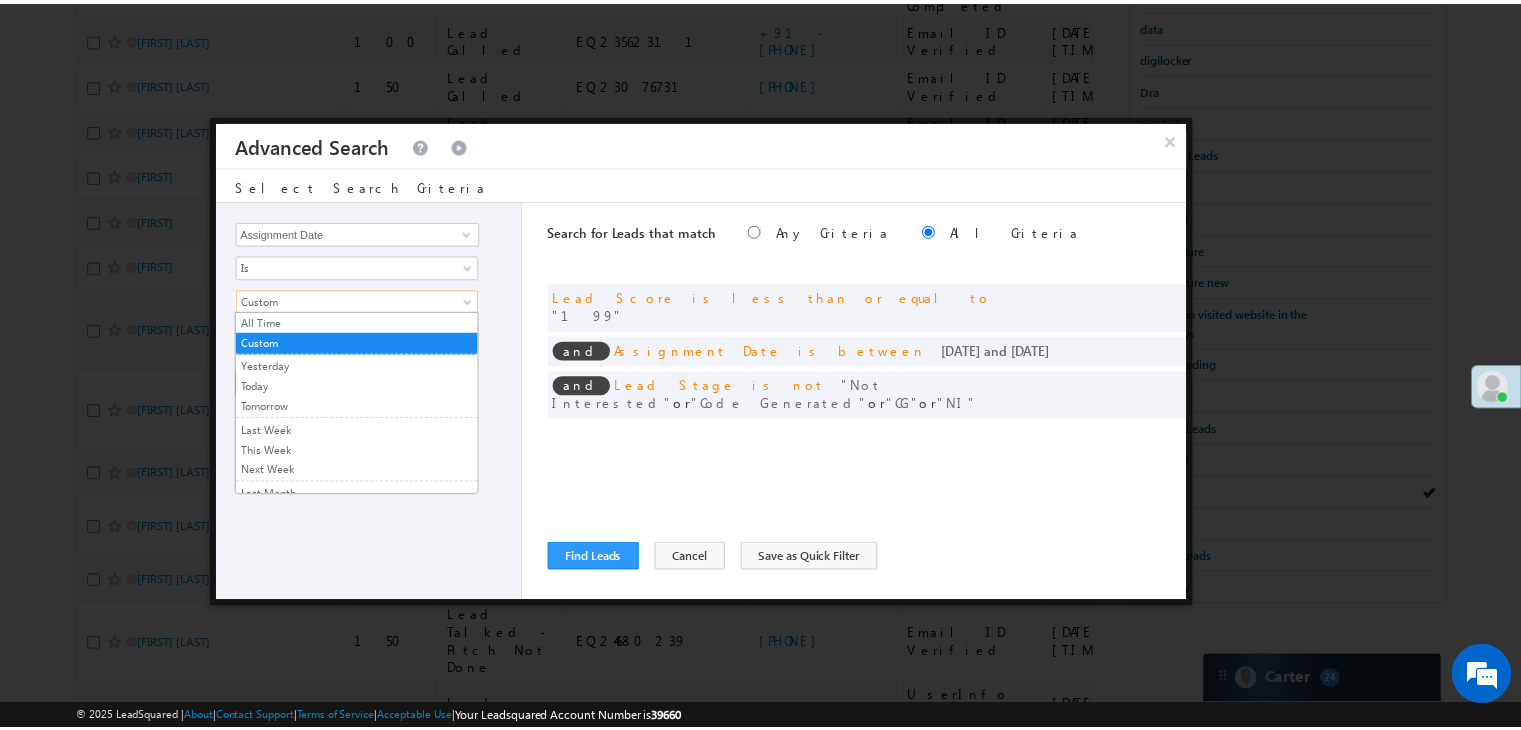 scroll, scrollTop: 100, scrollLeft: 0, axis: vertical 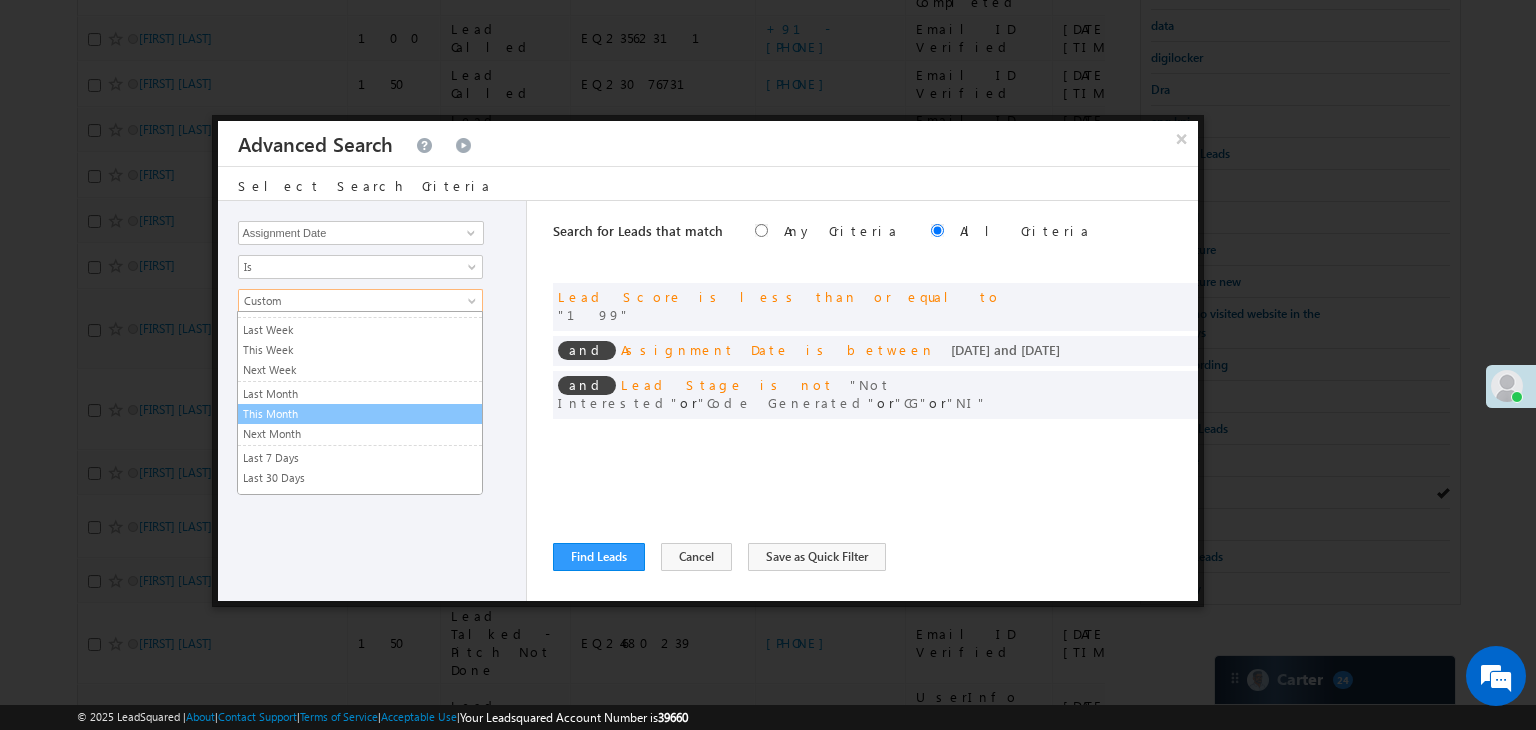 click on "This Month" at bounding box center [360, 414] 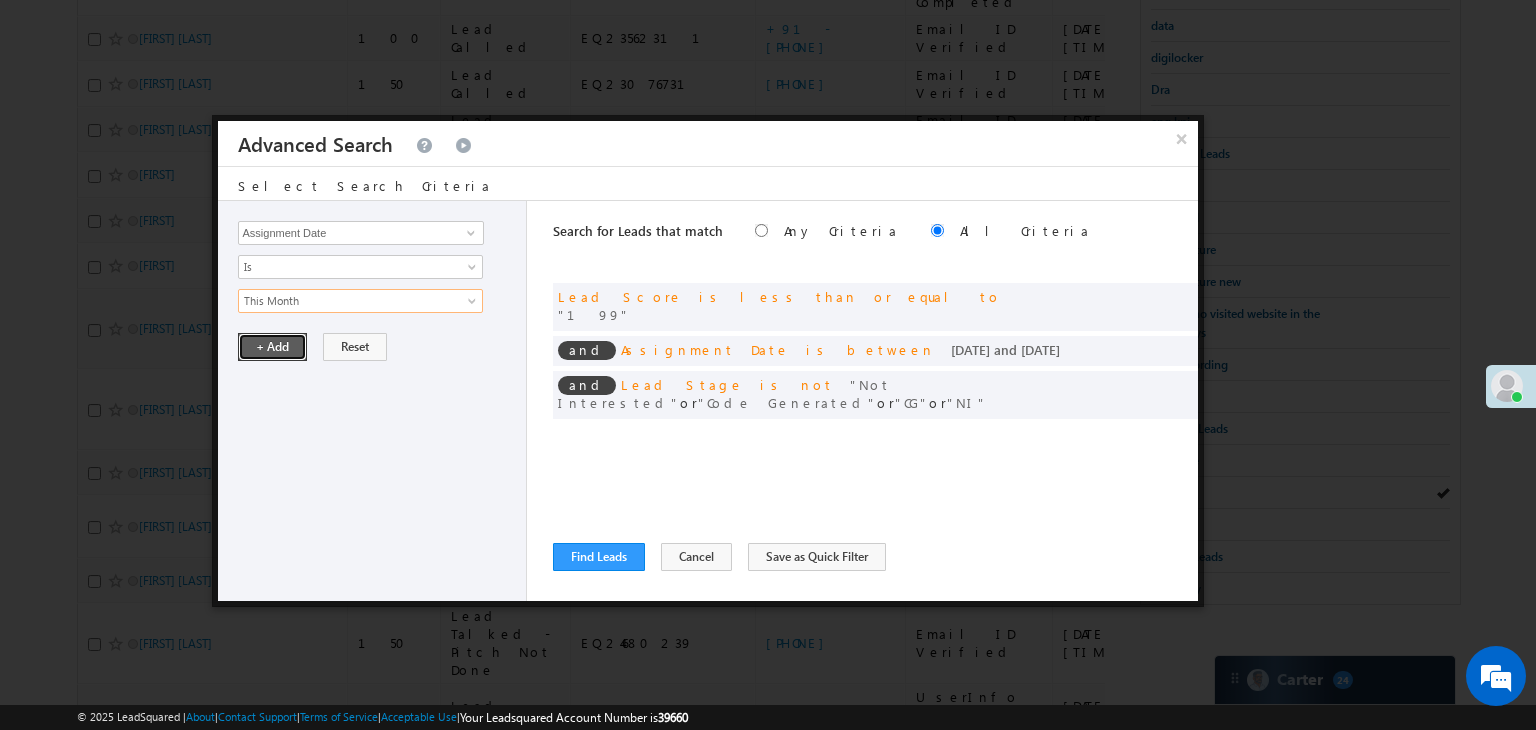 click on "+ Add" at bounding box center (272, 347) 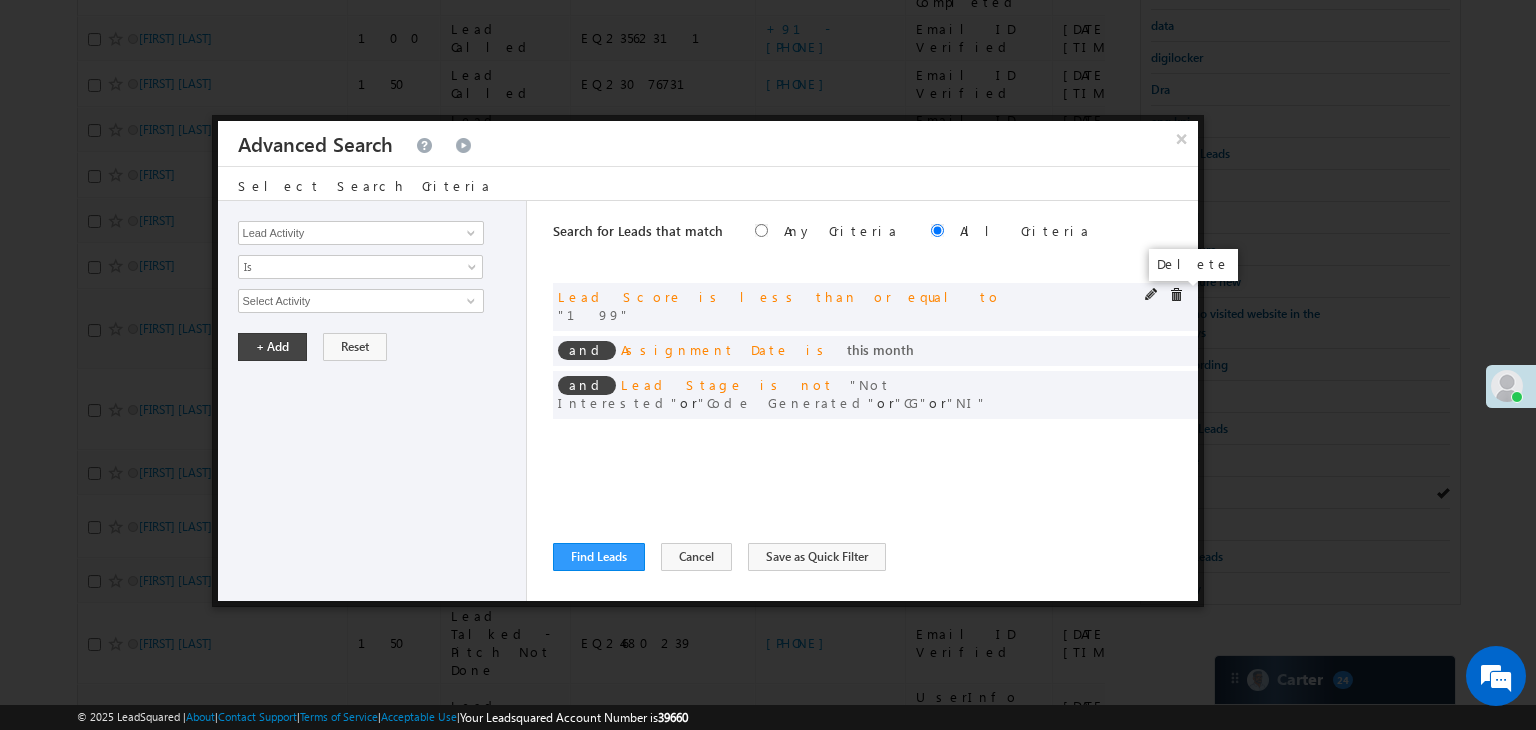 click at bounding box center (1176, 295) 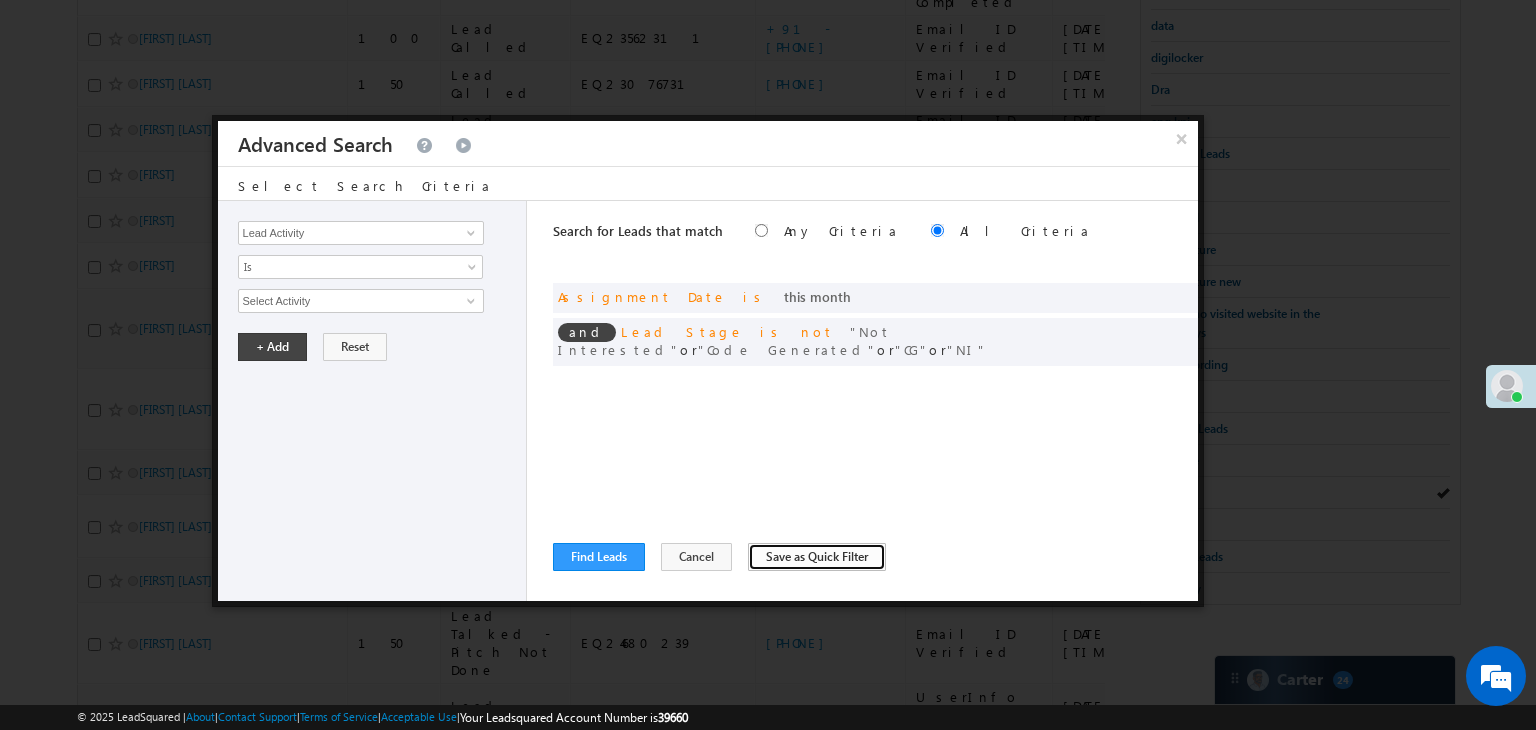 click on "Save as Quick Filter" at bounding box center [817, 557] 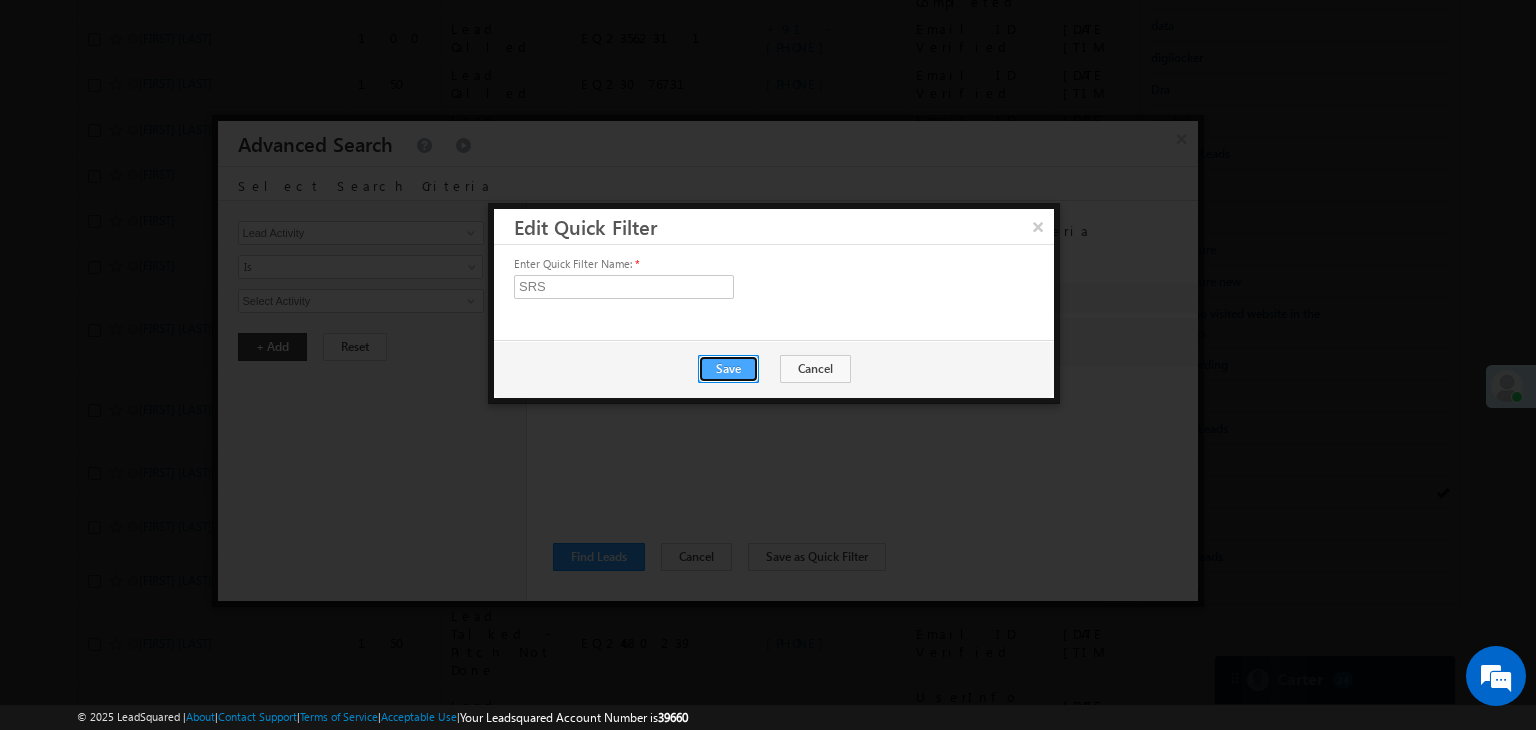 click on "Save" at bounding box center (728, 369) 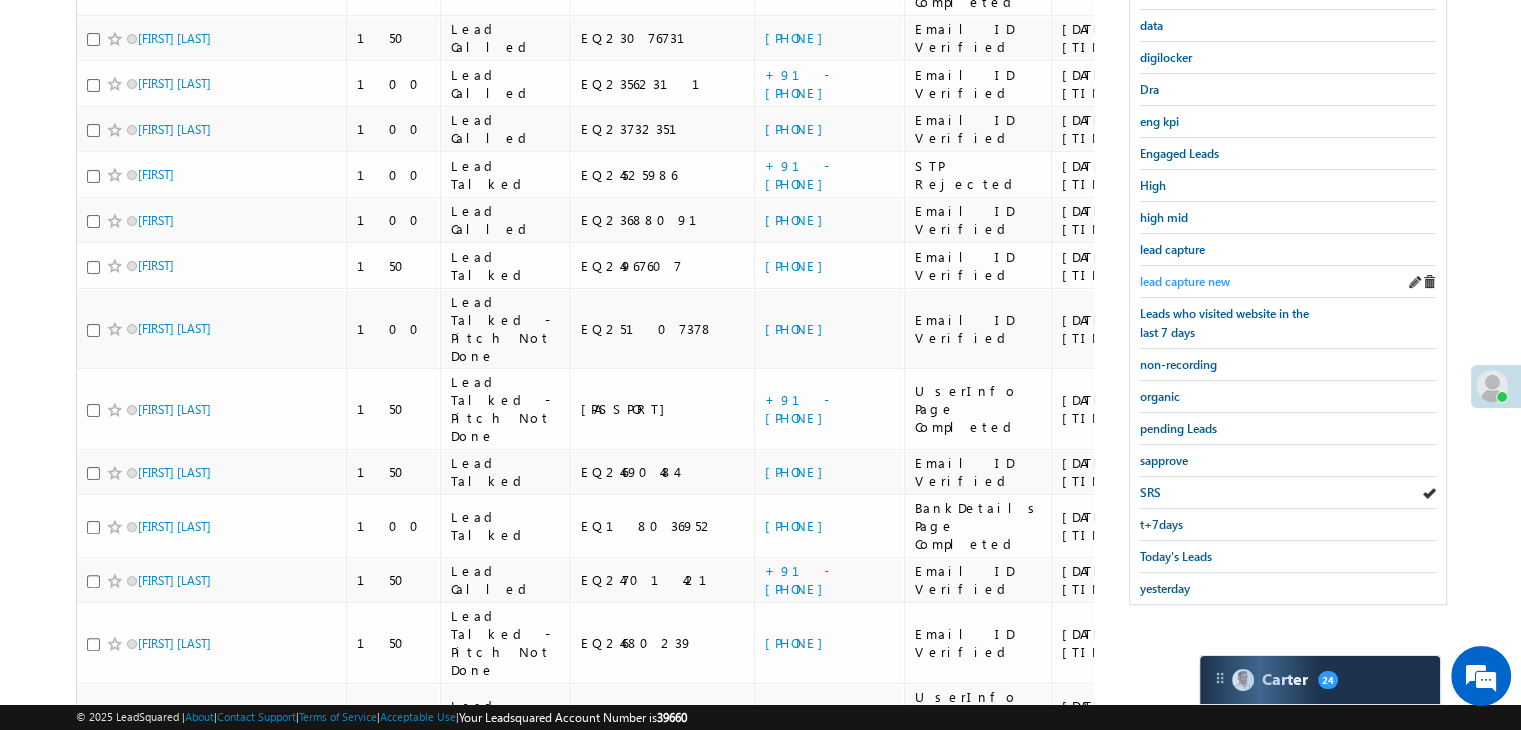click on "lead capture new" at bounding box center [1185, 281] 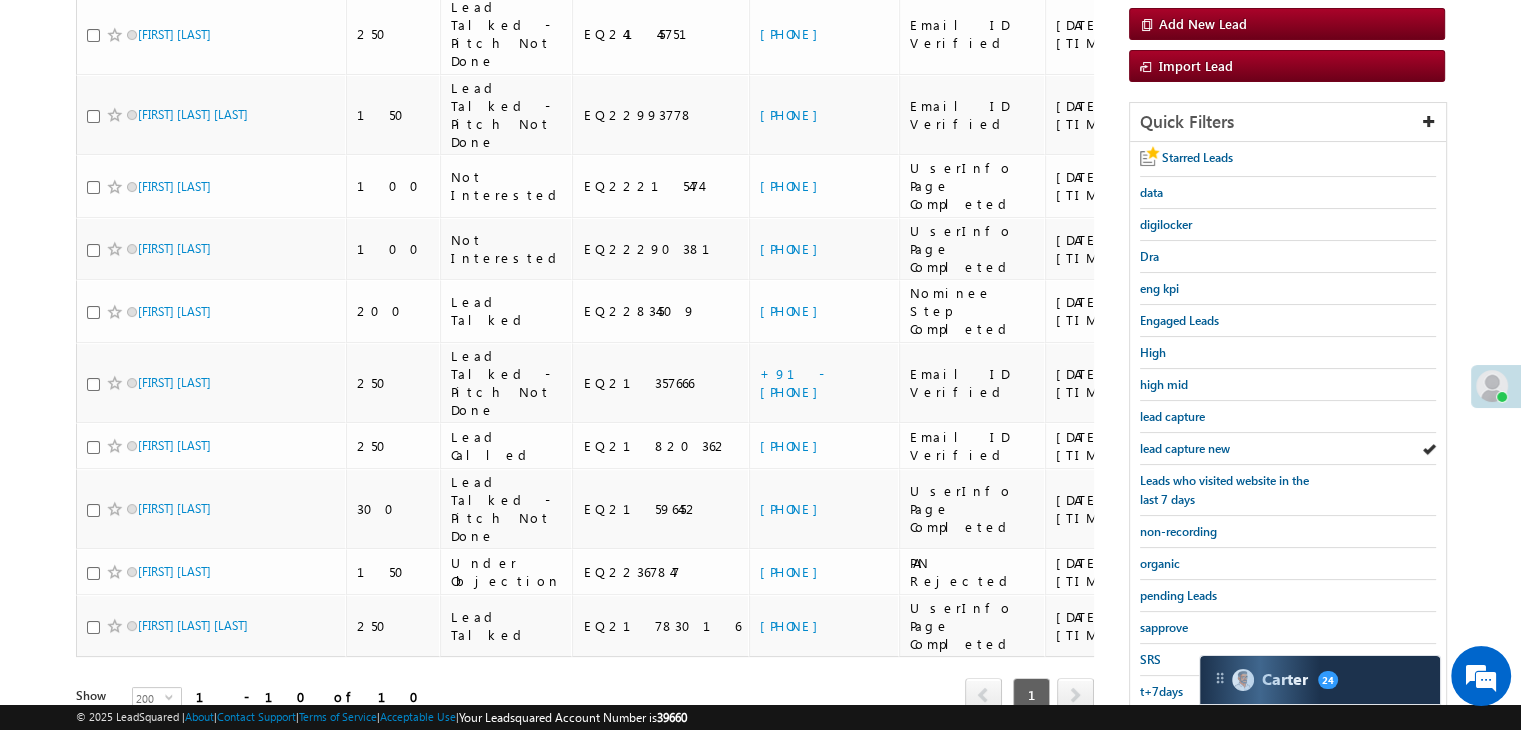 scroll, scrollTop: 127, scrollLeft: 0, axis: vertical 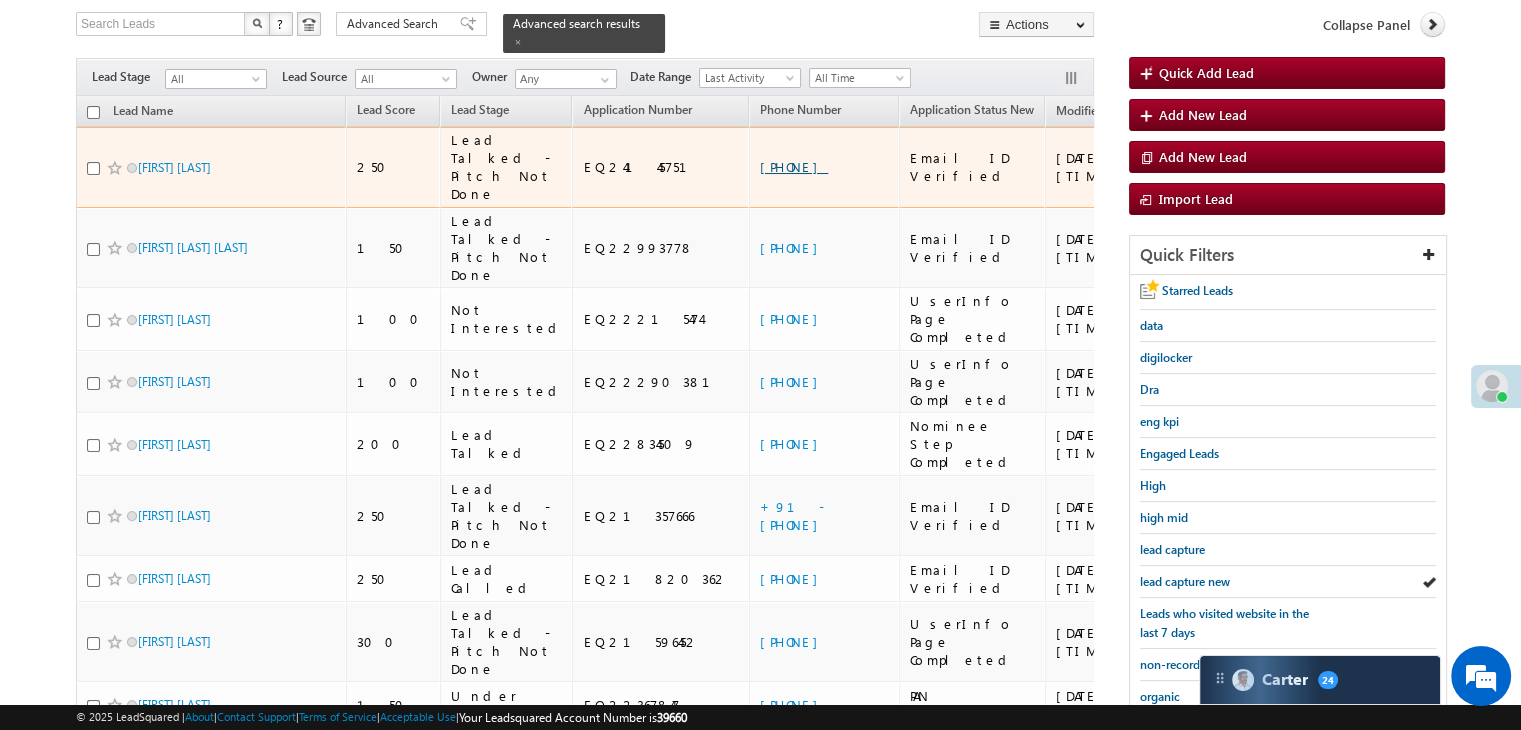 click on "[PHONE]" at bounding box center [794, 166] 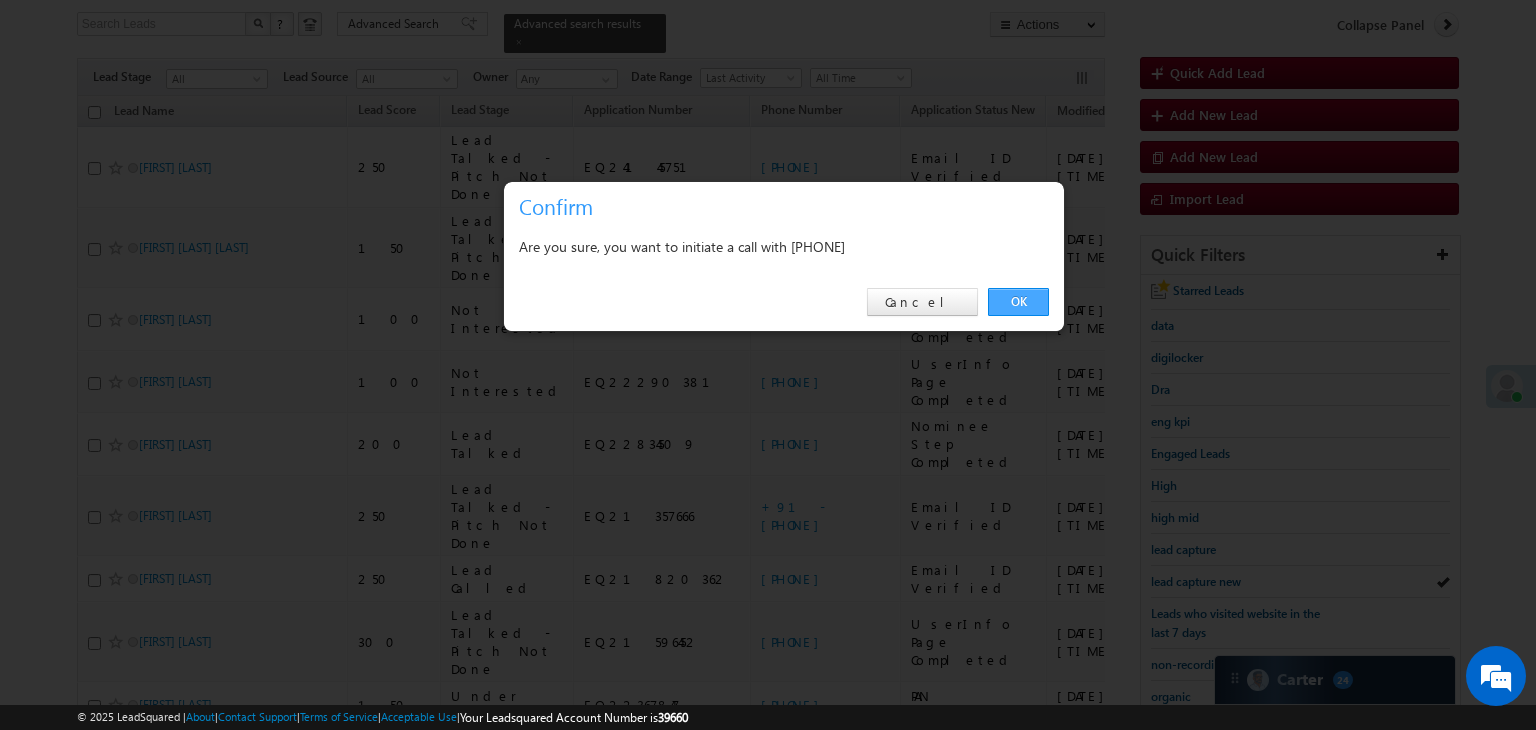 click on "OK" at bounding box center [1018, 302] 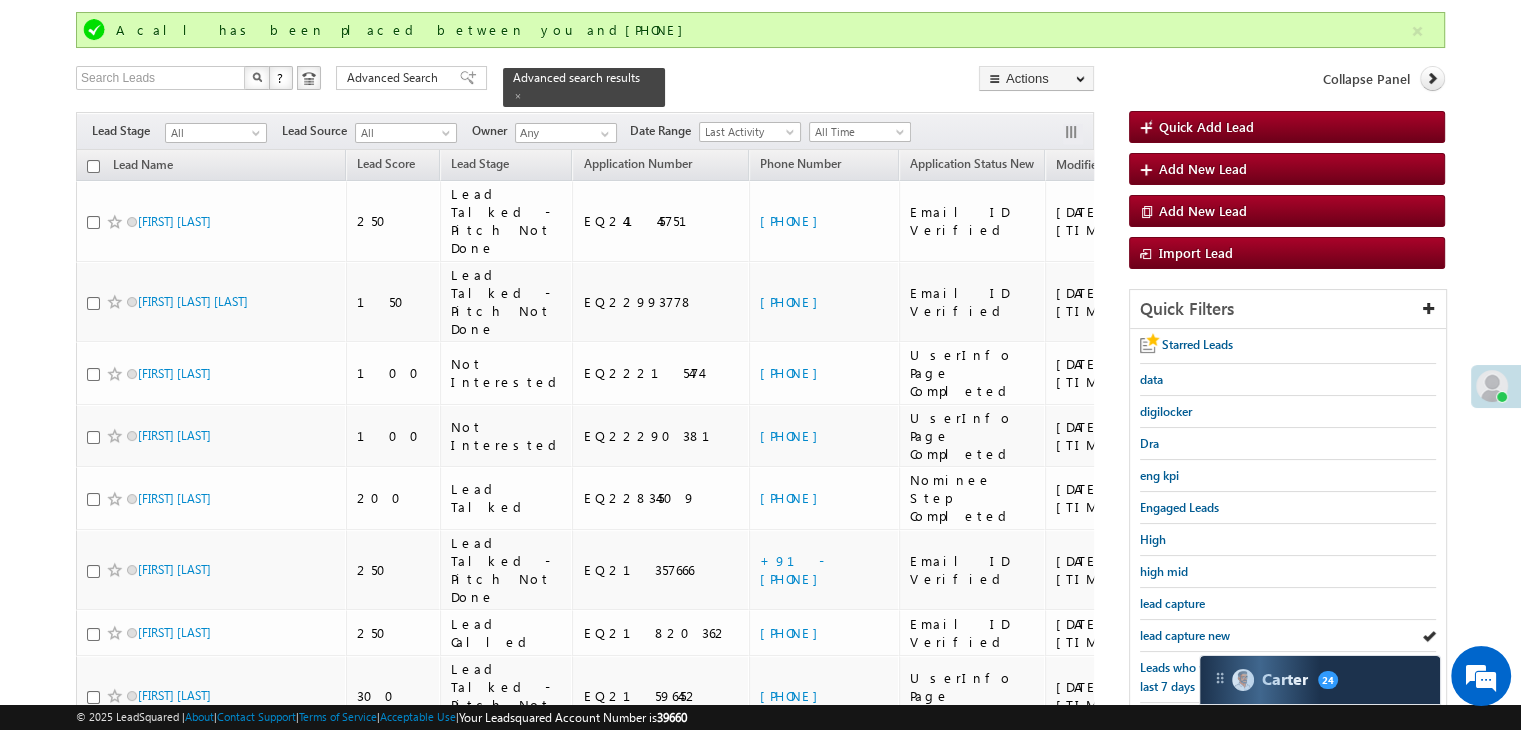 scroll, scrollTop: 180, scrollLeft: 0, axis: vertical 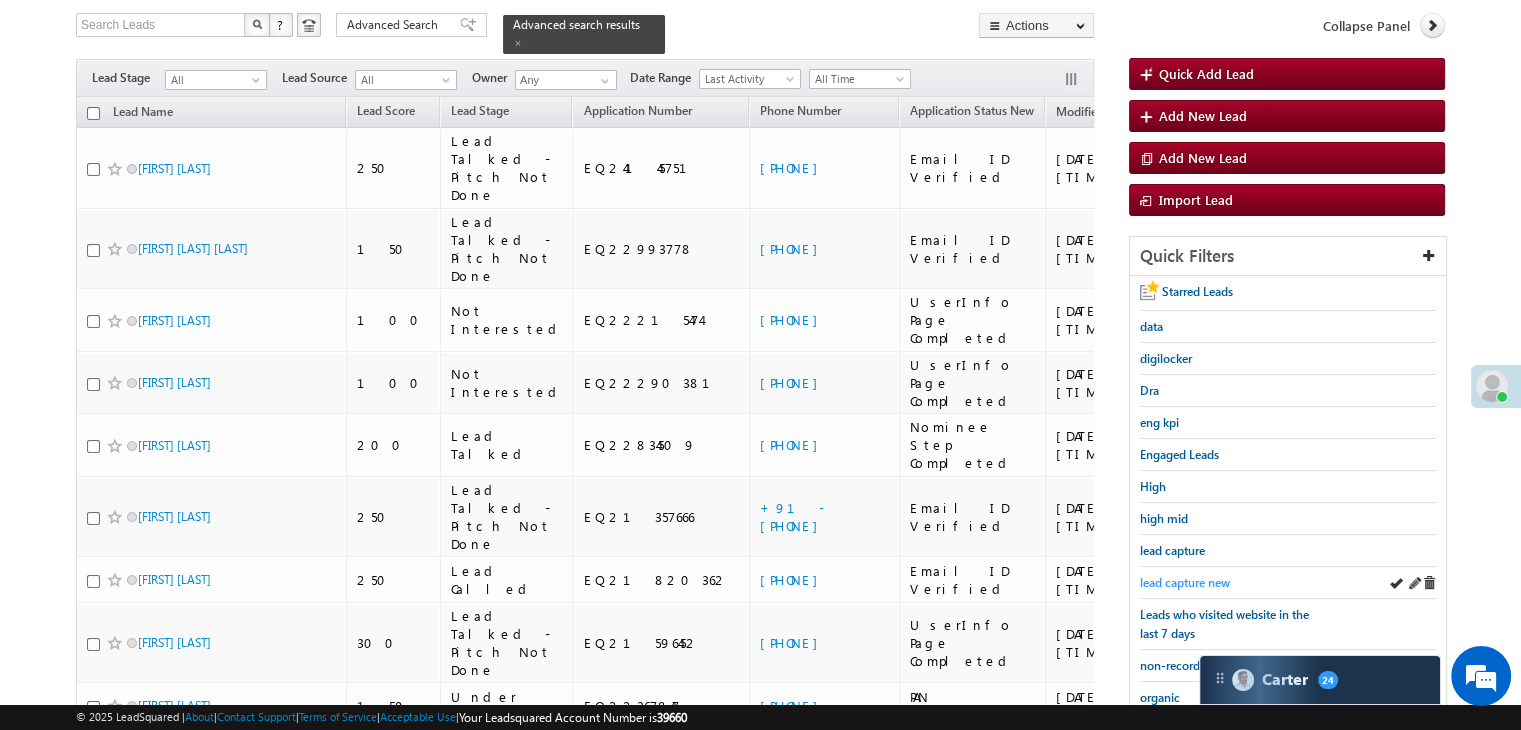 click on "lead capture new" at bounding box center (1185, 582) 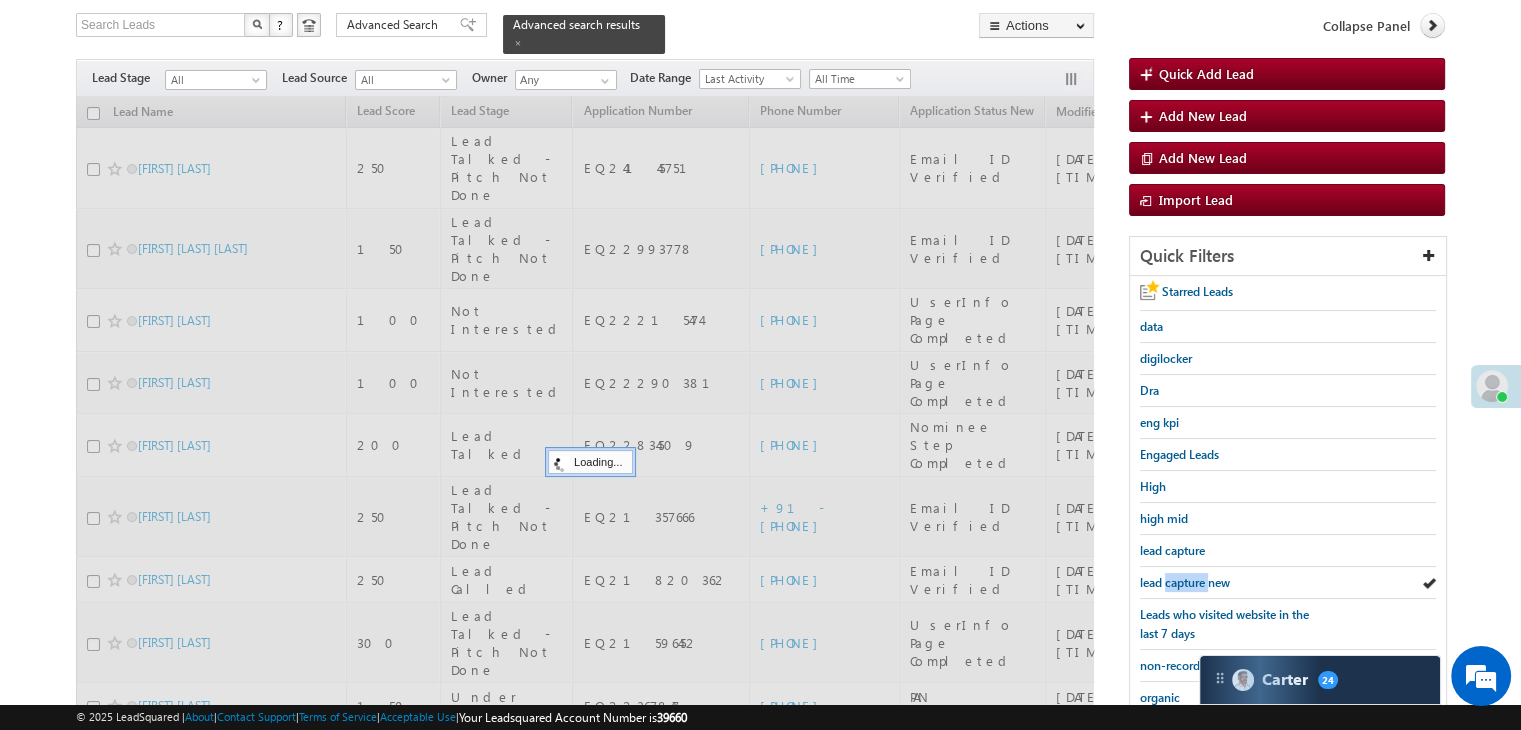 click on "lead capture new" at bounding box center (1185, 582) 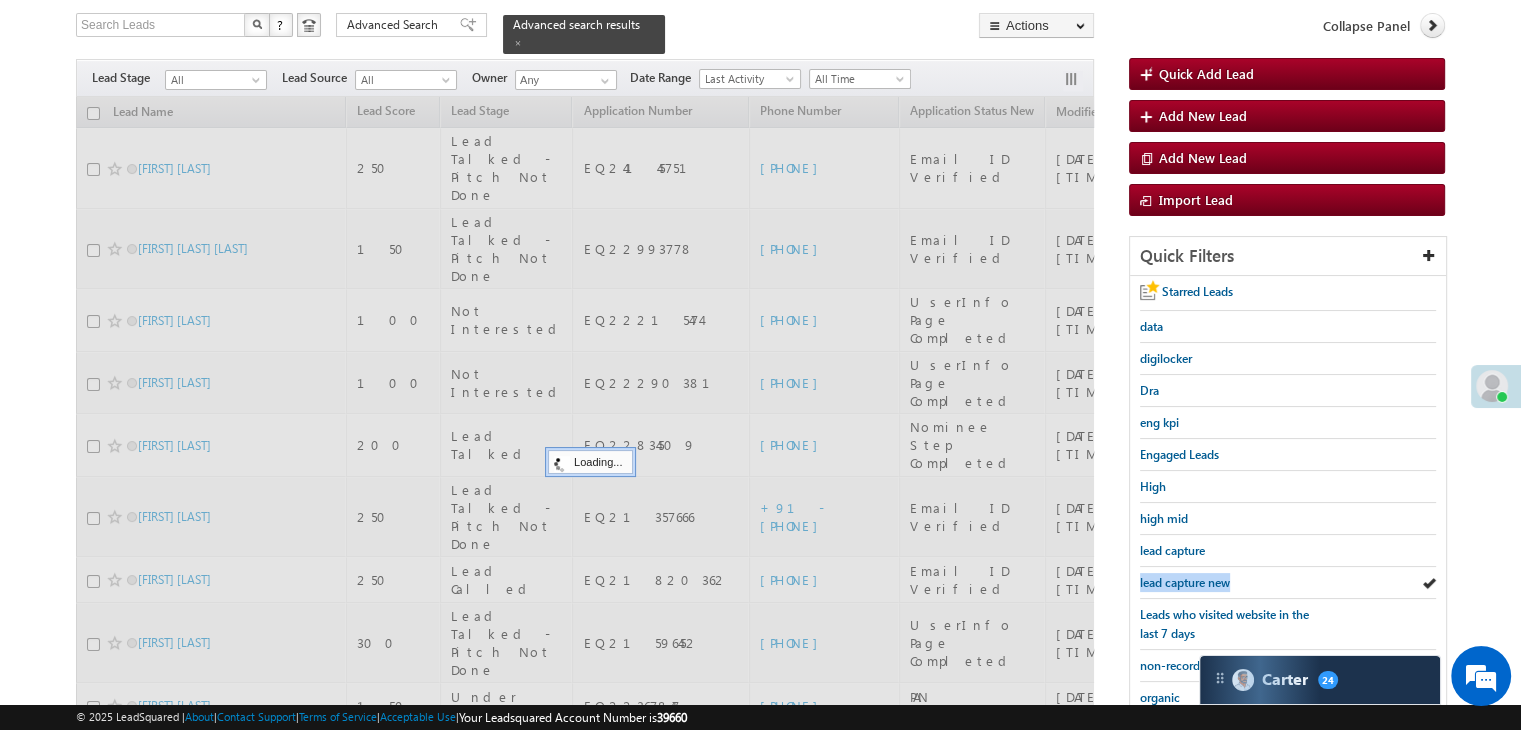 click on "lead capture new" at bounding box center (1185, 582) 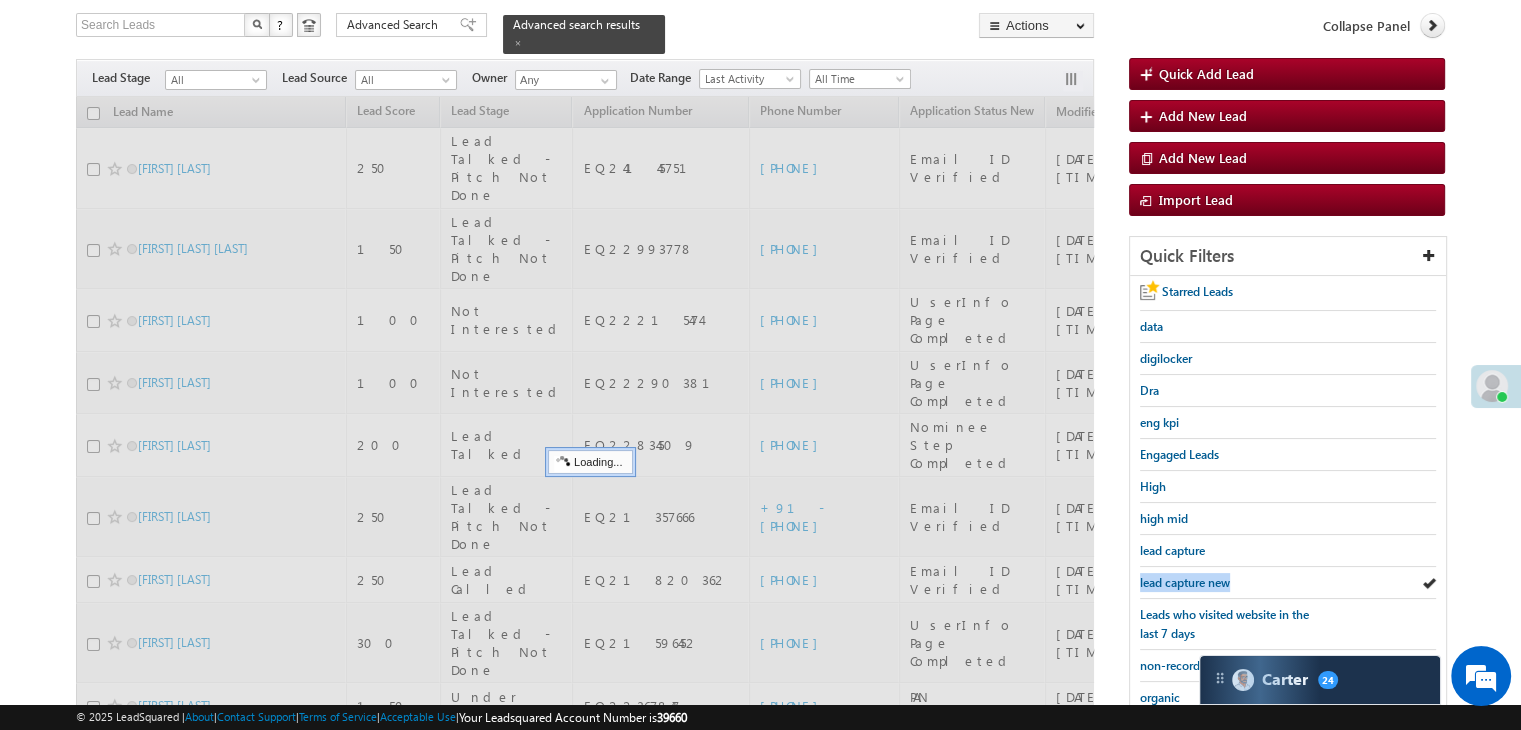 click on "lead capture new" at bounding box center [1185, 582] 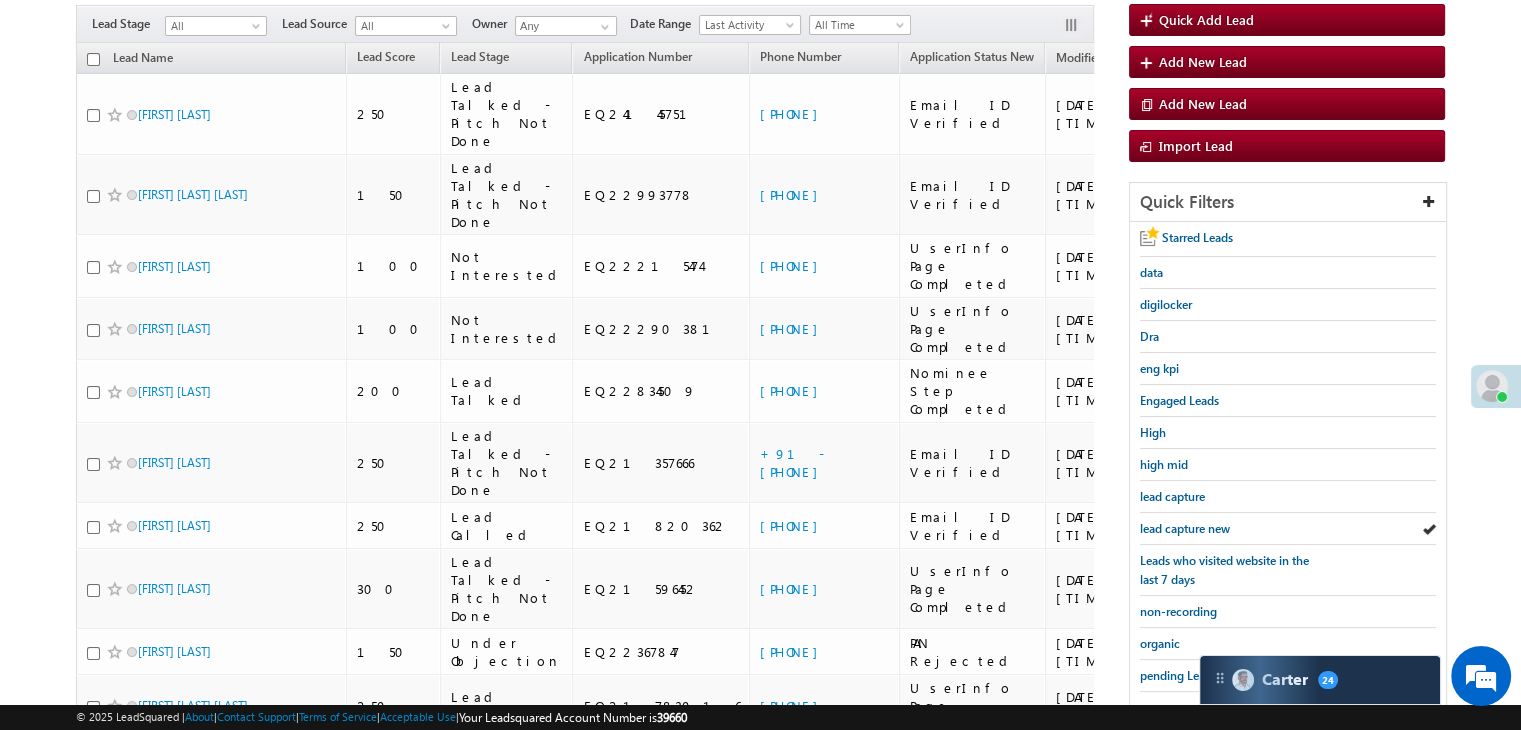 scroll, scrollTop: 127, scrollLeft: 0, axis: vertical 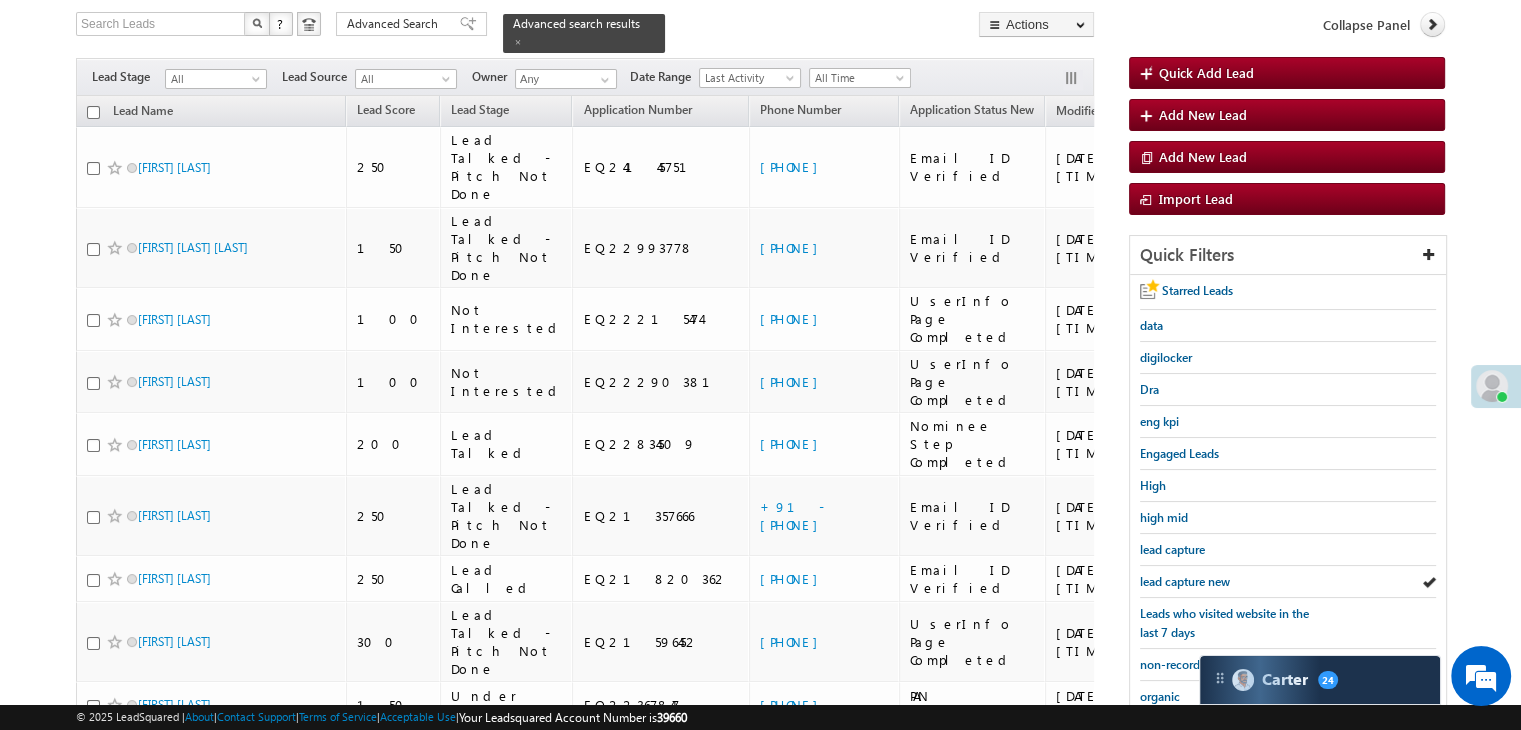 click on "lead capture new" at bounding box center [1185, 581] 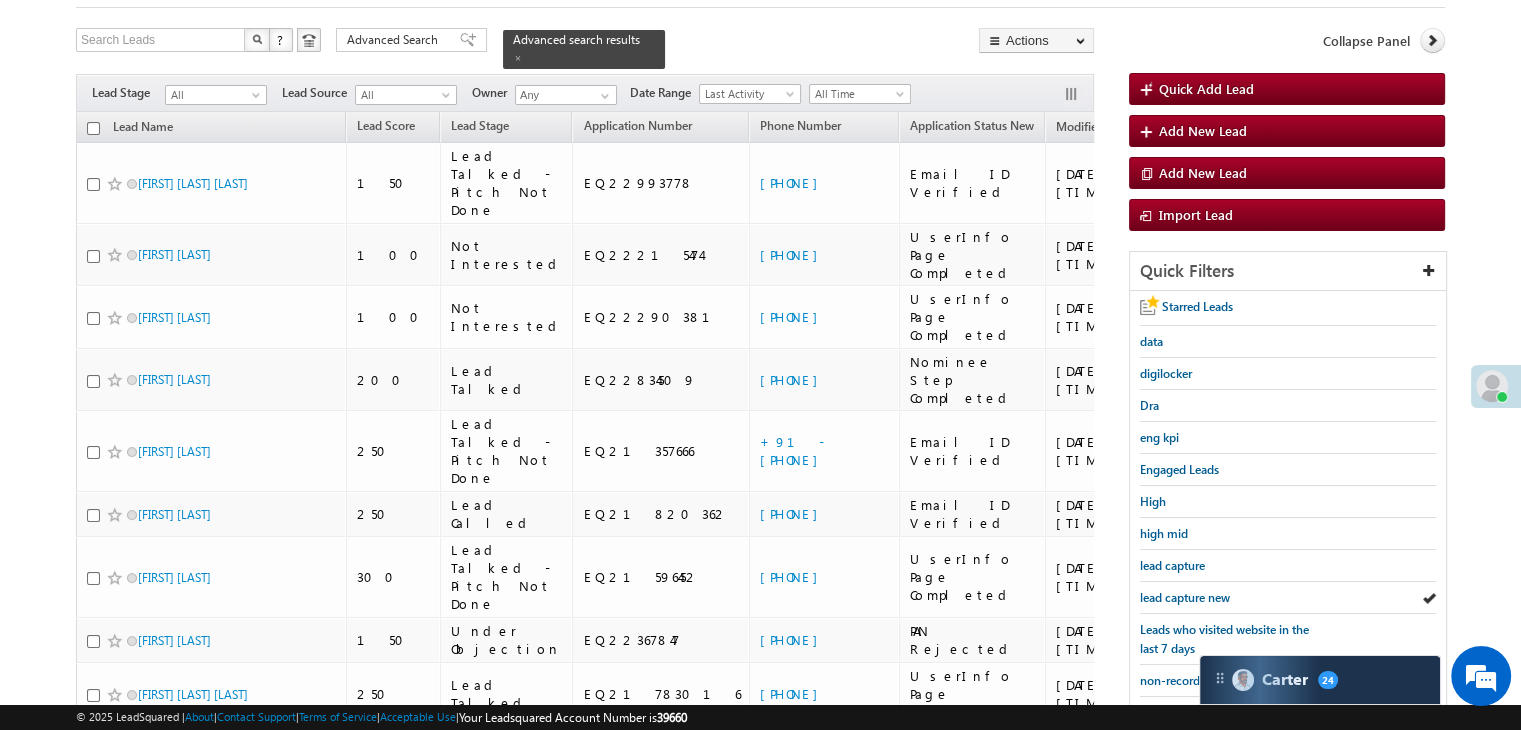 scroll, scrollTop: 227, scrollLeft: 0, axis: vertical 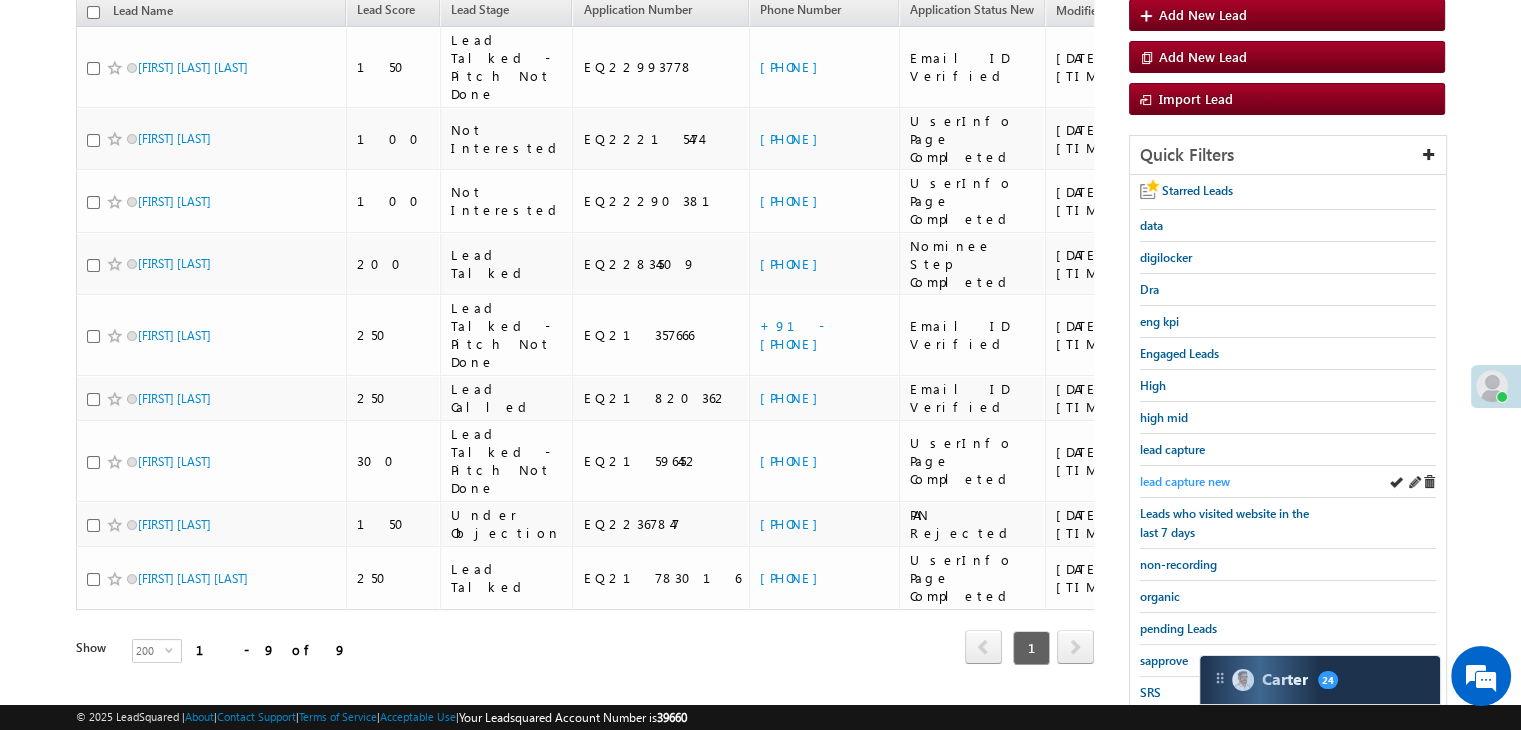 click on "lead capture new" at bounding box center [1185, 481] 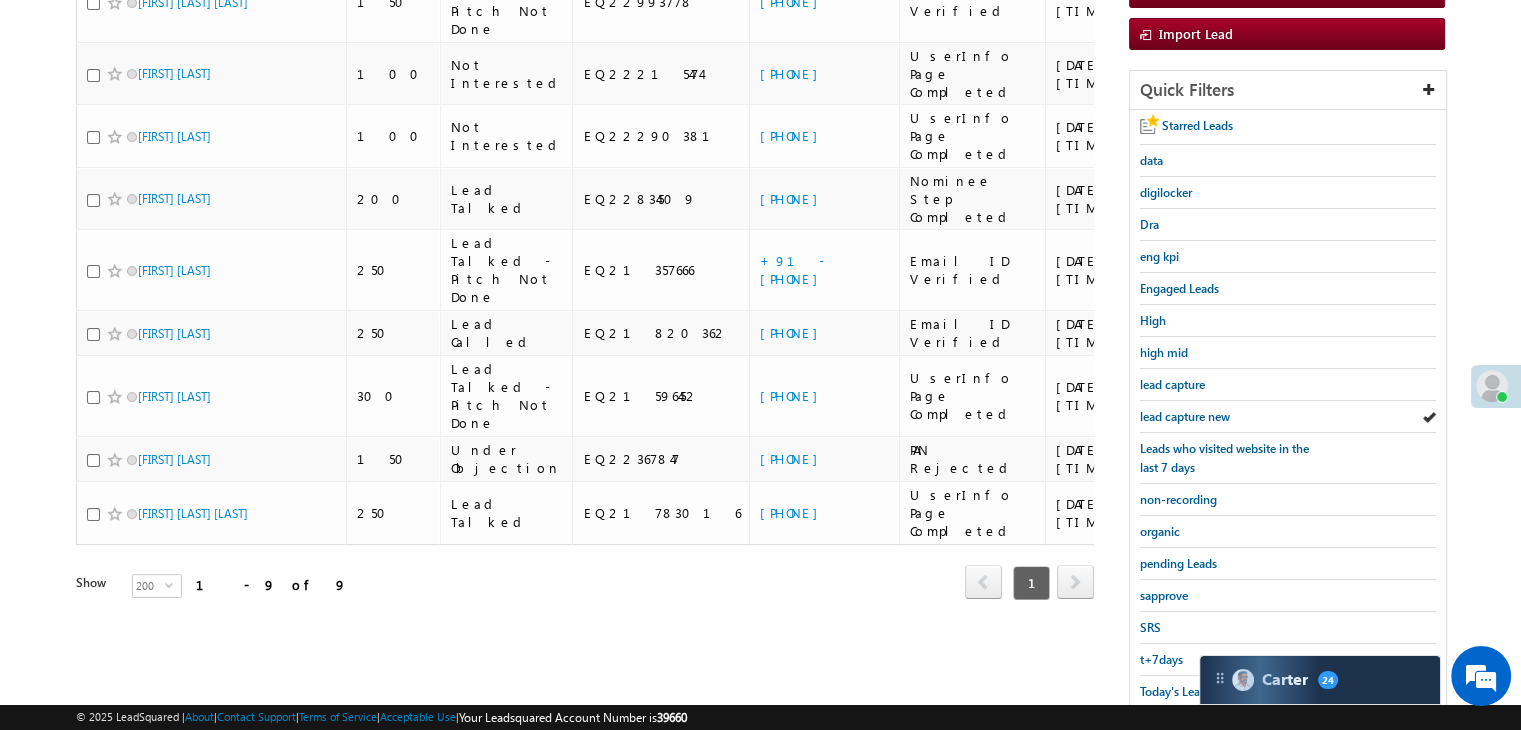 scroll, scrollTop: 363, scrollLeft: 0, axis: vertical 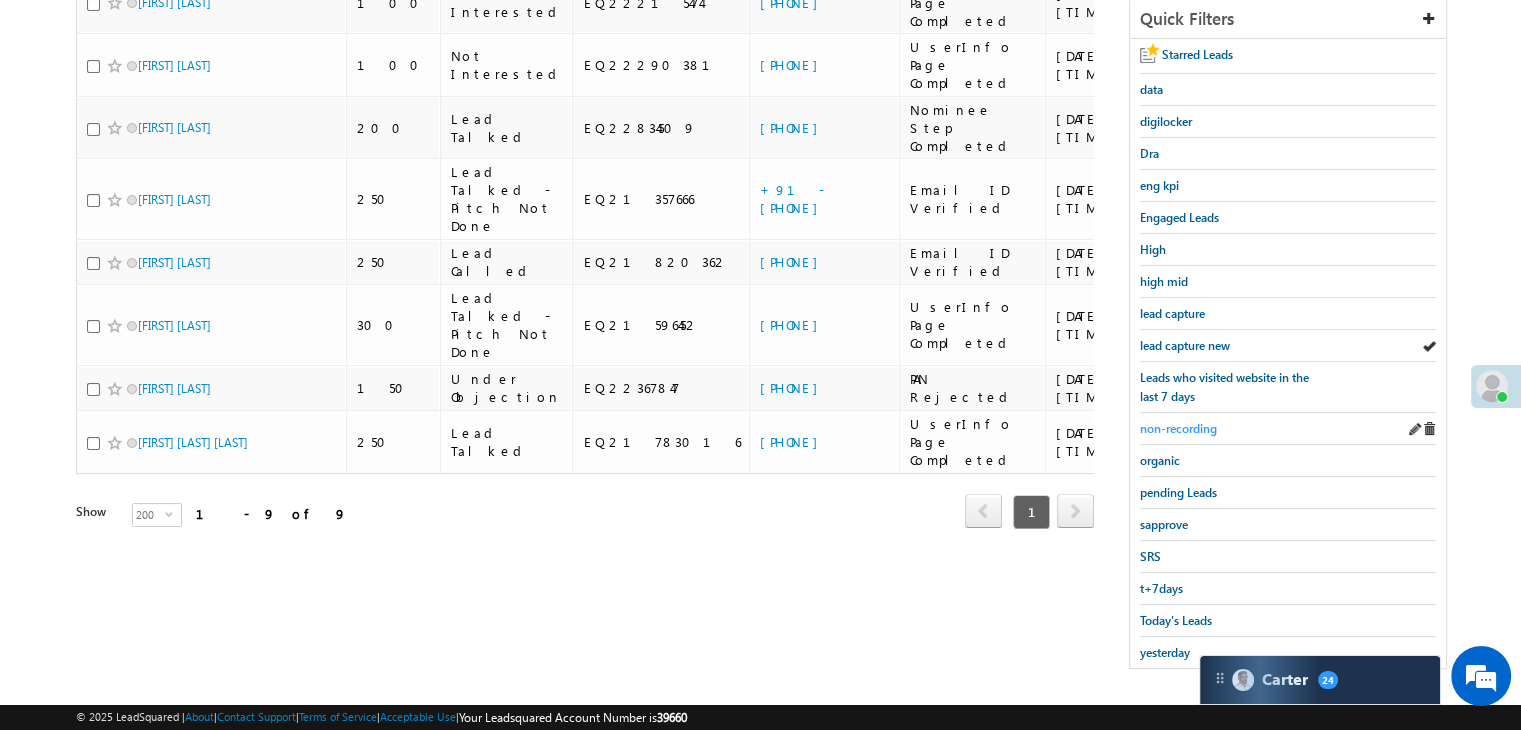 click on "non-recording" at bounding box center [1178, 428] 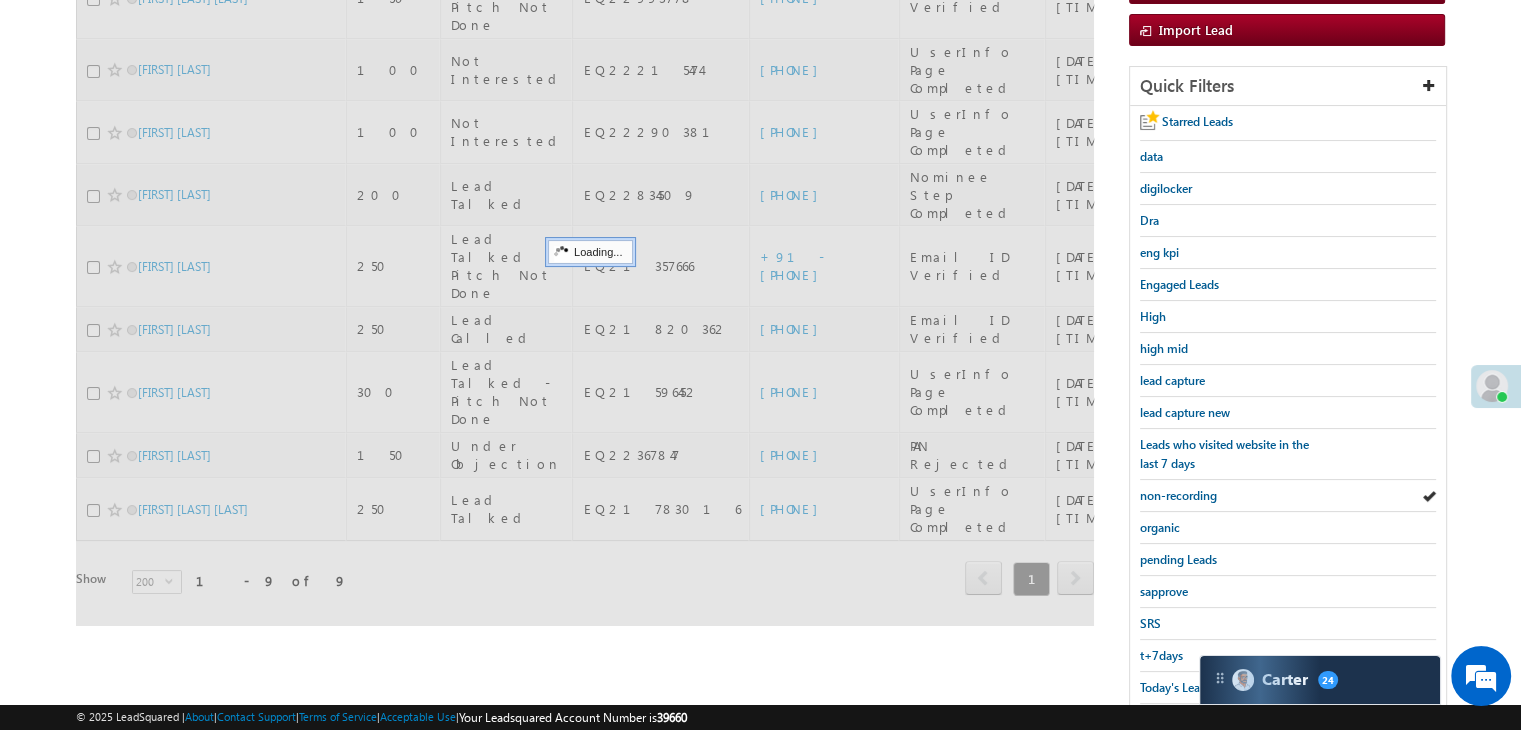 scroll, scrollTop: 263, scrollLeft: 0, axis: vertical 